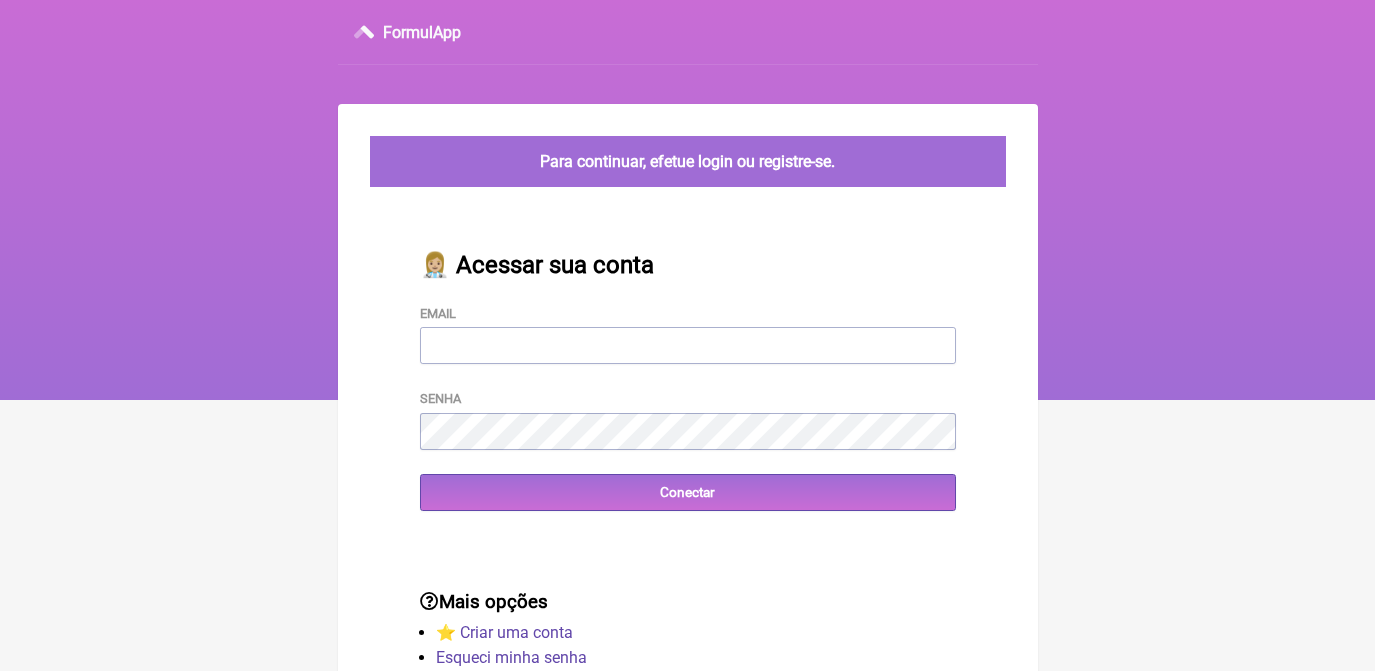 scroll, scrollTop: 0, scrollLeft: 0, axis: both 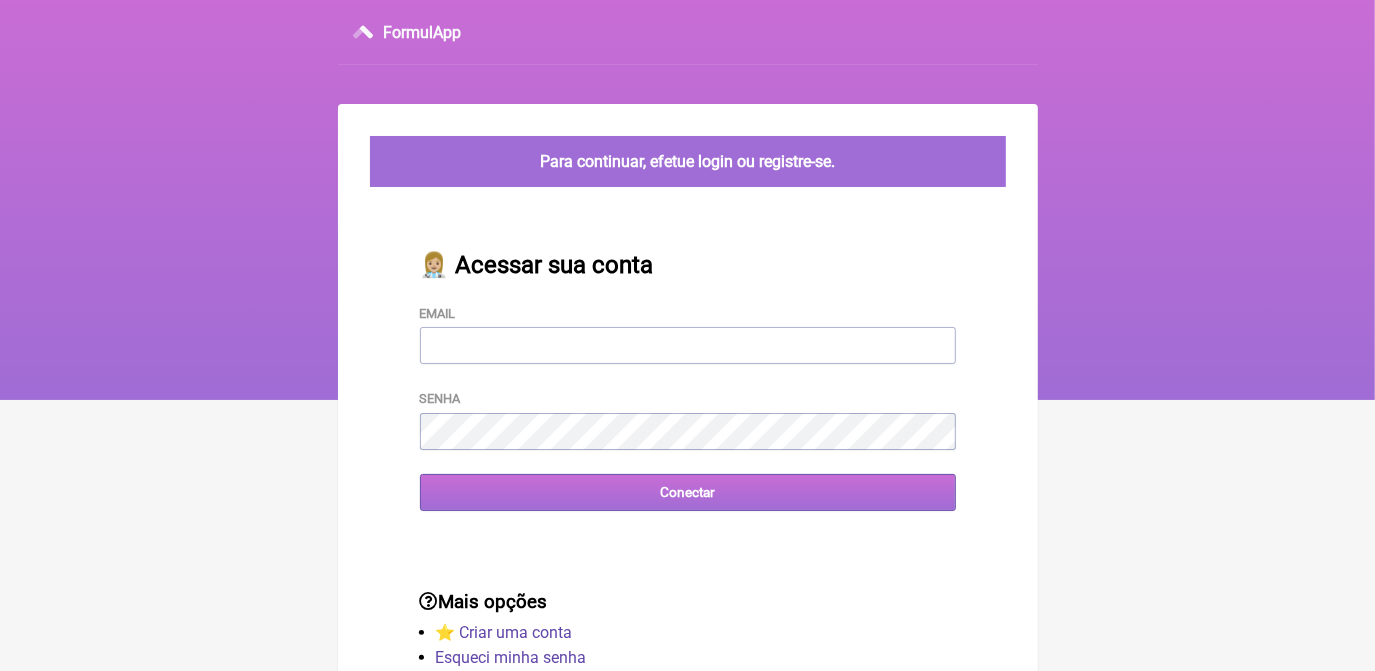 type on "[EMAIL_ADDRESS][DOMAIN_NAME]" 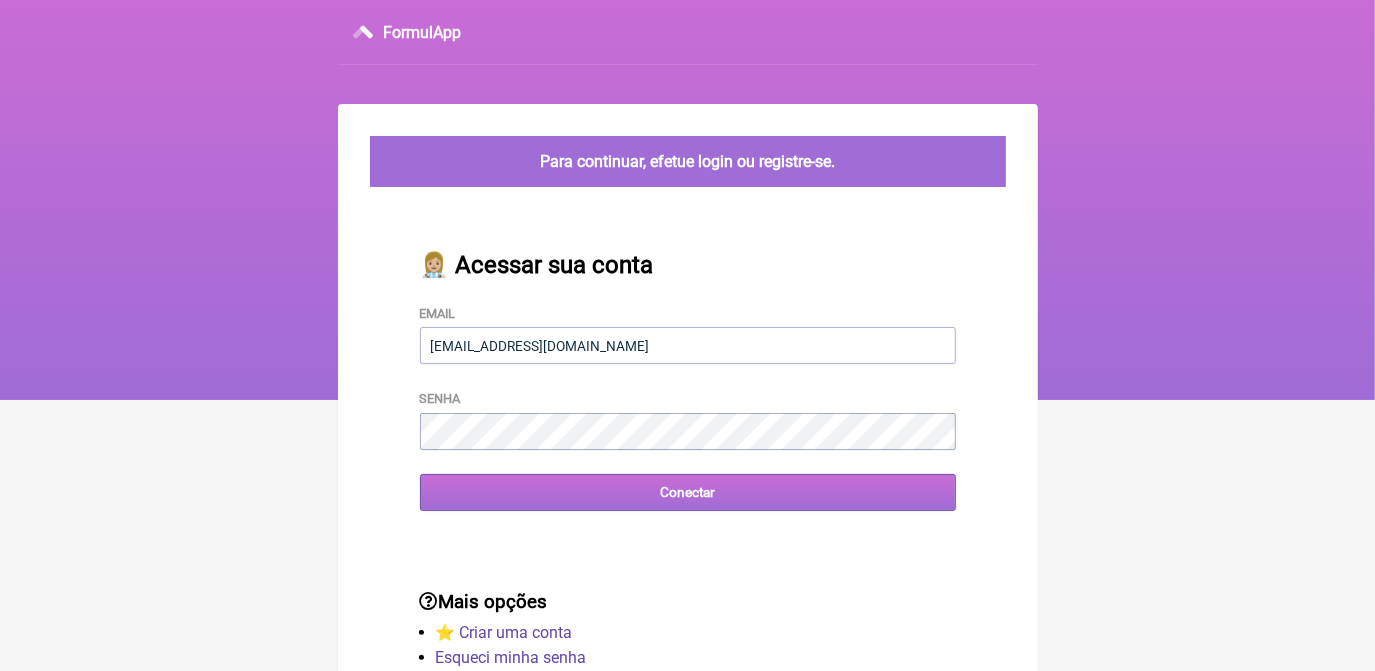 click on "Conectar" at bounding box center [688, 492] 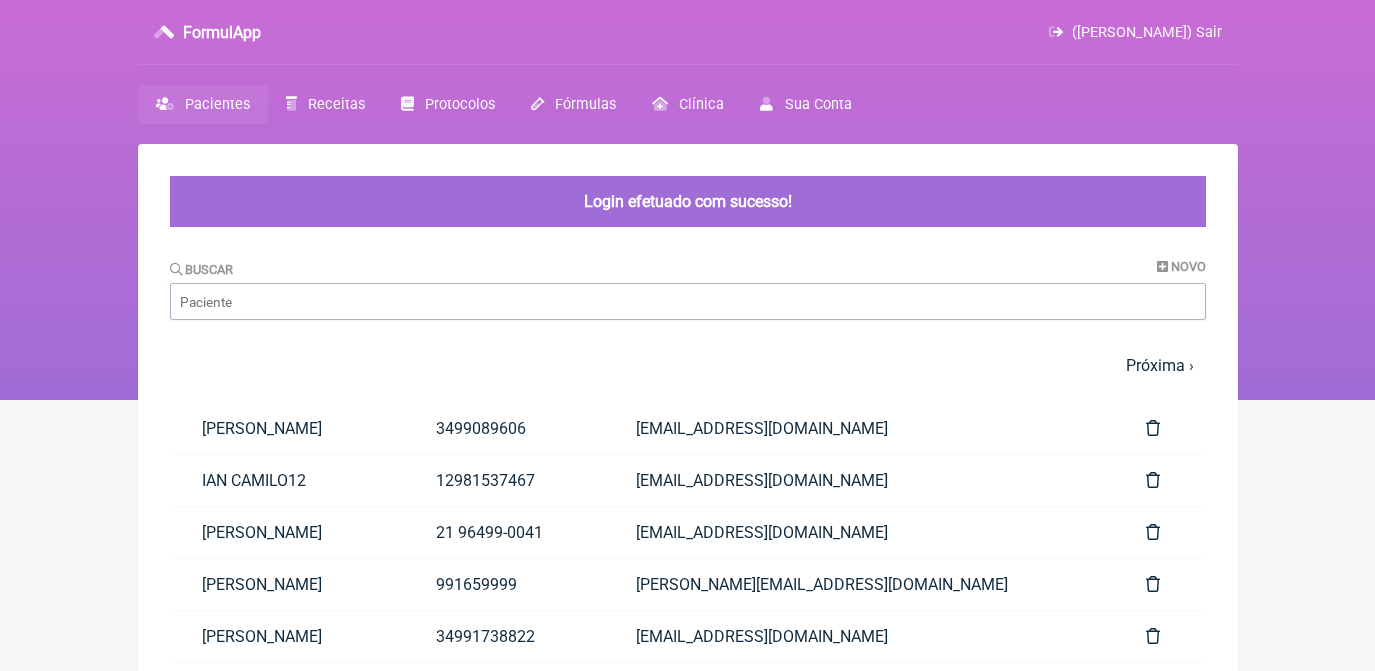 scroll, scrollTop: 0, scrollLeft: 0, axis: both 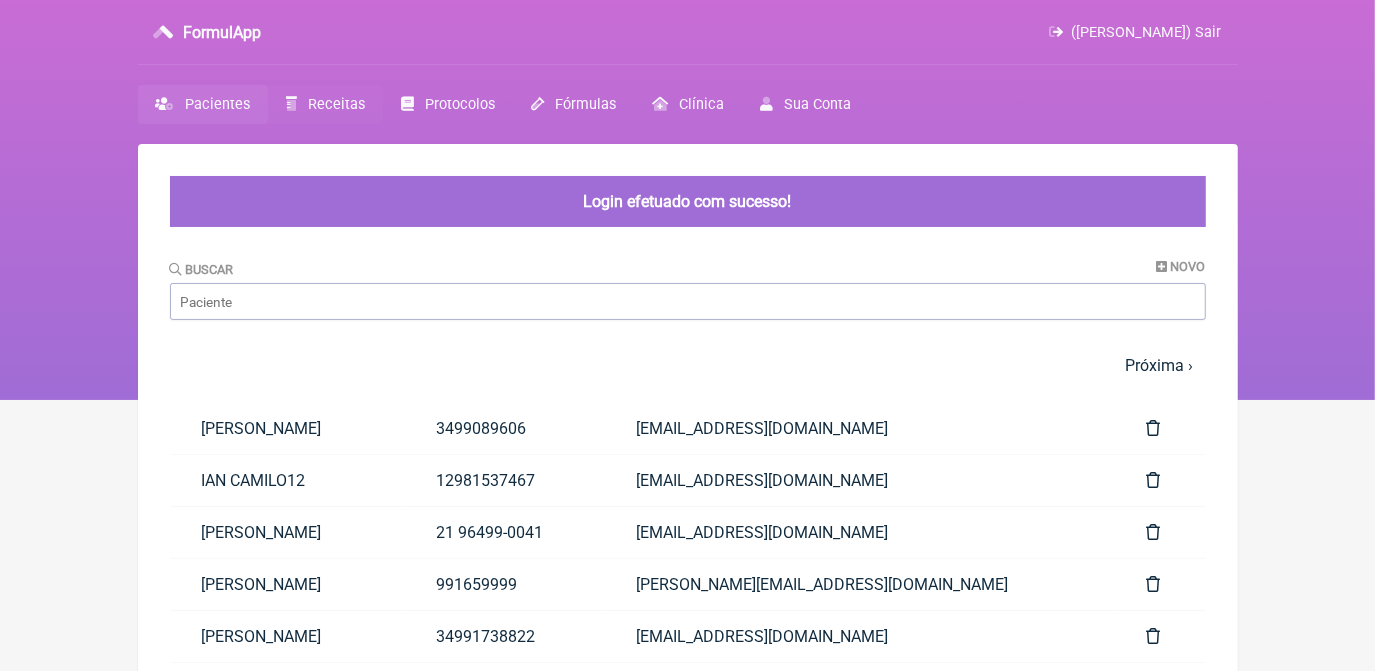 click on "Receitas" at bounding box center [325, 104] 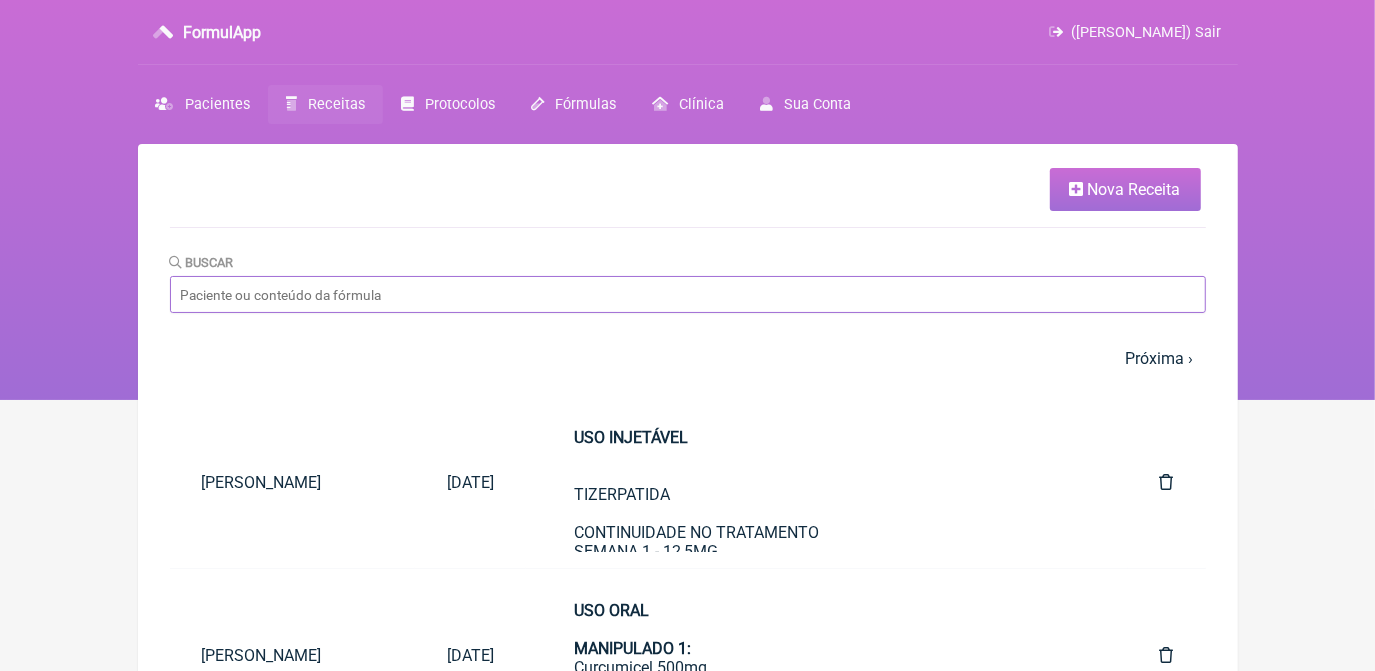click on "Buscar" at bounding box center [688, 294] 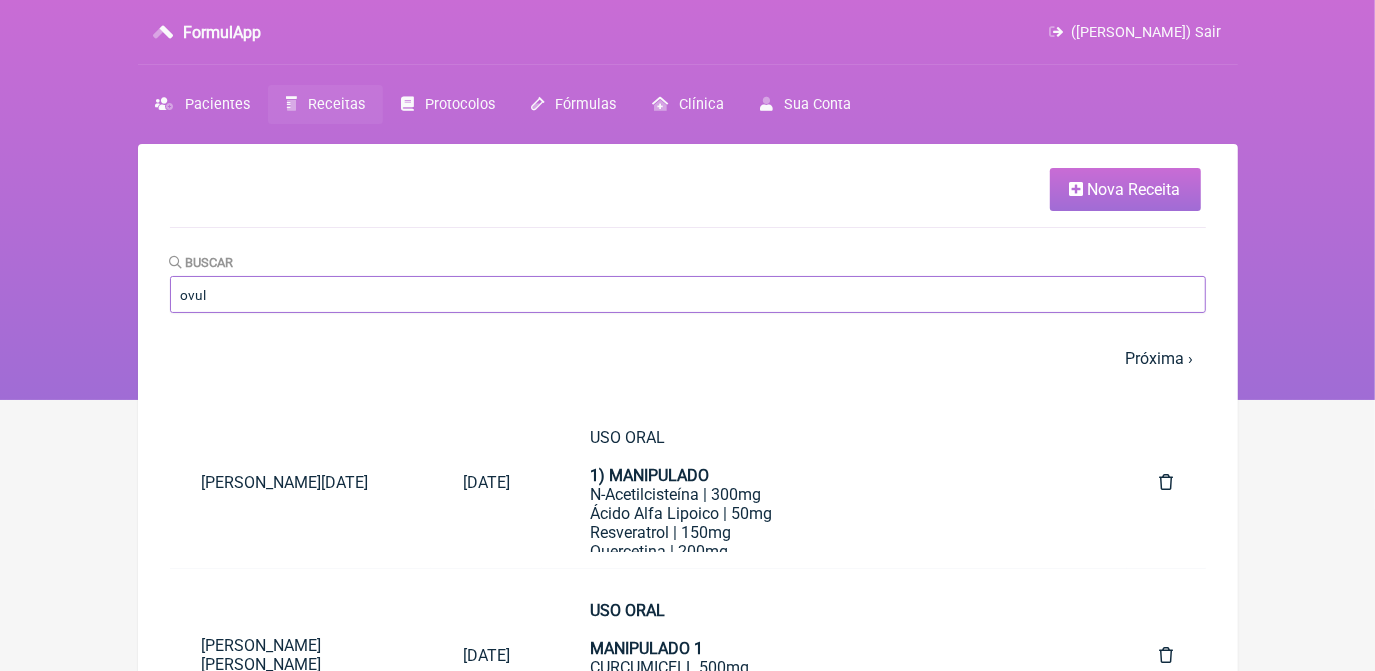 type on "ovul" 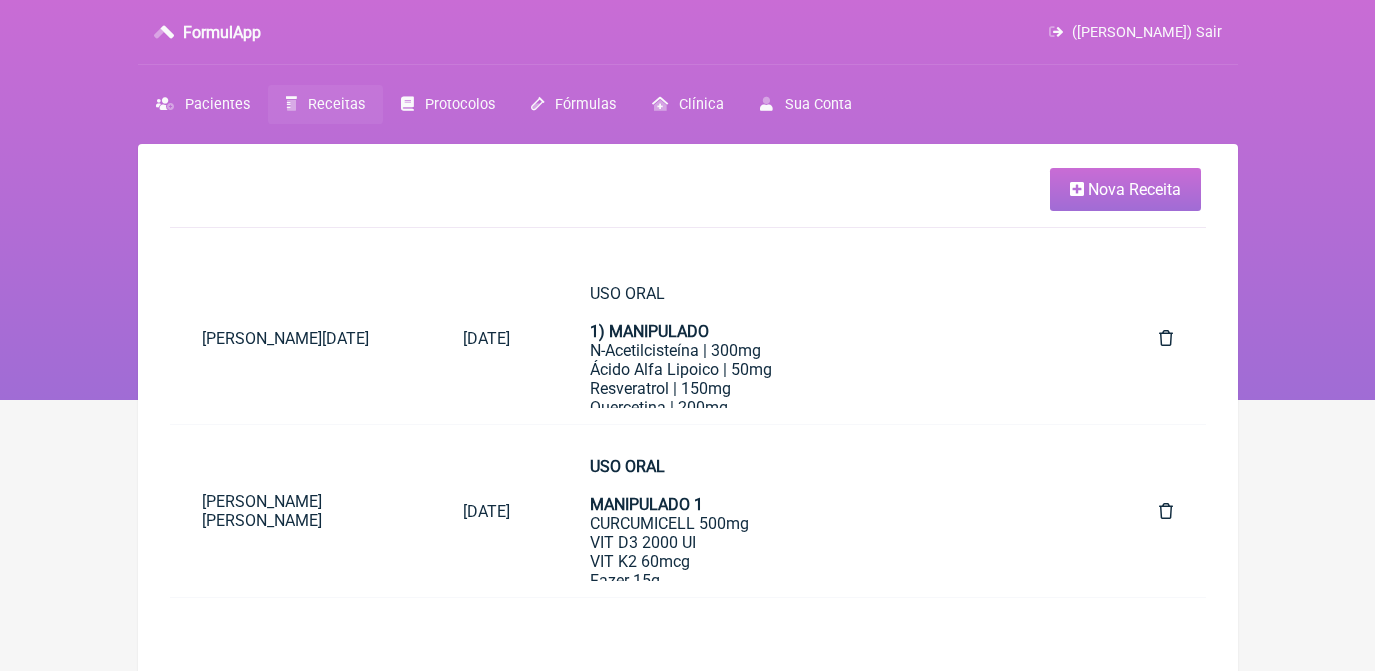 scroll, scrollTop: 0, scrollLeft: 0, axis: both 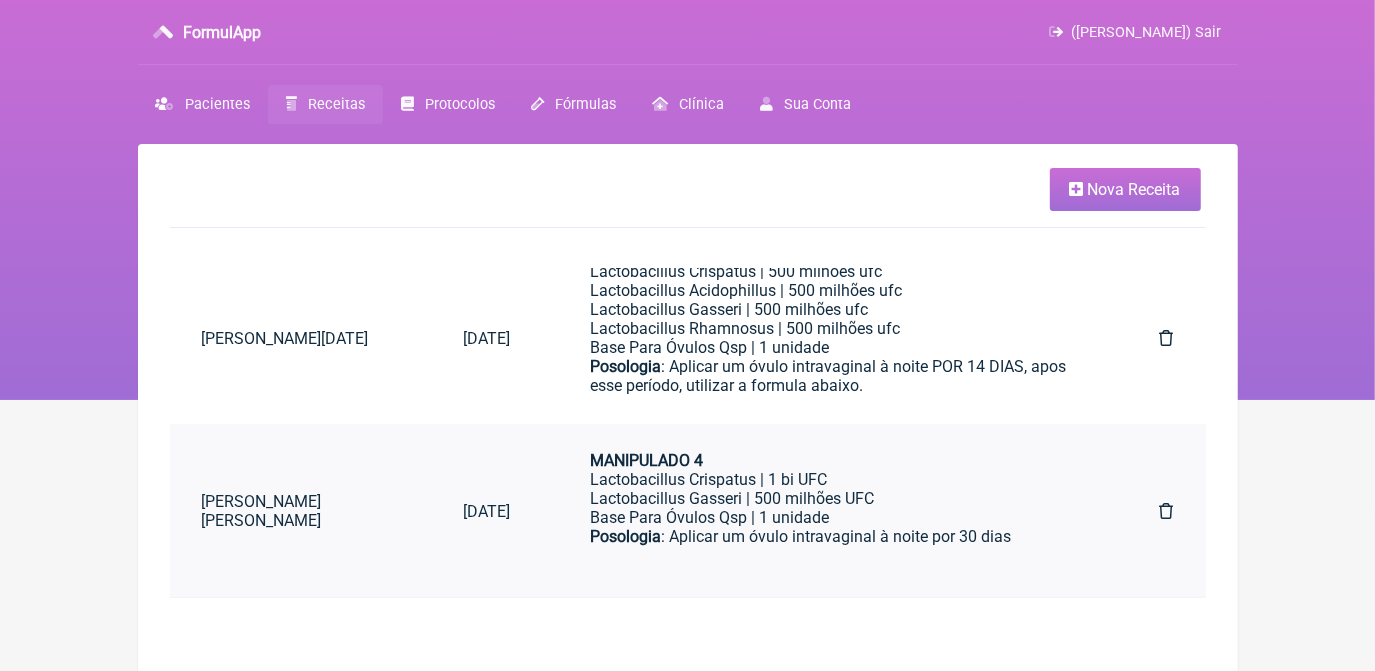 click on "Posologia : Tomar 1 dose duas vezes ao dia, antes das refeições principais ㅤ MANIPULADO 3 MICROBIOMEX 400mg PSYLLIUM 1G FIBREGUM 1G ALOE VERA ES 200MG POSOLOGIA:  TOMAR 1 SACHÊ PELA MANHÃ DIARIAMENTE POR 30 DIAS MANIPULADO 4 Lactobacillus Crispatus | 1 bi UFC" at bounding box center (835, 364) 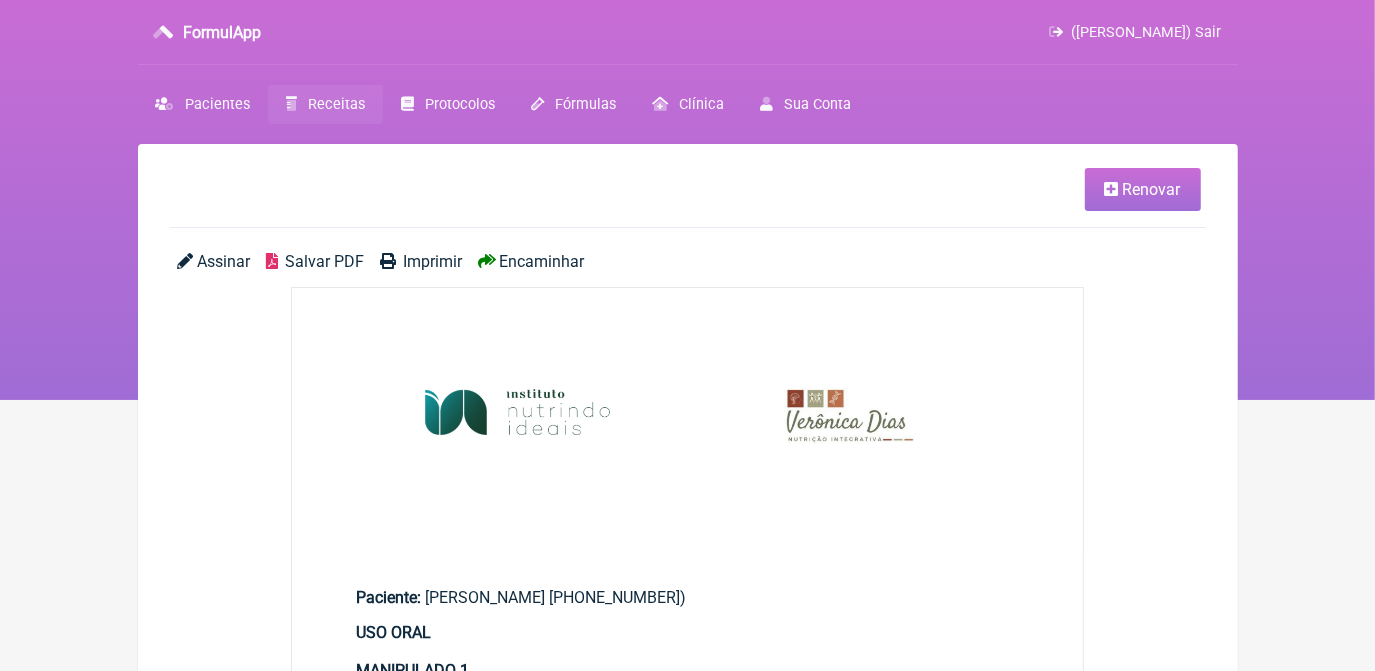 click on "Renovar" at bounding box center [1152, 189] 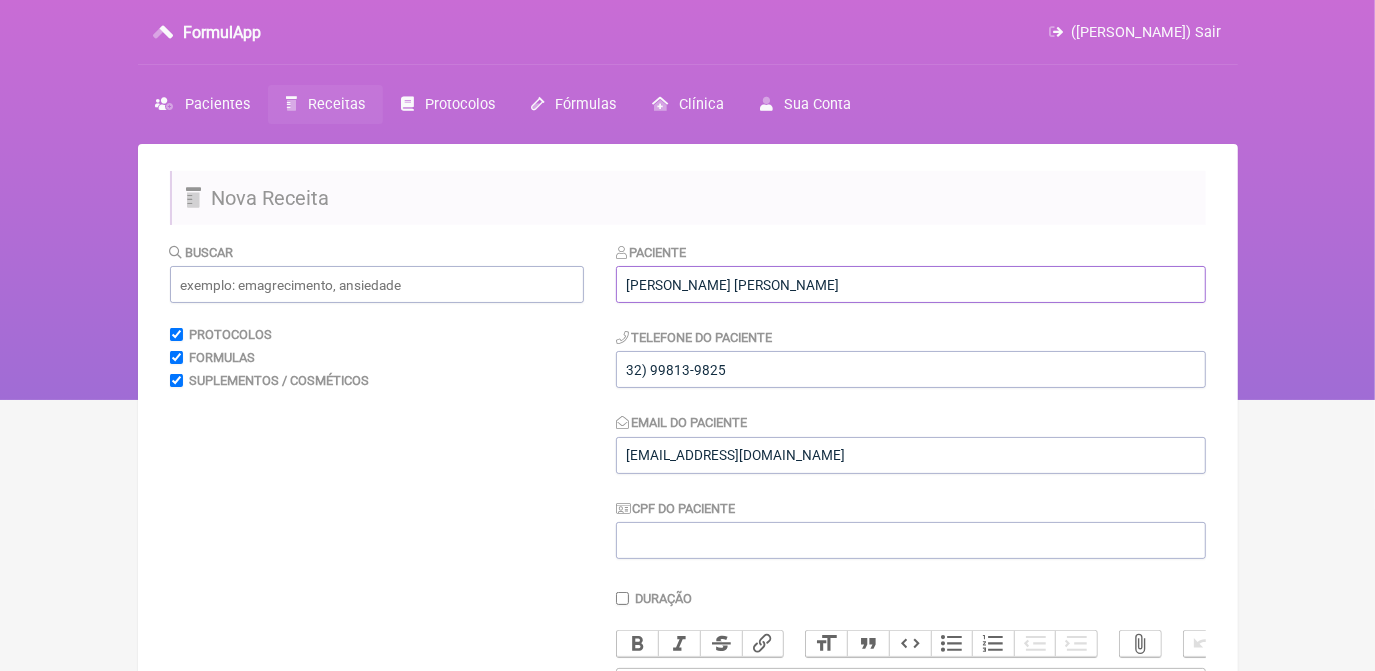 drag, startPoint x: 628, startPoint y: 283, endPoint x: 905, endPoint y: 290, distance: 277.08844 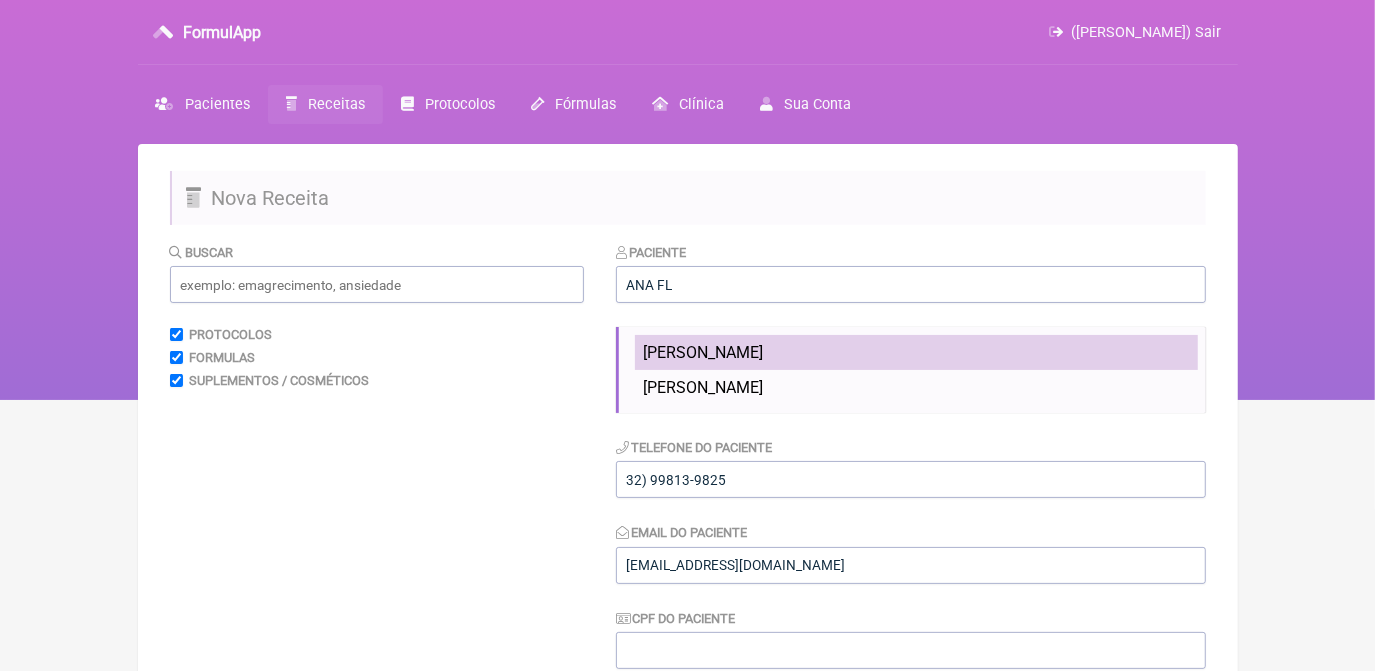 click on "[PERSON_NAME] [PERSON_NAME]" at bounding box center (703, 352) 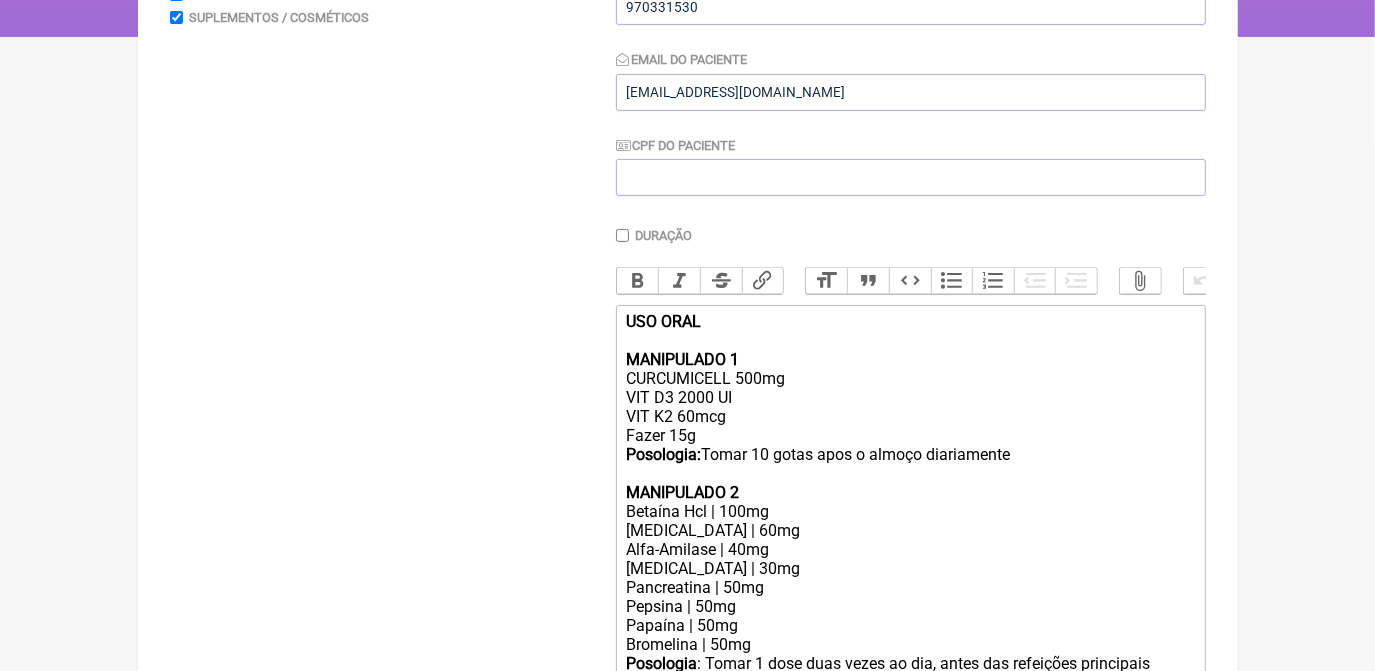 scroll, scrollTop: 454, scrollLeft: 0, axis: vertical 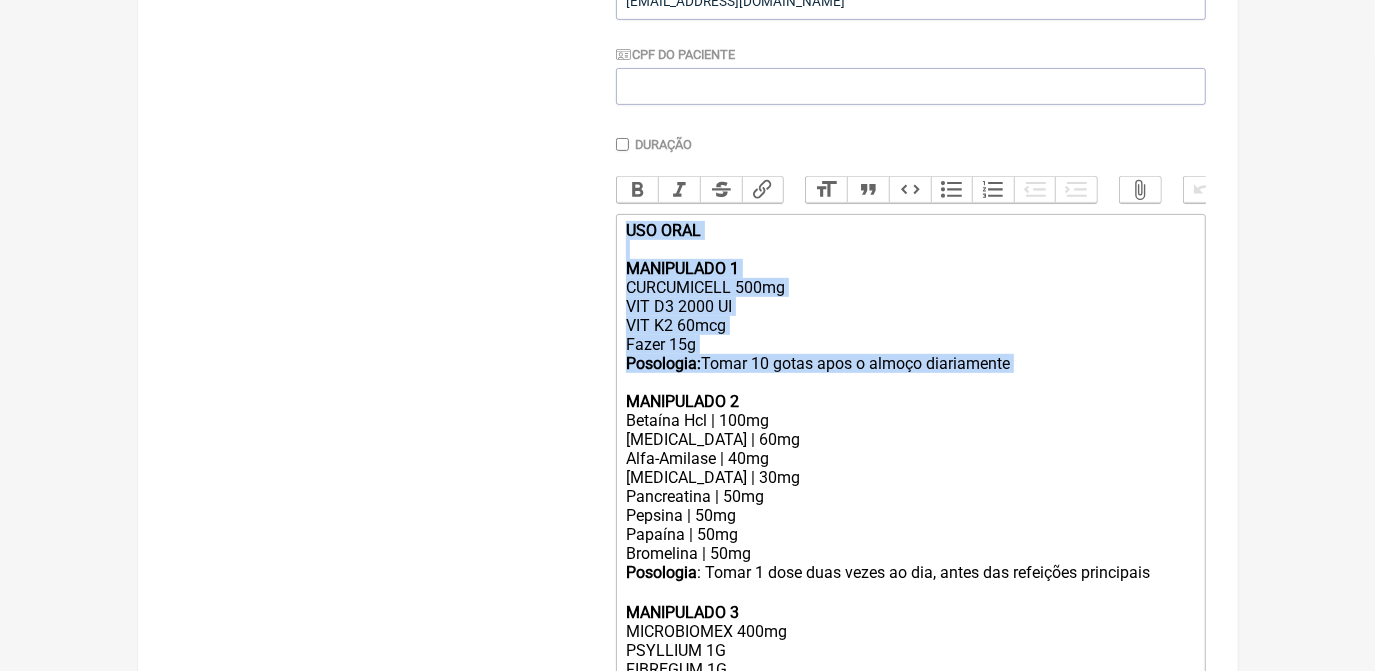 drag, startPoint x: 624, startPoint y: 242, endPoint x: 992, endPoint y: 399, distance: 400.09125 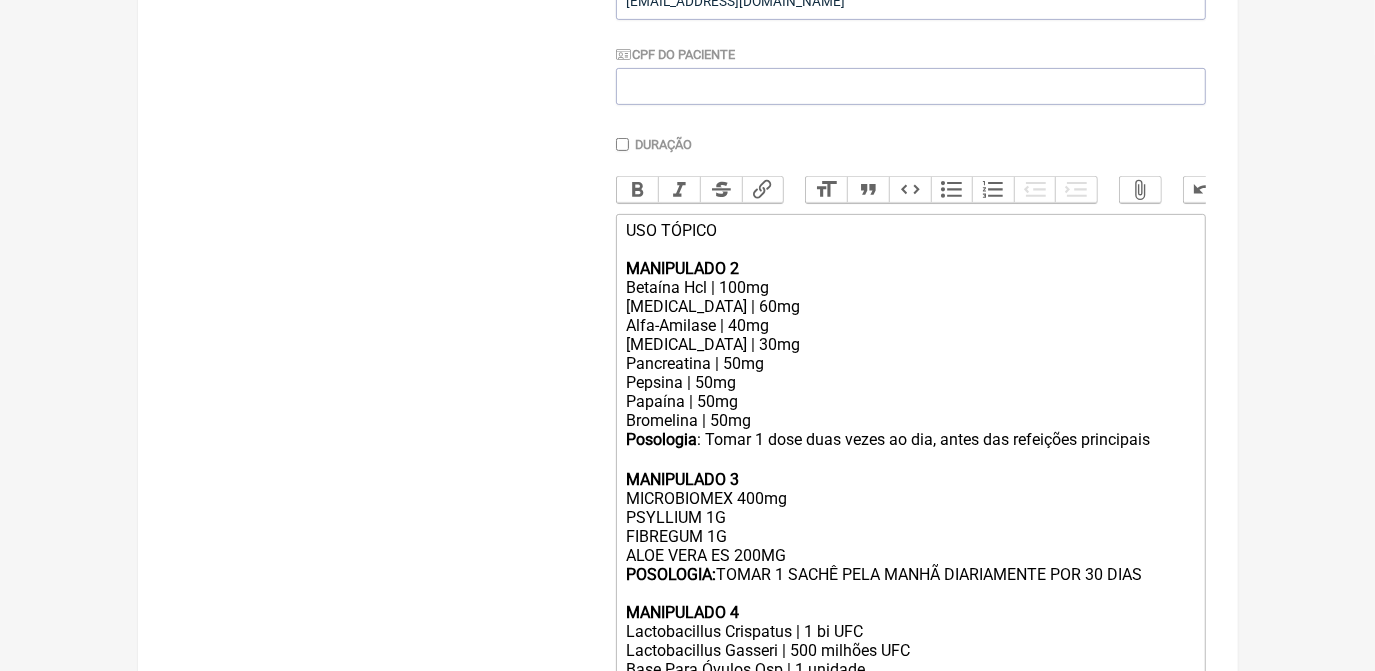 drag, startPoint x: 1171, startPoint y: 604, endPoint x: 624, endPoint y: 284, distance: 633.72626 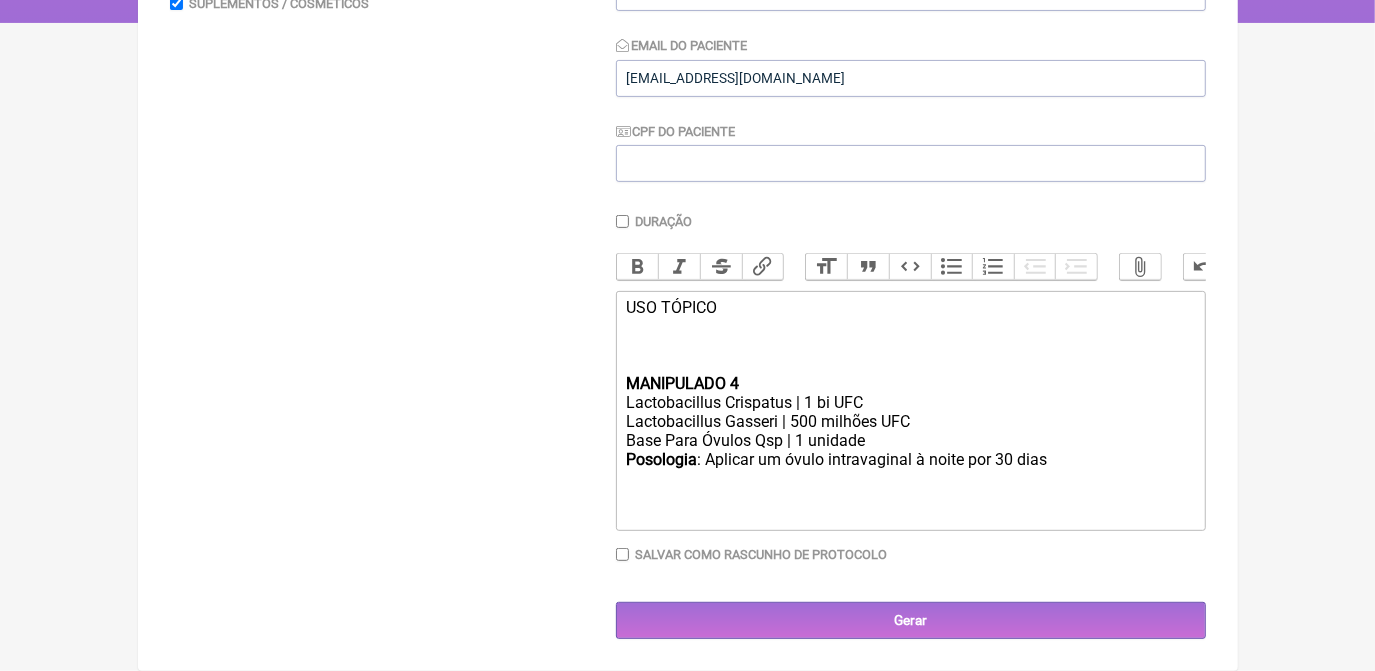 scroll, scrollTop: 392, scrollLeft: 0, axis: vertical 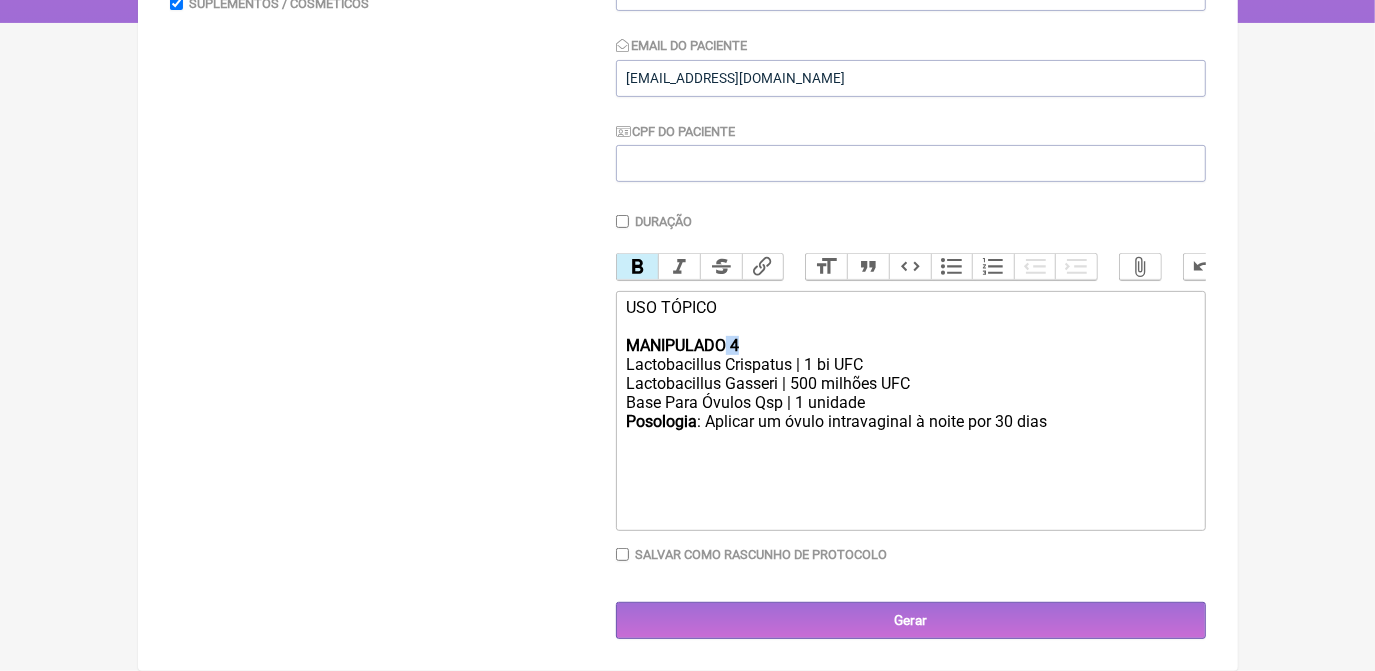 click on "MANIPULADO 4" 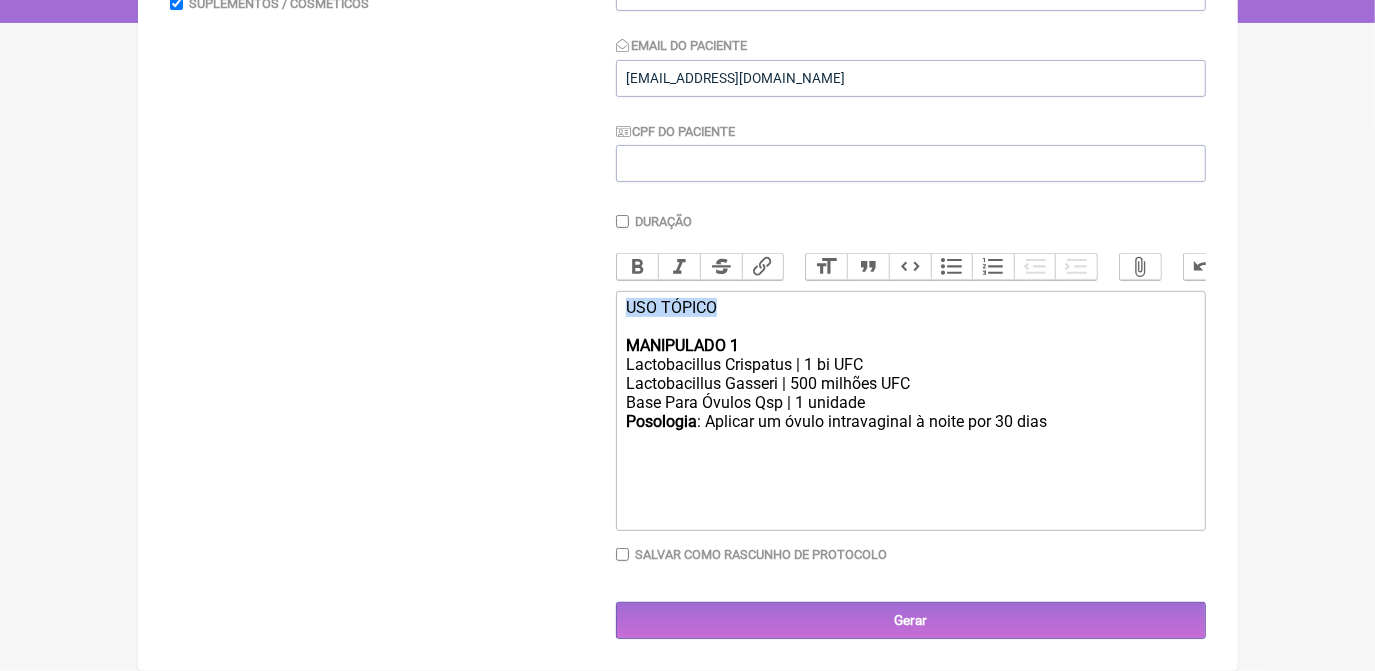 drag, startPoint x: 625, startPoint y: 304, endPoint x: 721, endPoint y: 310, distance: 96.18732 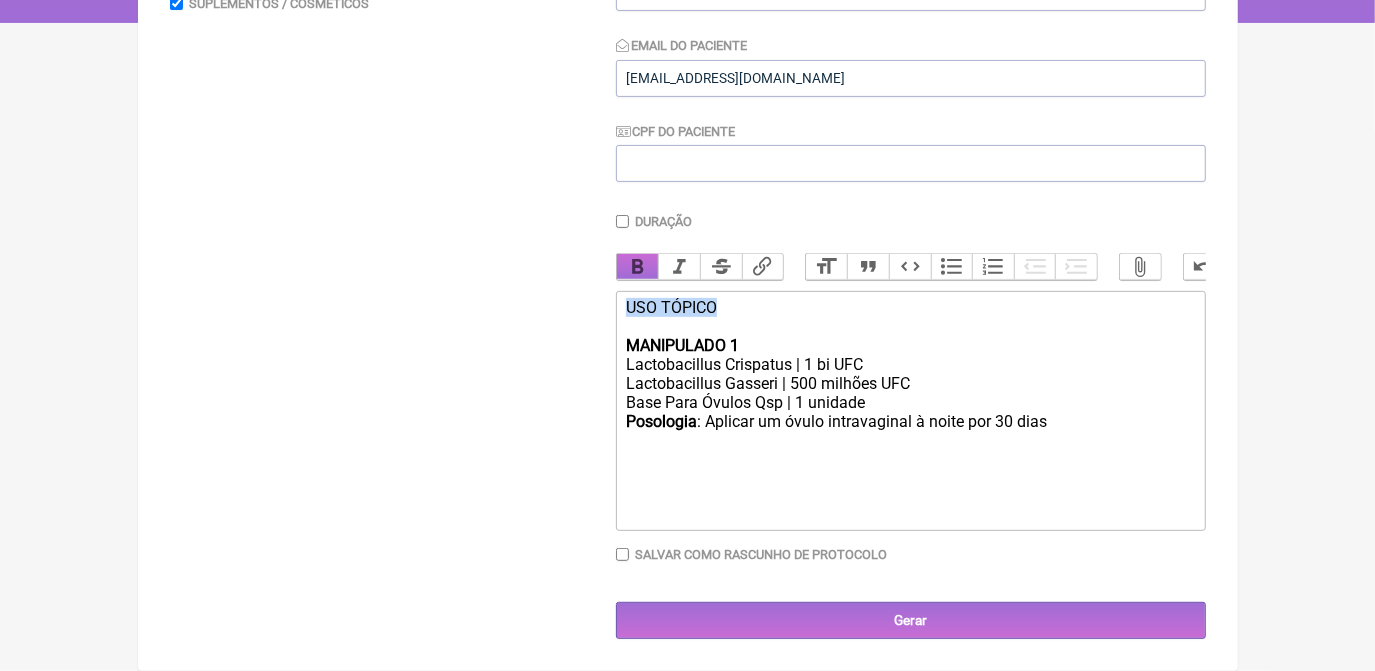click on "Bold" at bounding box center [638, 267] 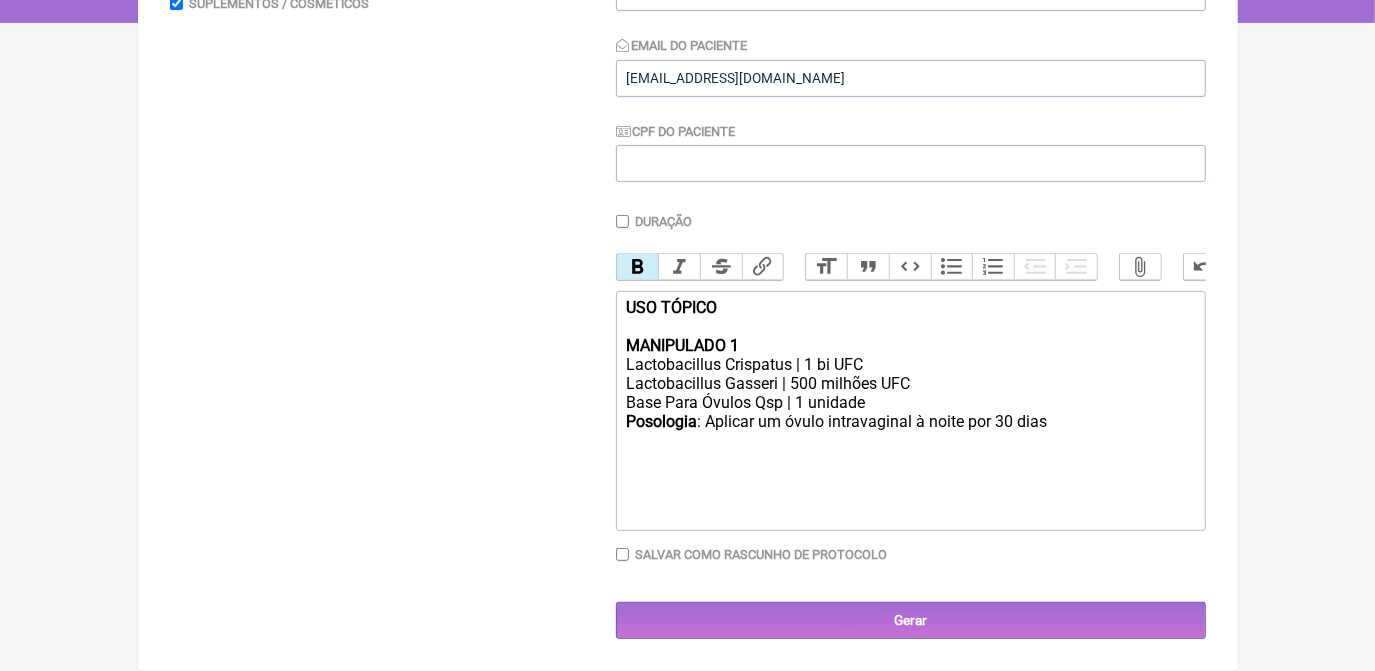 click on "USO TÓPICO MANIPULADO 1 Lactobacillus Crispatus | 1 bi UFC Lactobacillus Gasseri | 500 milhões UFC Base Para Óvulos Qsp | 1 unidade Posologia : Aplicar um óvulo intravaginal à noite por 30 dias" 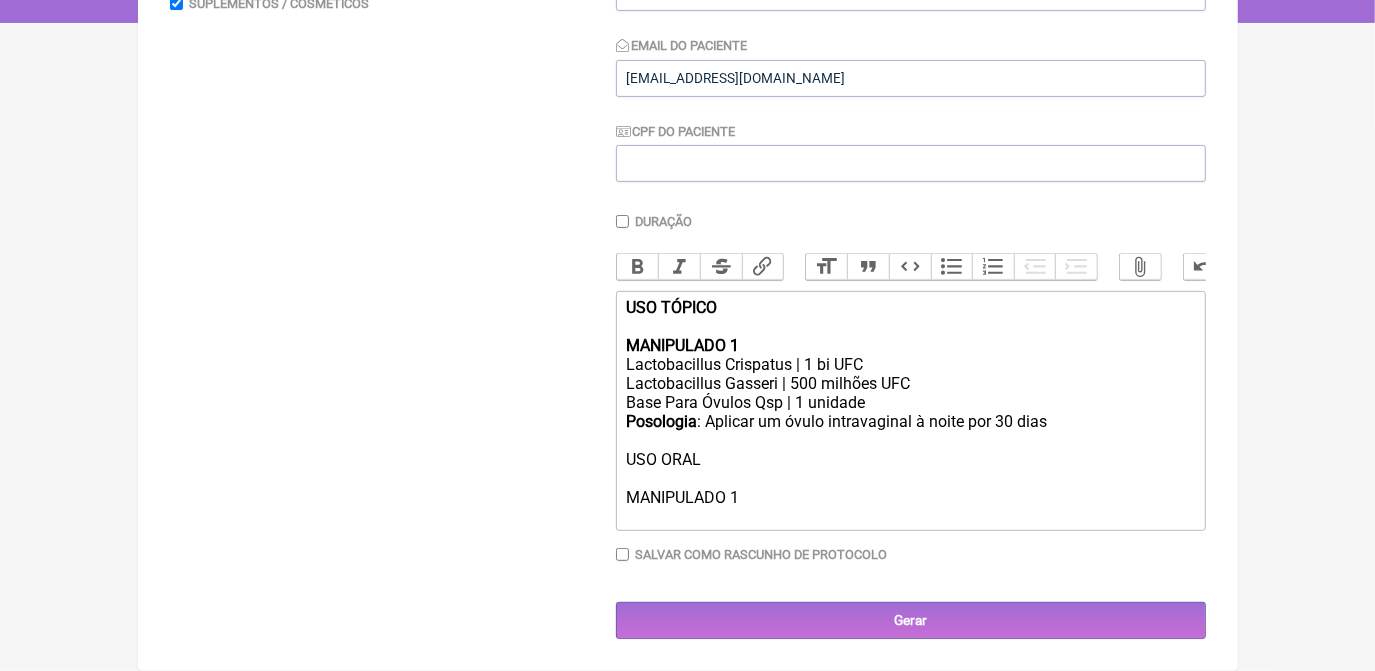type on "<div><strong>USO TÓPICO</strong><br><br><strong>MANIPULADO 1</strong><br>Lactobacillus Crispatus | 1 bi UFC</div><div>Lactobacillus Gasseri | 500 milhões UFC</div><div>Base Para Óvulos Qsp | 1 unidade</div><div><strong>Posologia</strong>: Aplicar um óvulo intravaginal à noite por 30 dias<br><br>USO ORAL<br><br>MANIPULADO 1<br><br></div>" 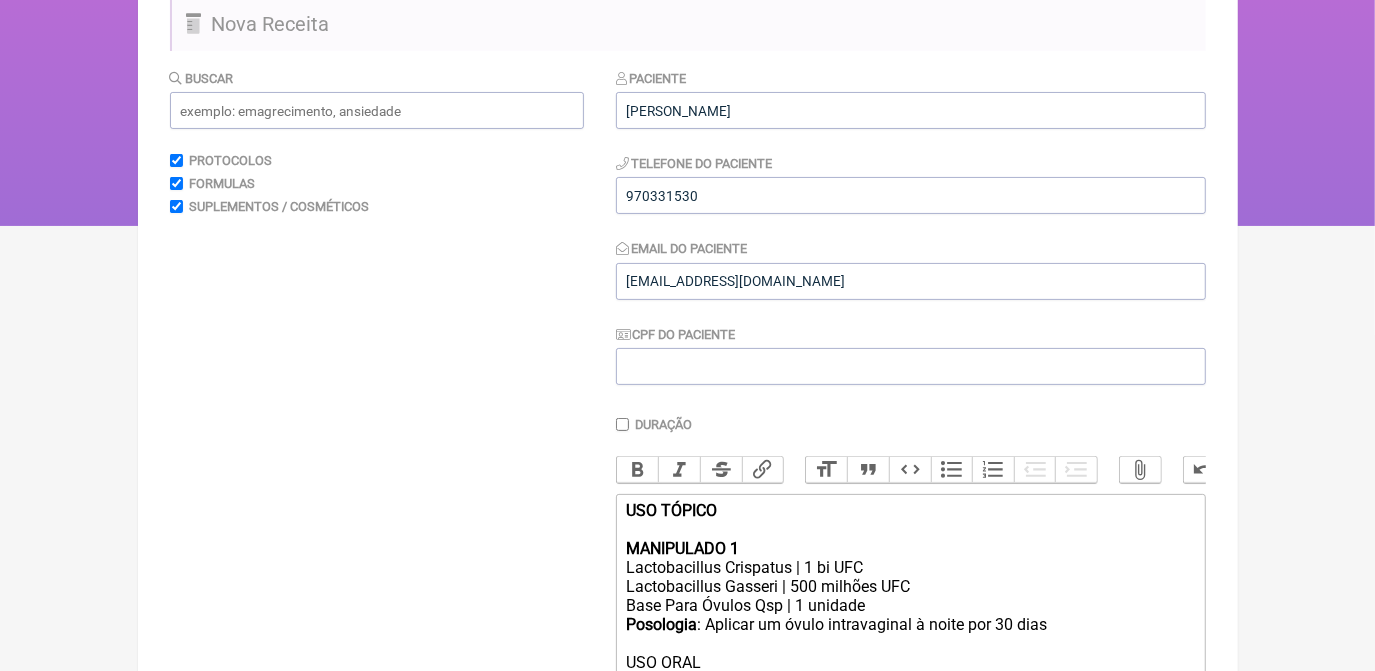 scroll, scrollTop: 128, scrollLeft: 0, axis: vertical 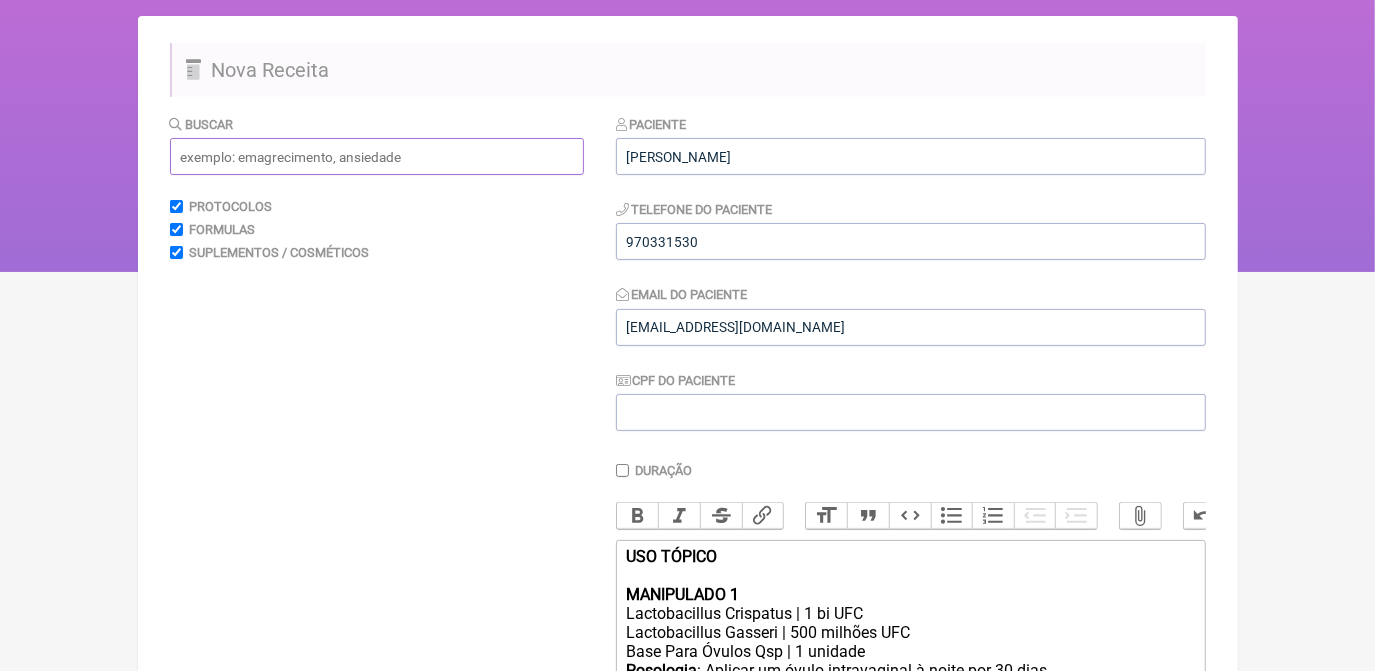 click at bounding box center (377, 156) 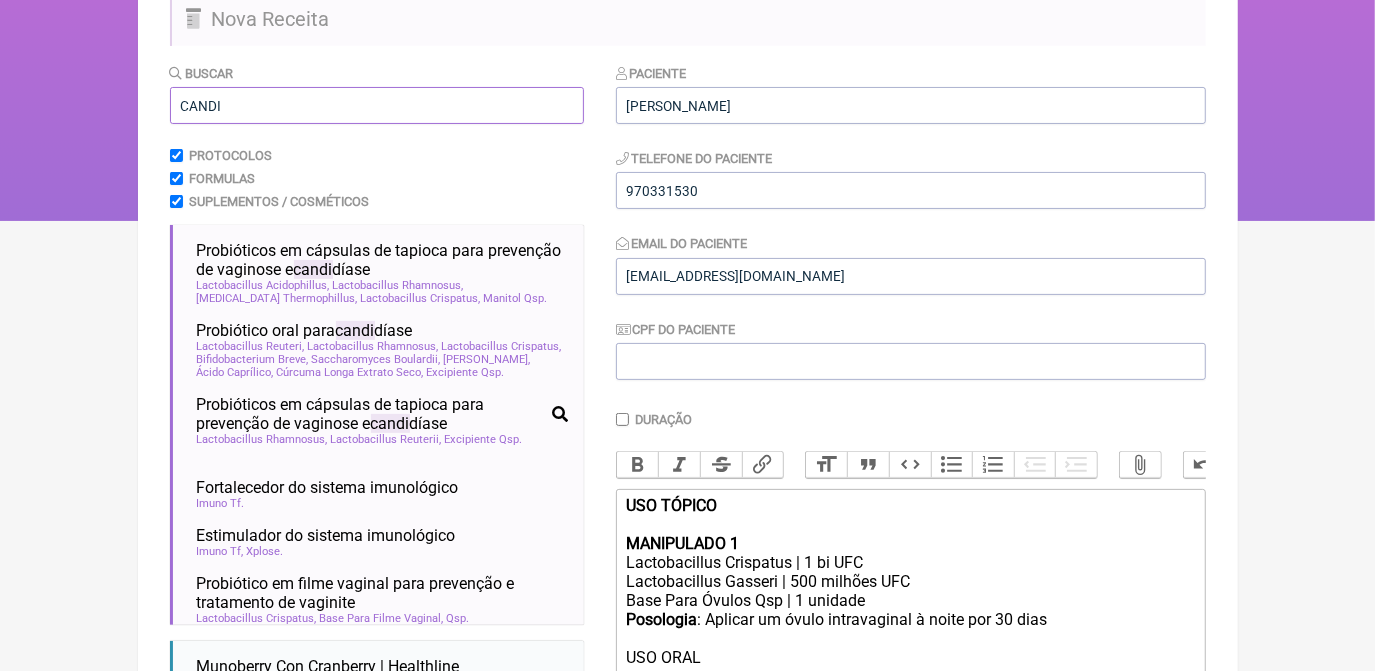 scroll, scrollTop: 219, scrollLeft: 0, axis: vertical 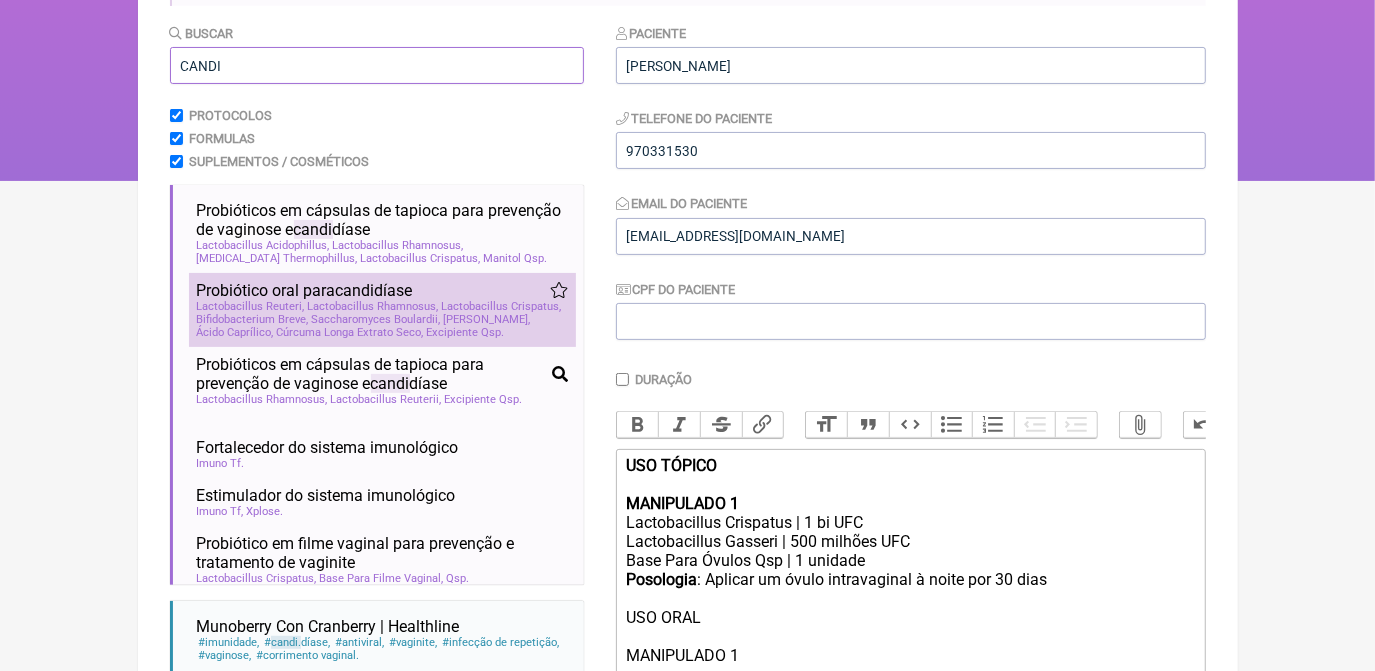type on "CANDI" 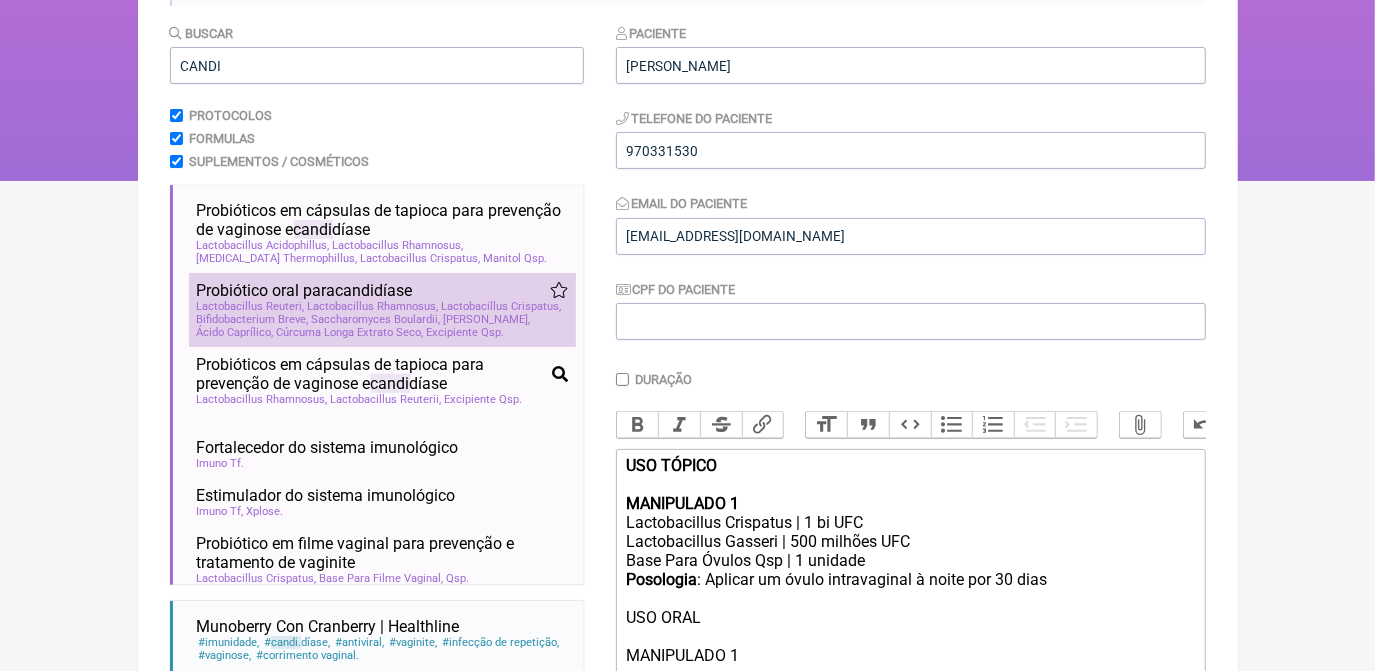 click on "Ácido Málico" at bounding box center [487, 319] 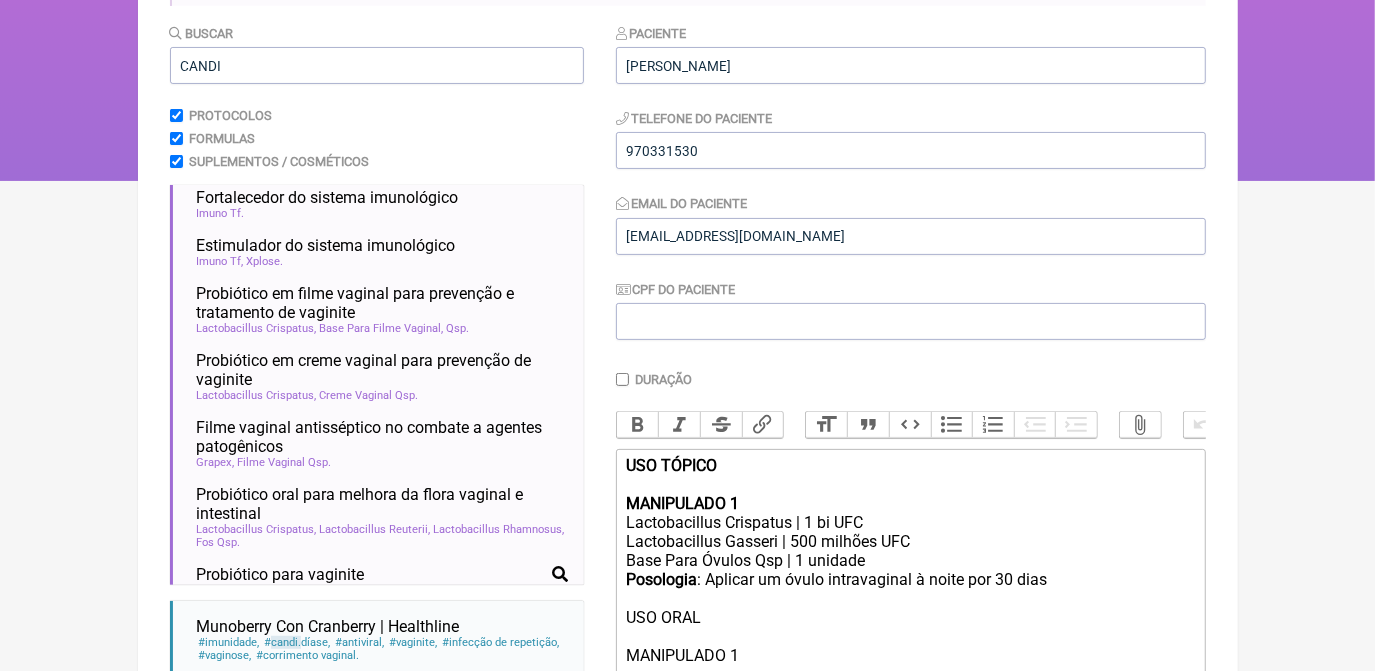 scroll, scrollTop: 272, scrollLeft: 0, axis: vertical 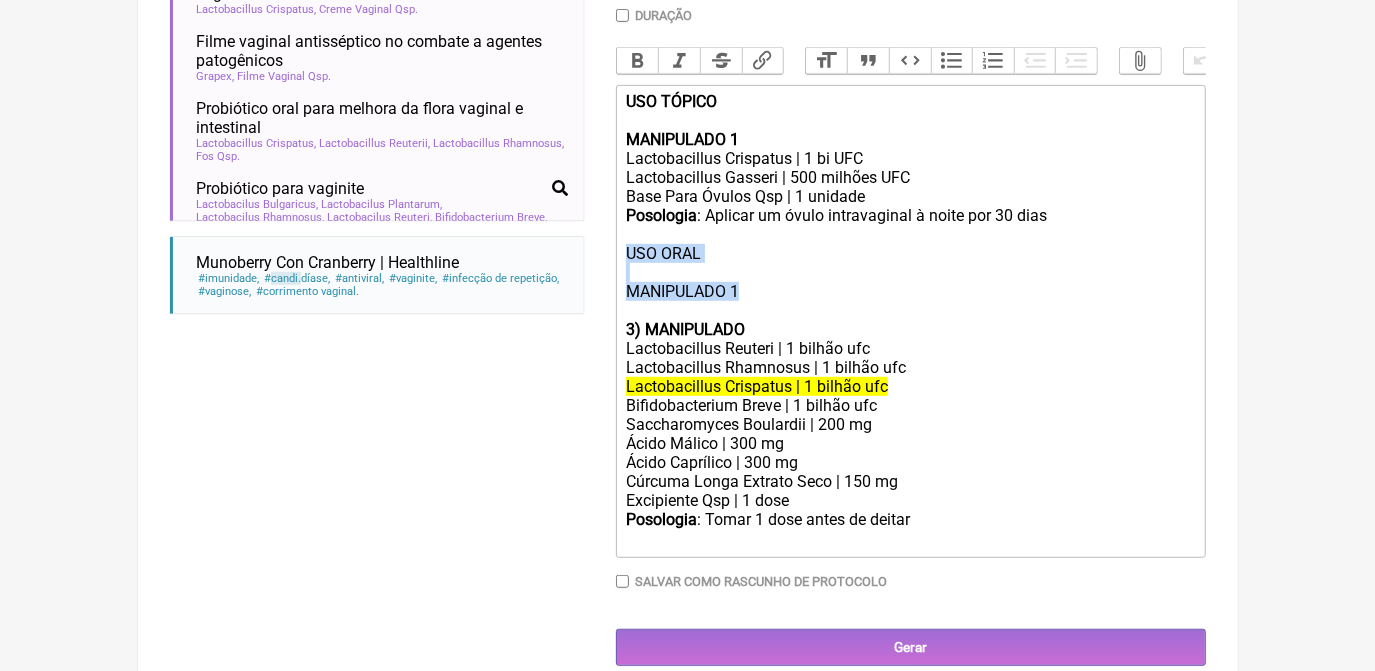 drag, startPoint x: 628, startPoint y: 270, endPoint x: 755, endPoint y: 319, distance: 136.12494 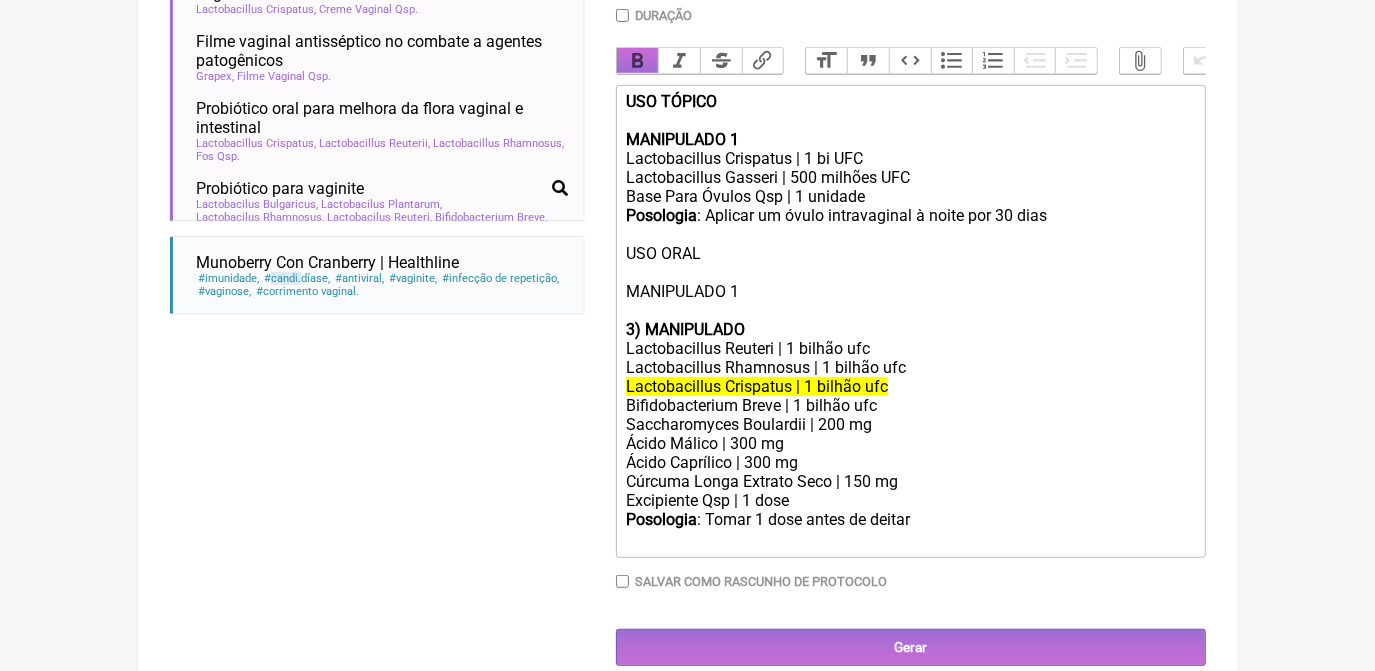 click on "Bold" at bounding box center (638, 61) 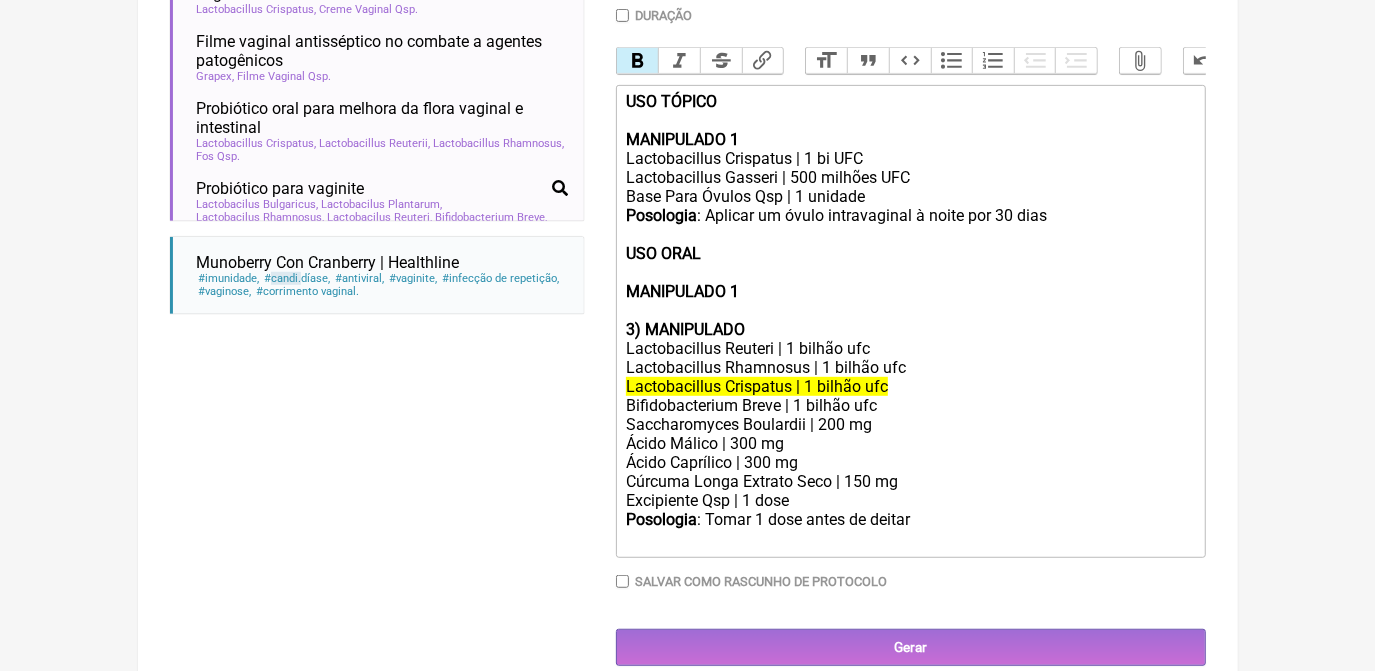 click on "Posologia : Aplicar um óvulo intravaginal à noite por 30 dias USO ORAL MANIPULADO 1" 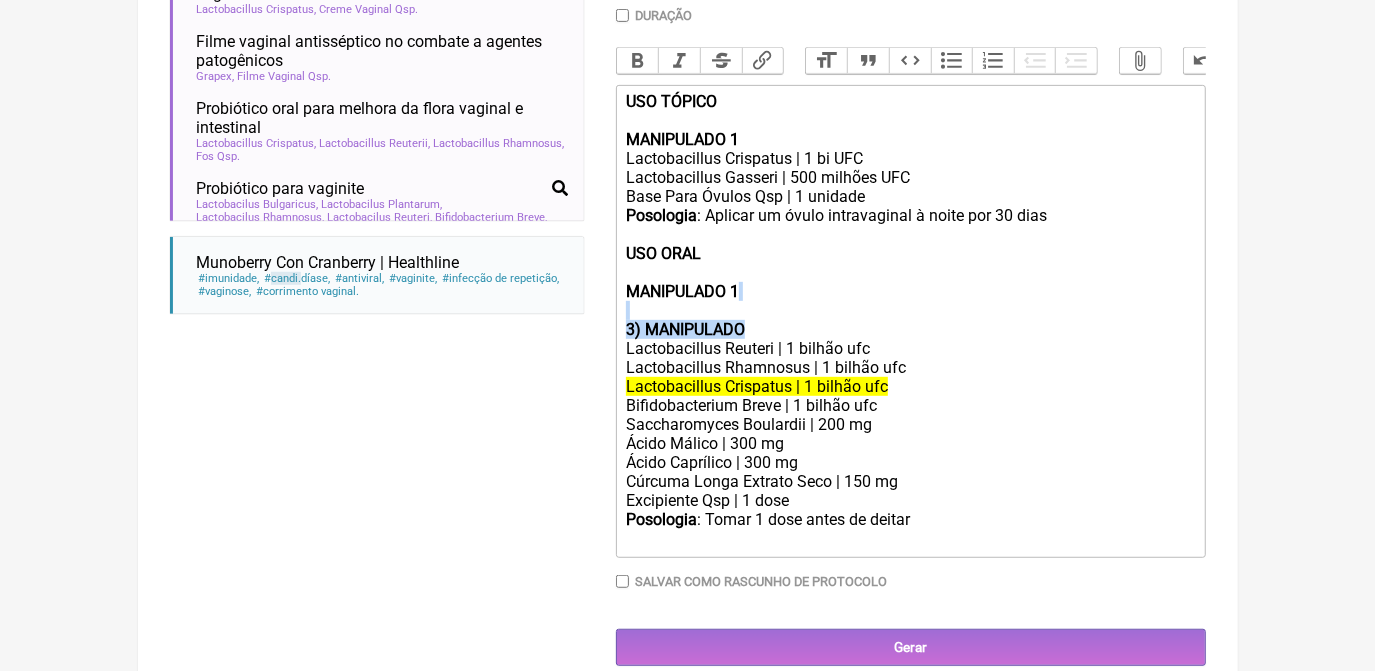 drag, startPoint x: 760, startPoint y: 355, endPoint x: 629, endPoint y: 336, distance: 132.3707 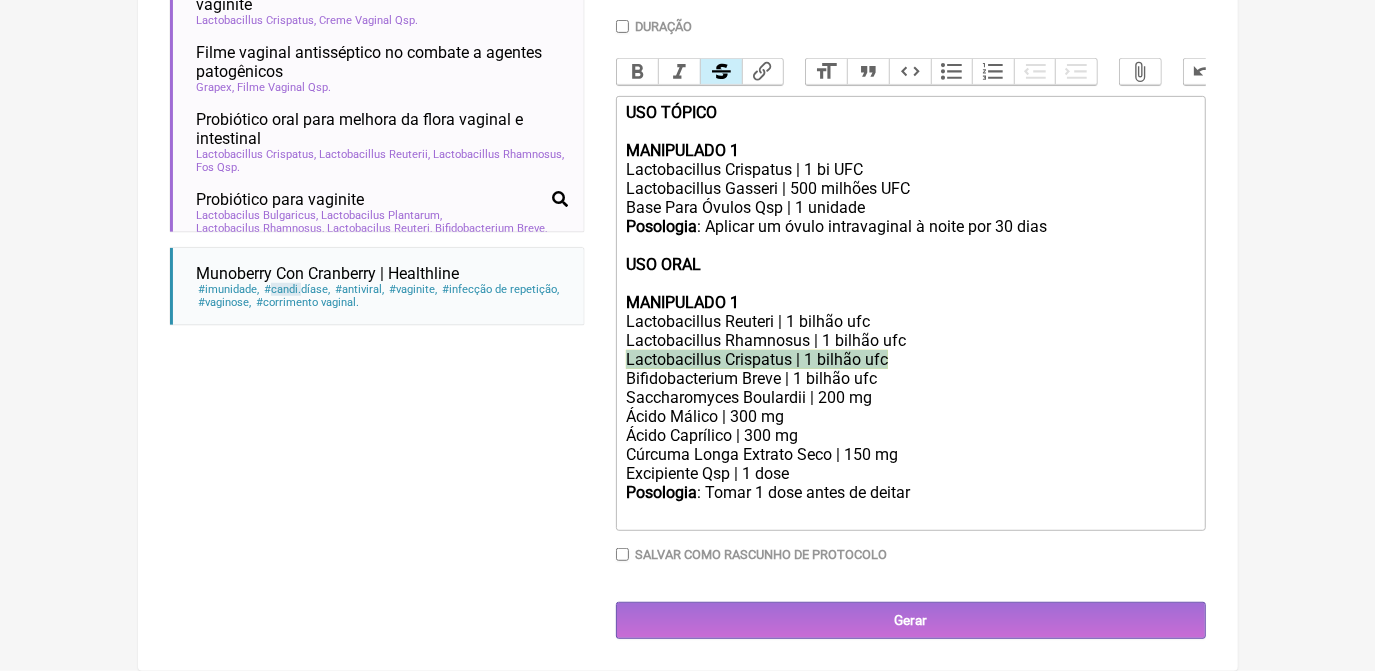drag, startPoint x: 624, startPoint y: 372, endPoint x: 904, endPoint y: 369, distance: 280.01608 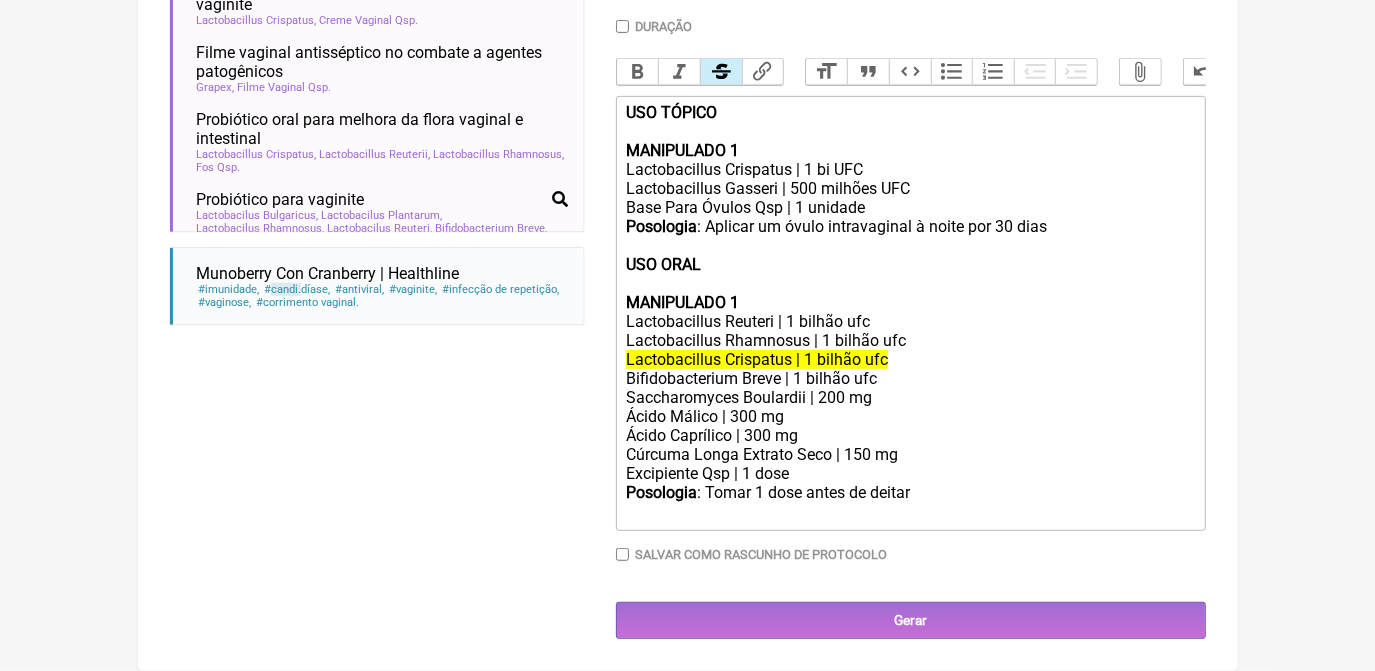 click on "Strikethrough" at bounding box center (721, 72) 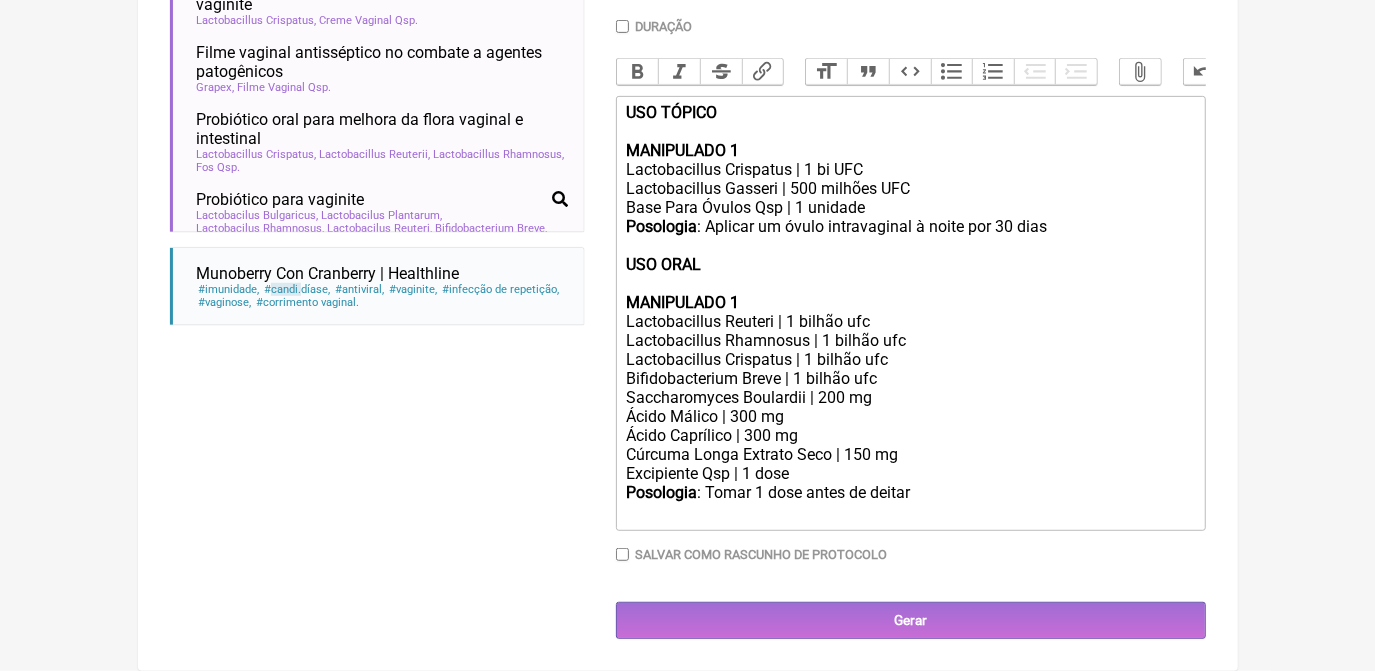 click on "Saccharomyces Boulardii | 200 mg" 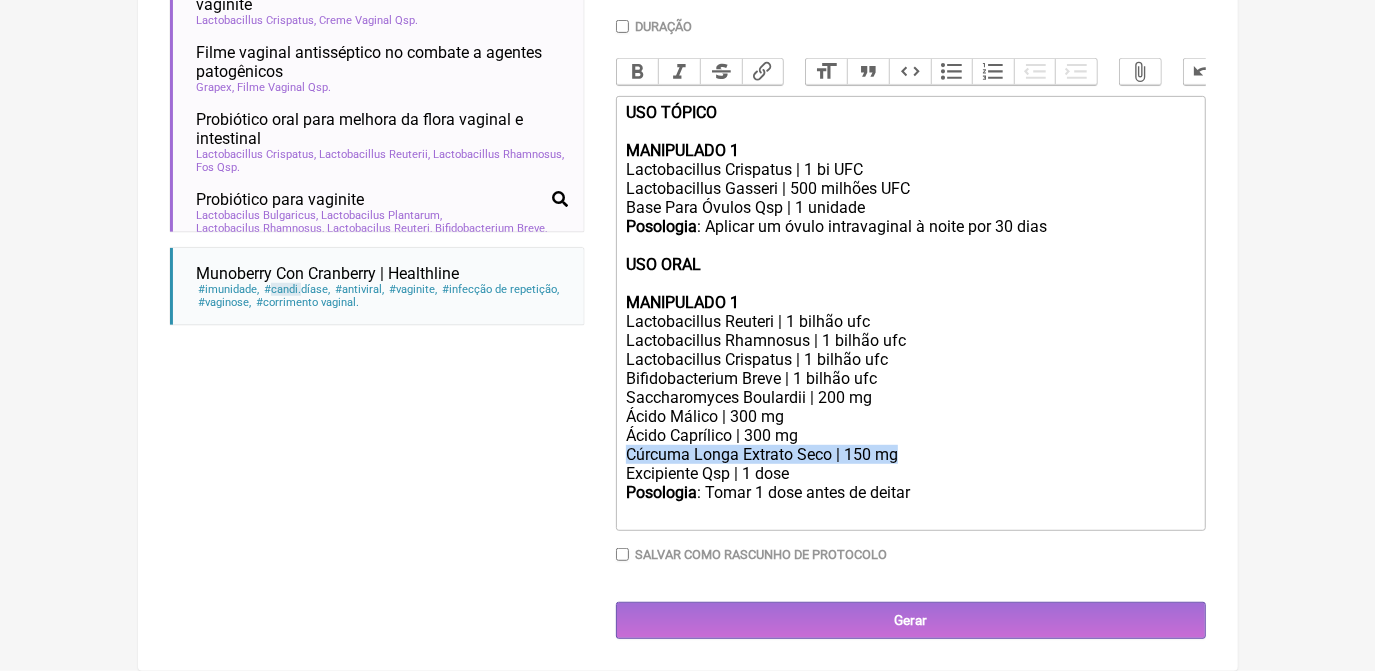 drag, startPoint x: 897, startPoint y: 467, endPoint x: 621, endPoint y: 470, distance: 276.0163 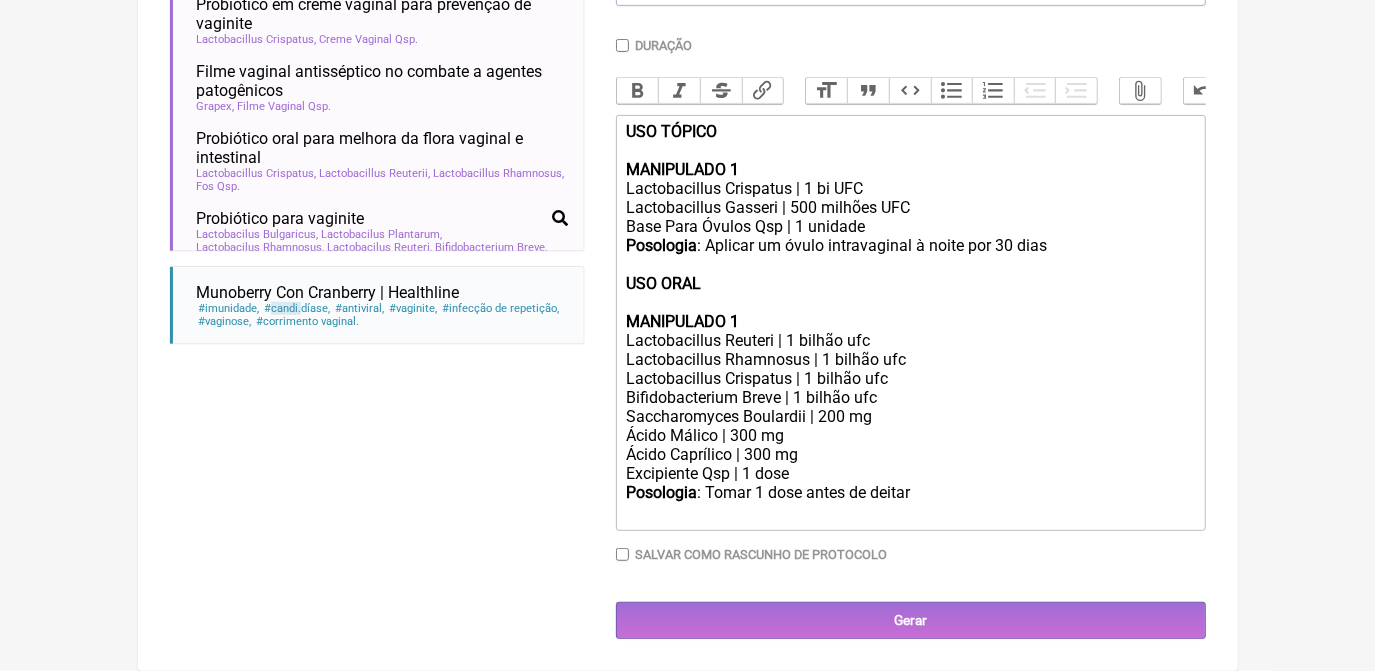 scroll, scrollTop: 580, scrollLeft: 0, axis: vertical 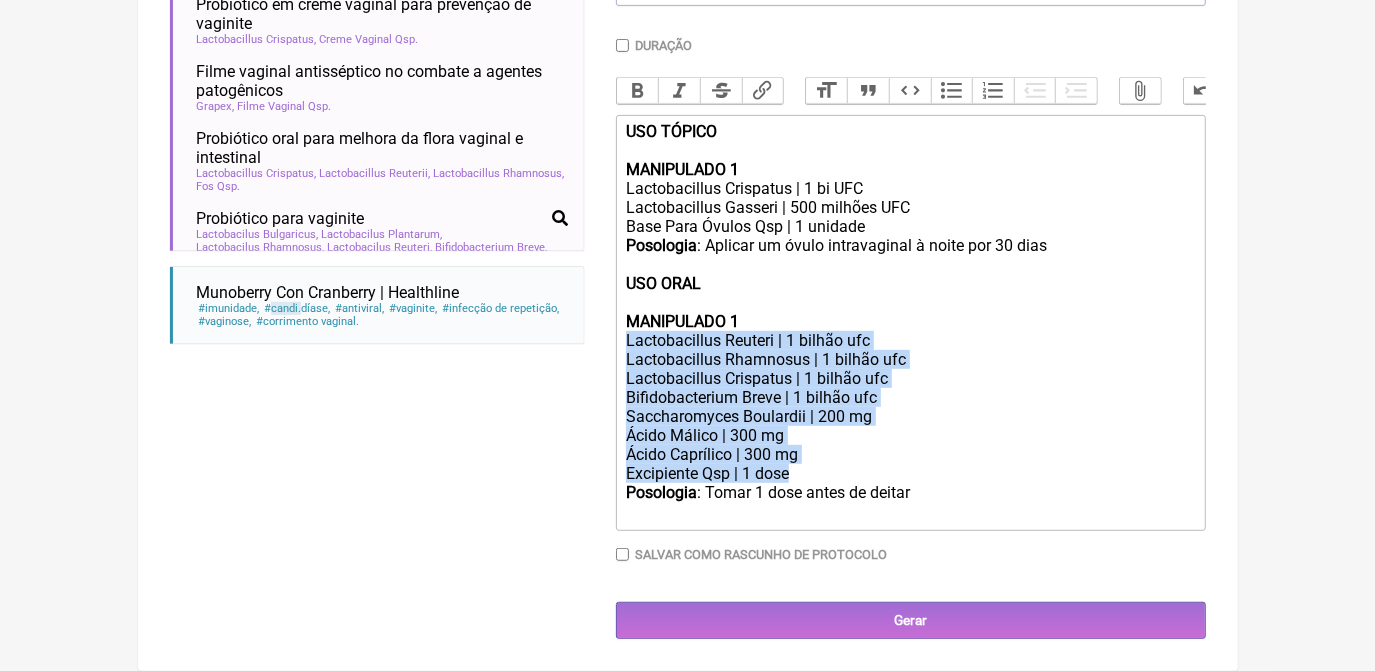 drag, startPoint x: 832, startPoint y: 468, endPoint x: 586, endPoint y: 326, distance: 284.04224 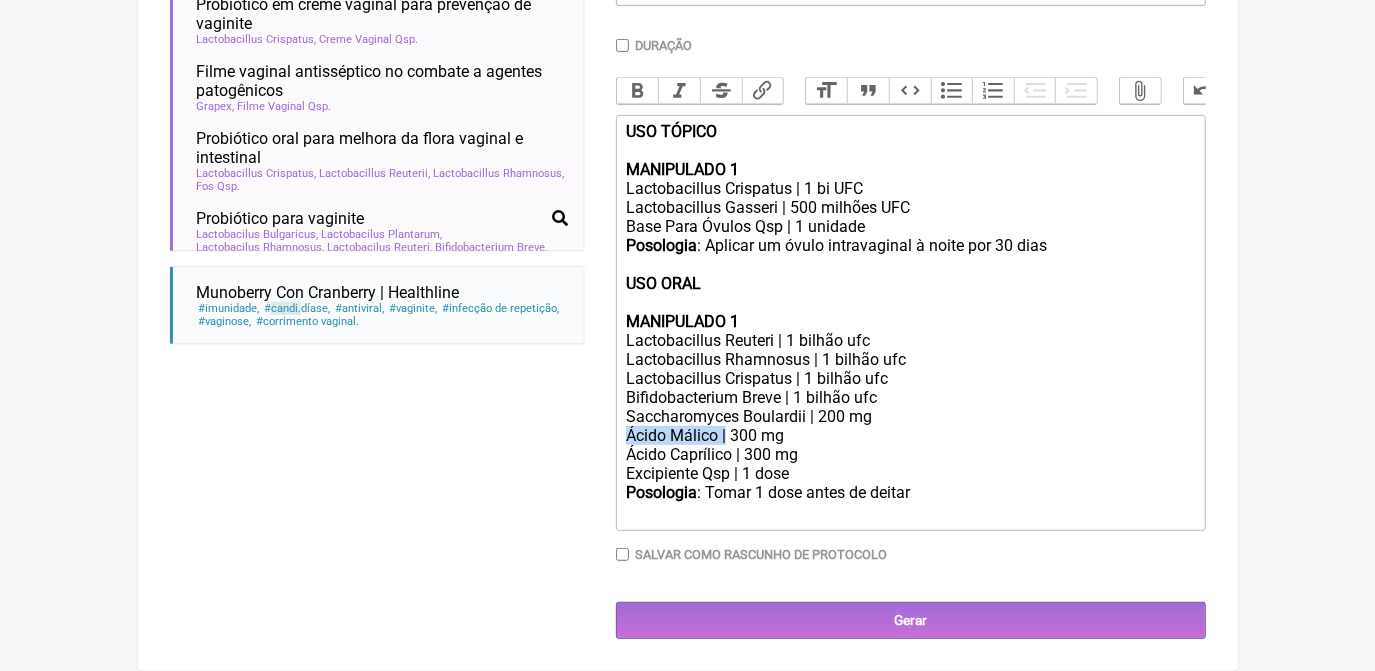 drag, startPoint x: 728, startPoint y: 434, endPoint x: 628, endPoint y: 434, distance: 100 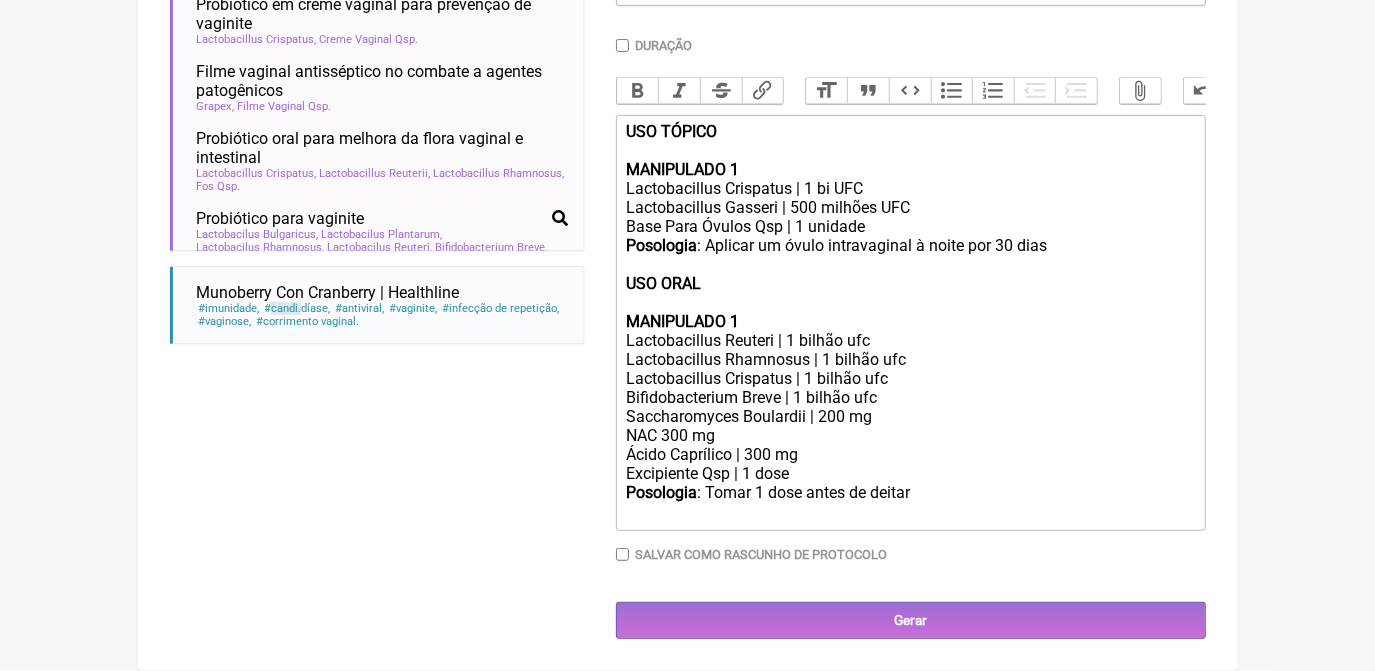 click on "Excipiente Qsp | 1 dose" 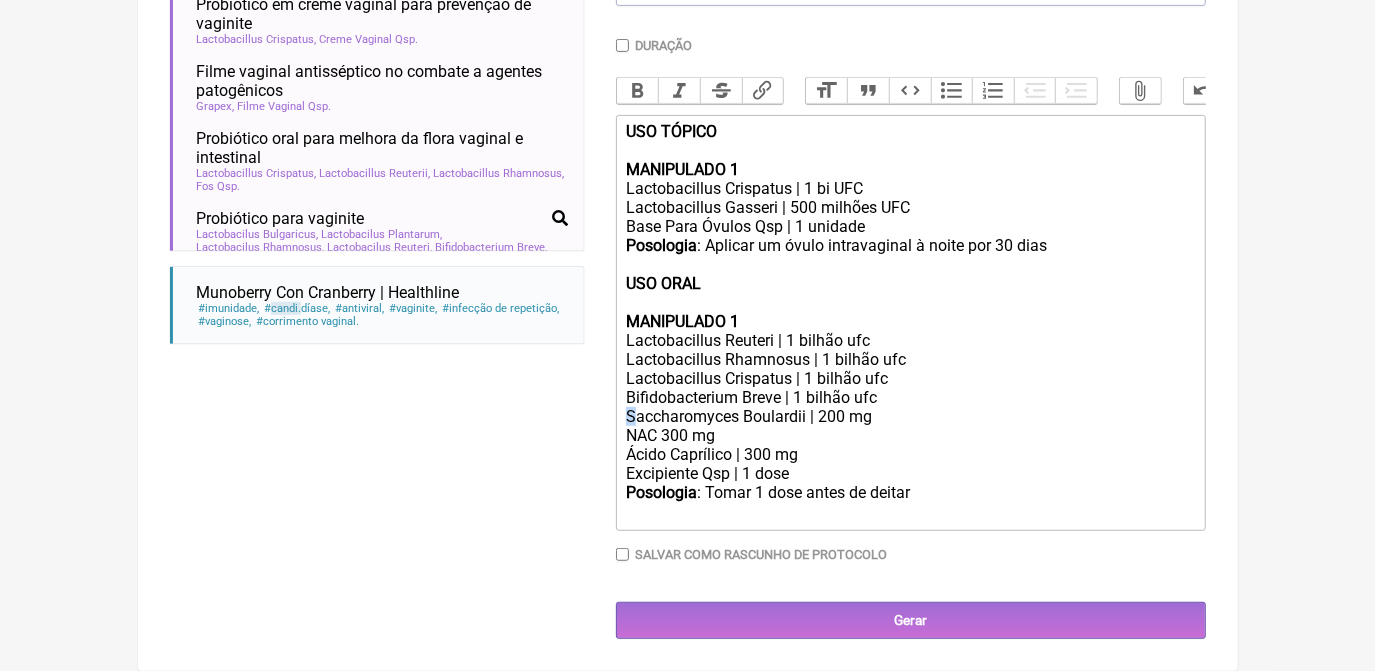 drag, startPoint x: 626, startPoint y: 416, endPoint x: 637, endPoint y: 415, distance: 11.045361 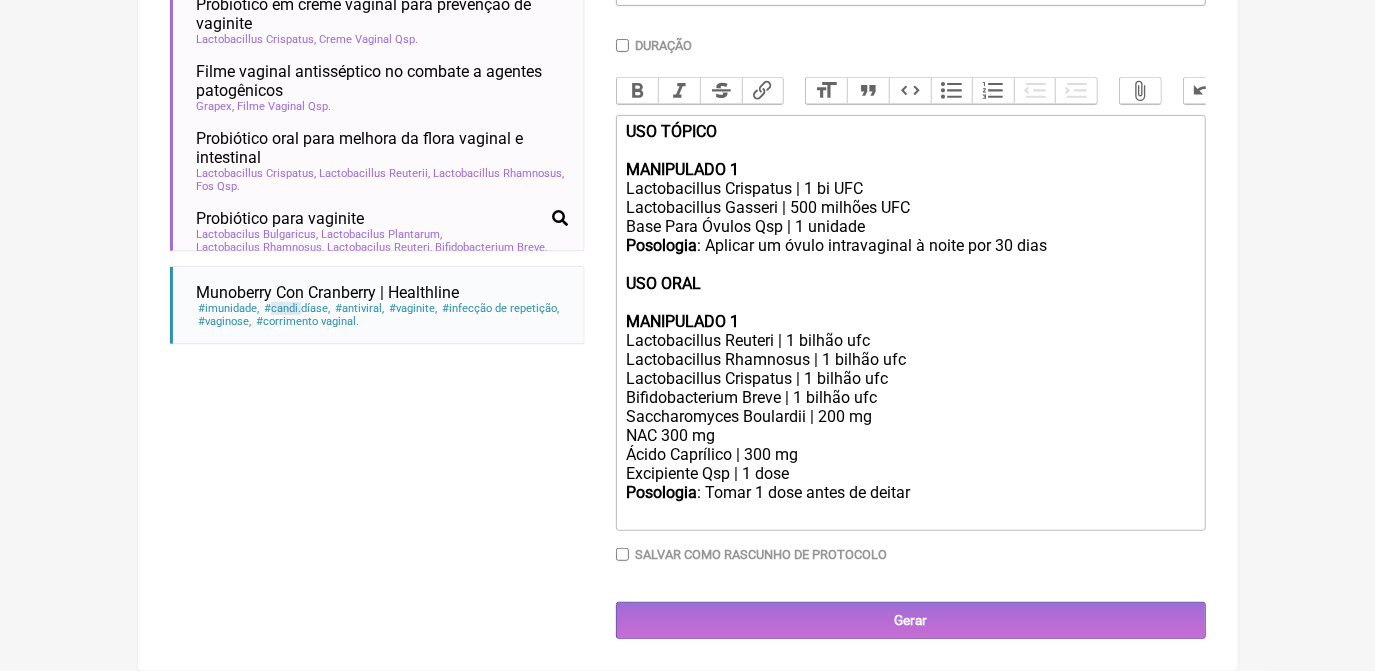 click on "NAC 300 mg" 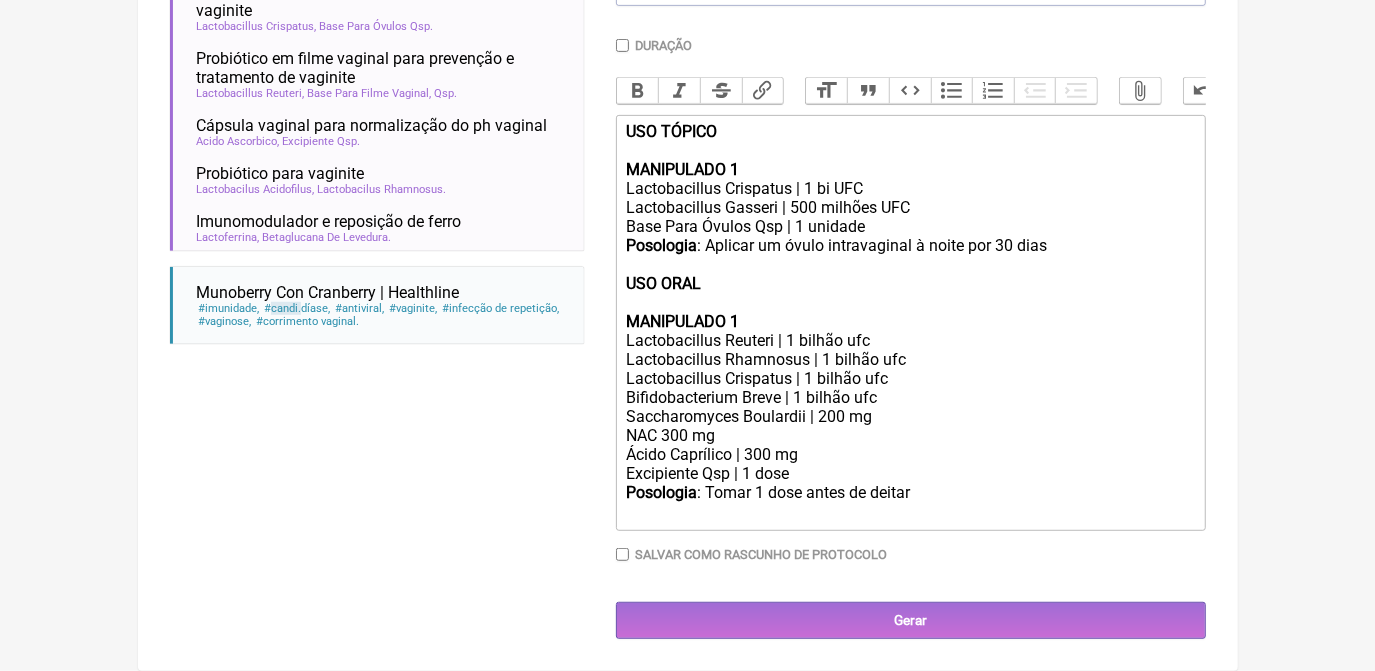 scroll, scrollTop: 989, scrollLeft: 0, axis: vertical 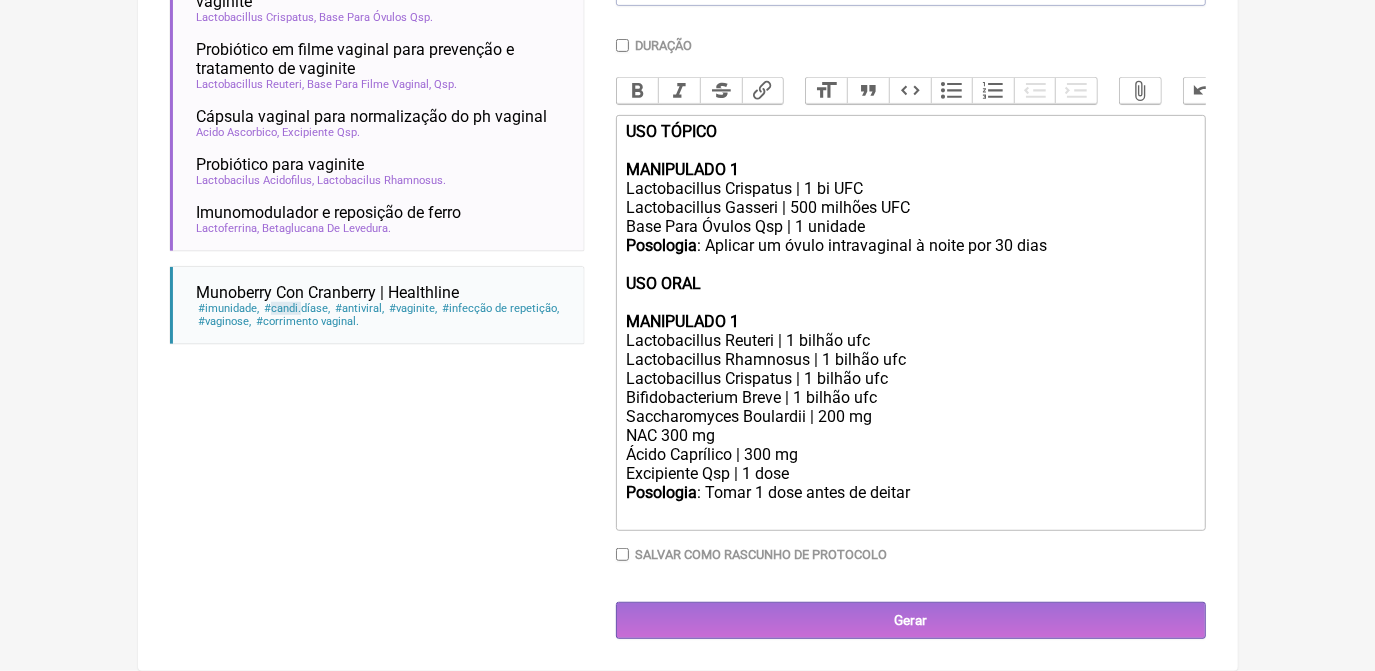 click on "Imunomodulador e reposição de ferro" at bounding box center [329, 212] 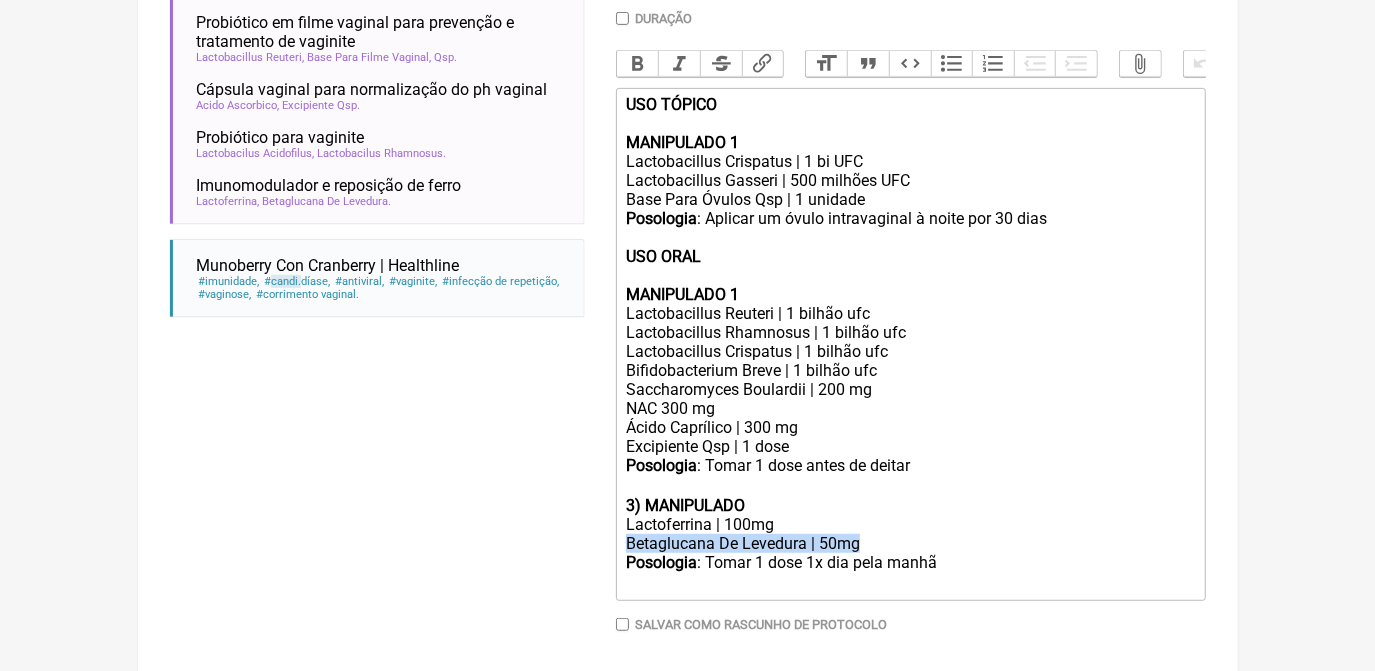 drag, startPoint x: 628, startPoint y: 578, endPoint x: 865, endPoint y: 580, distance: 237.00844 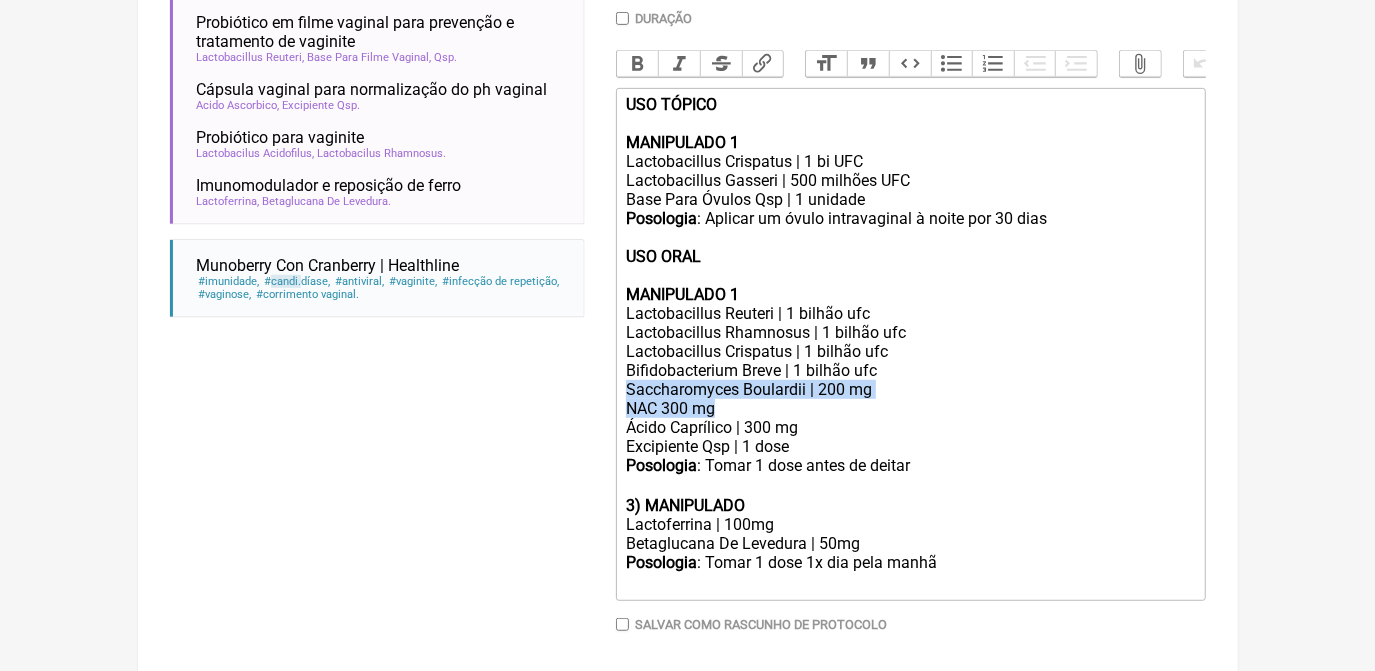 drag, startPoint x: 627, startPoint y: 414, endPoint x: 862, endPoint y: 430, distance: 235.54405 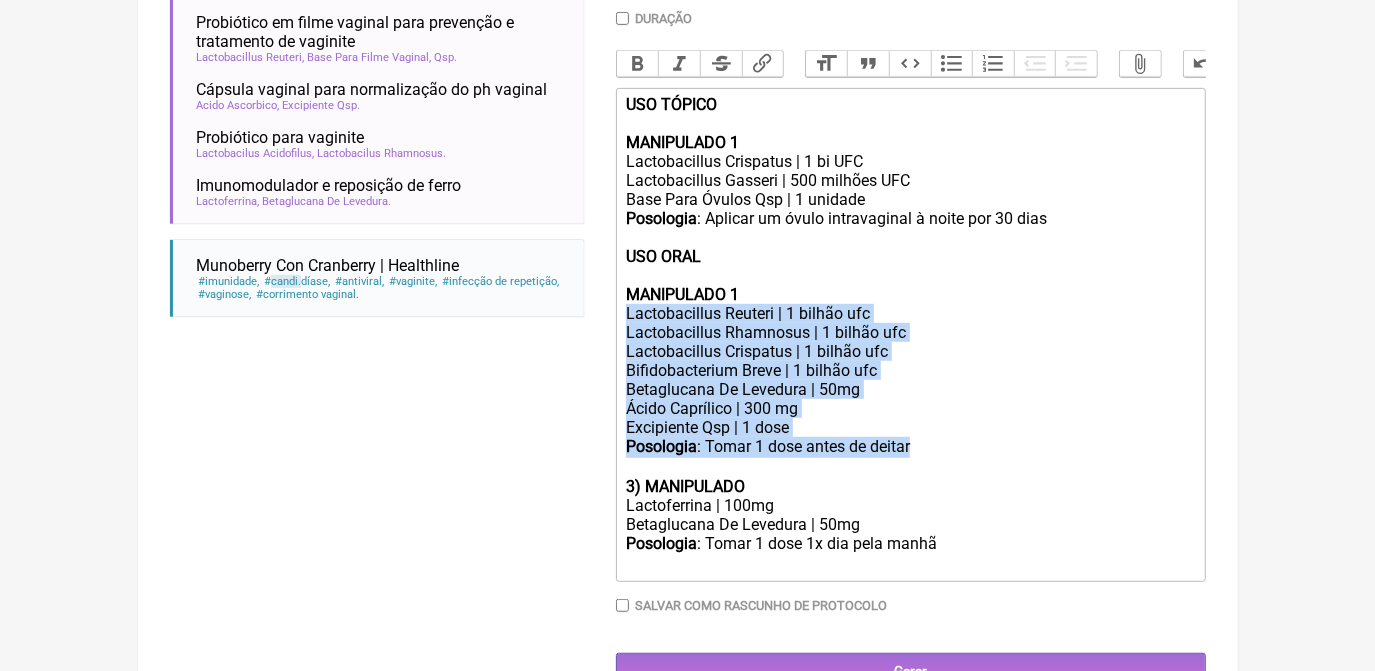 drag, startPoint x: 911, startPoint y: 479, endPoint x: 594, endPoint y: 329, distance: 350.69788 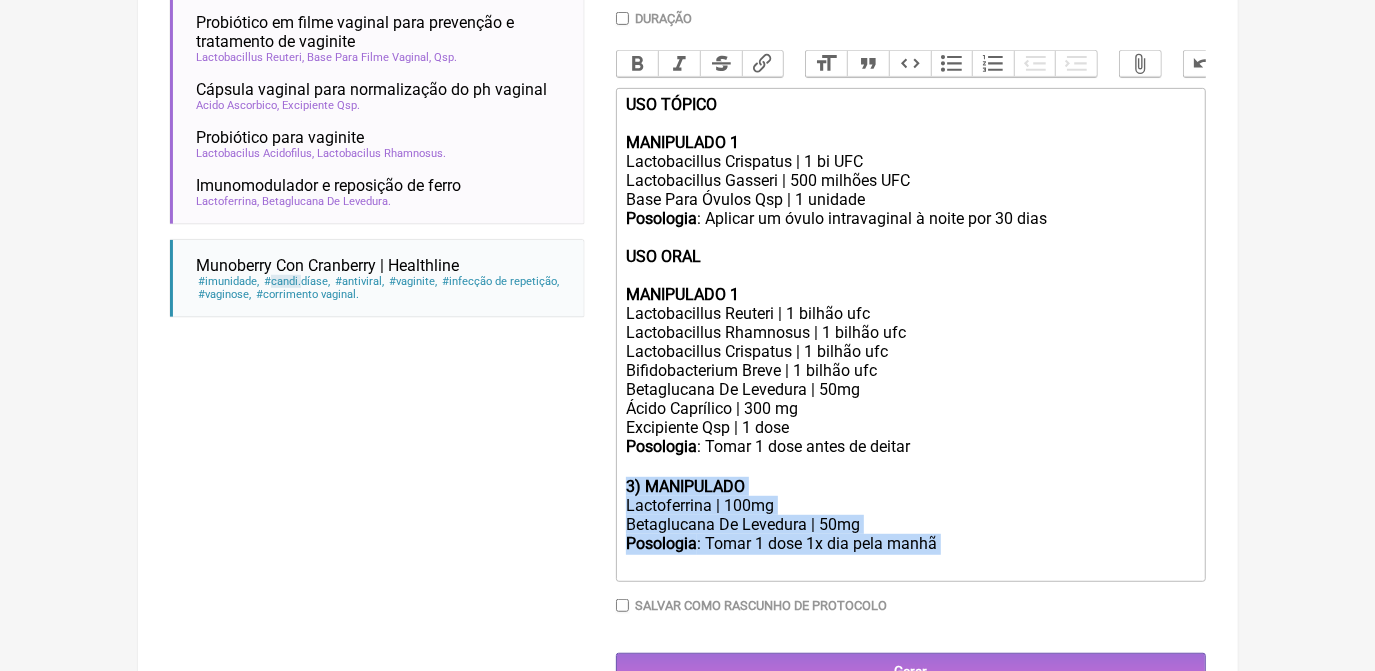 drag, startPoint x: 951, startPoint y: 575, endPoint x: 623, endPoint y: 510, distance: 334.37854 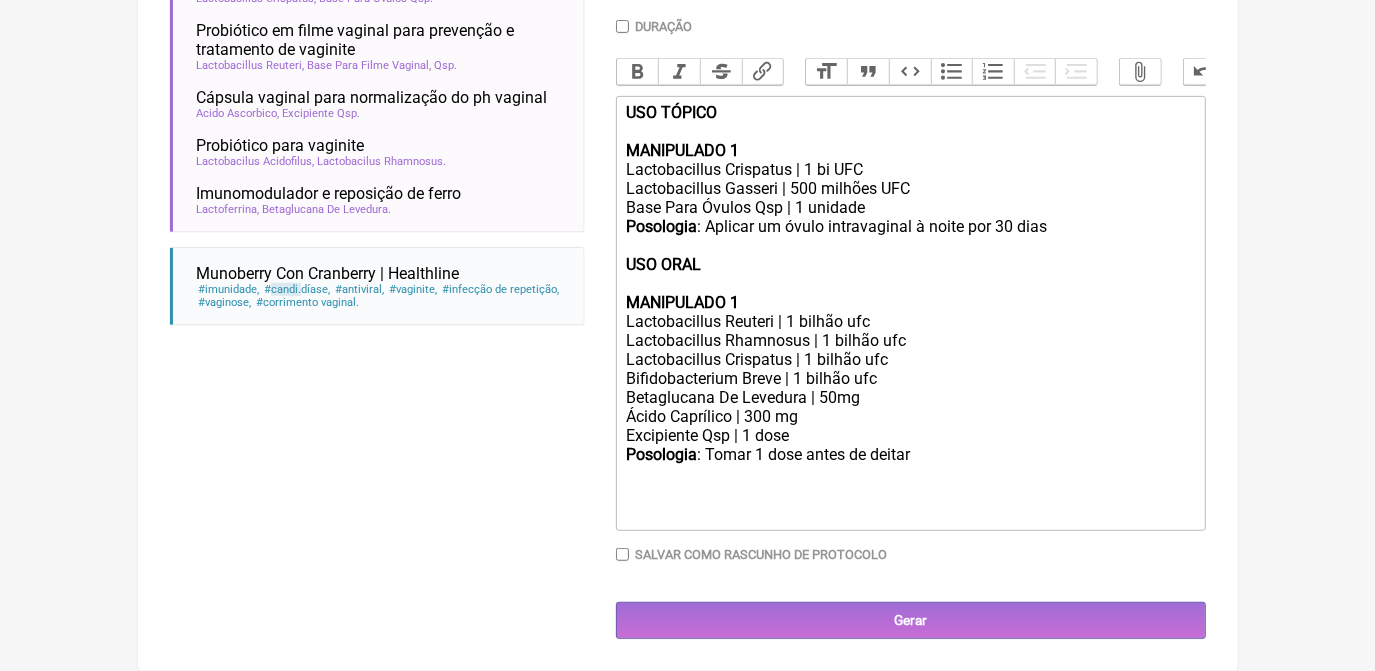 click on "Posologia : Tomar 1 dose antes de deitar ㅤ" 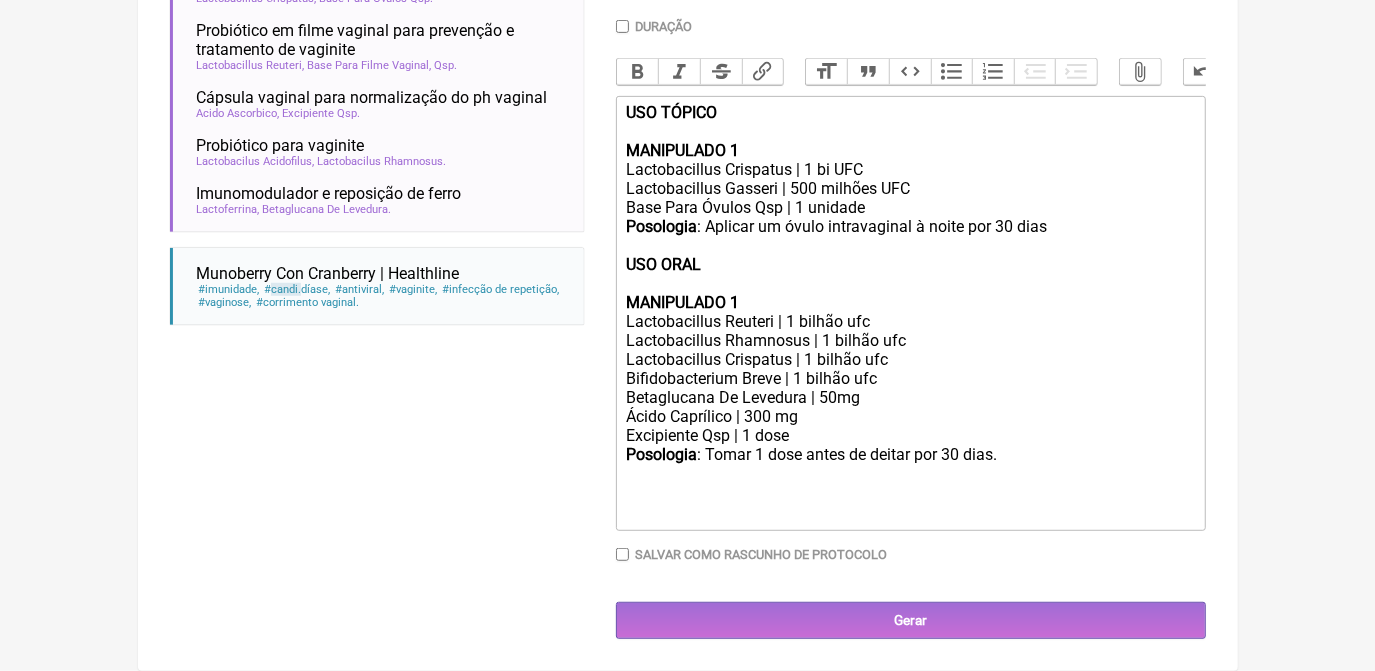 type on "<div><strong>USO TÓPICO</strong><br><br><strong>MANIPULADO 1</strong><br>Lactobacillus Crispatus | 1 bi UFC</div><div>Lactobacillus Gasseri | 500 milhões UFC</div><div>Base Para Óvulos Qsp | 1 unidade</div><div><strong>Posologia</strong>: Aplicar um óvulo intravaginal à noite por 30 dias<br><br><strong>USO ORAL<br><br>MANIPULADO 1</strong><br>Lactobacillus Reuteri | 1 bilhão ufc</div><div>Lactobacillus Rhamnosus | 1 bilhão ufc</div><div>Lactobacillus Crispatus | 1 bilhão ufc</div><div>Bifidobacterium Breve | 1 bilhão ufc</div><div>Betaglucana De Levedura | 50mg</div><div>Ácido Caprílico | 300 mg</div><div>Excipiente Qsp | 1 dose</div><div><strong>Posologia</strong>: Tomar 1 dose antes de deitar por 30 dias. ㅤ<br><br></div><div><br><br></div>" 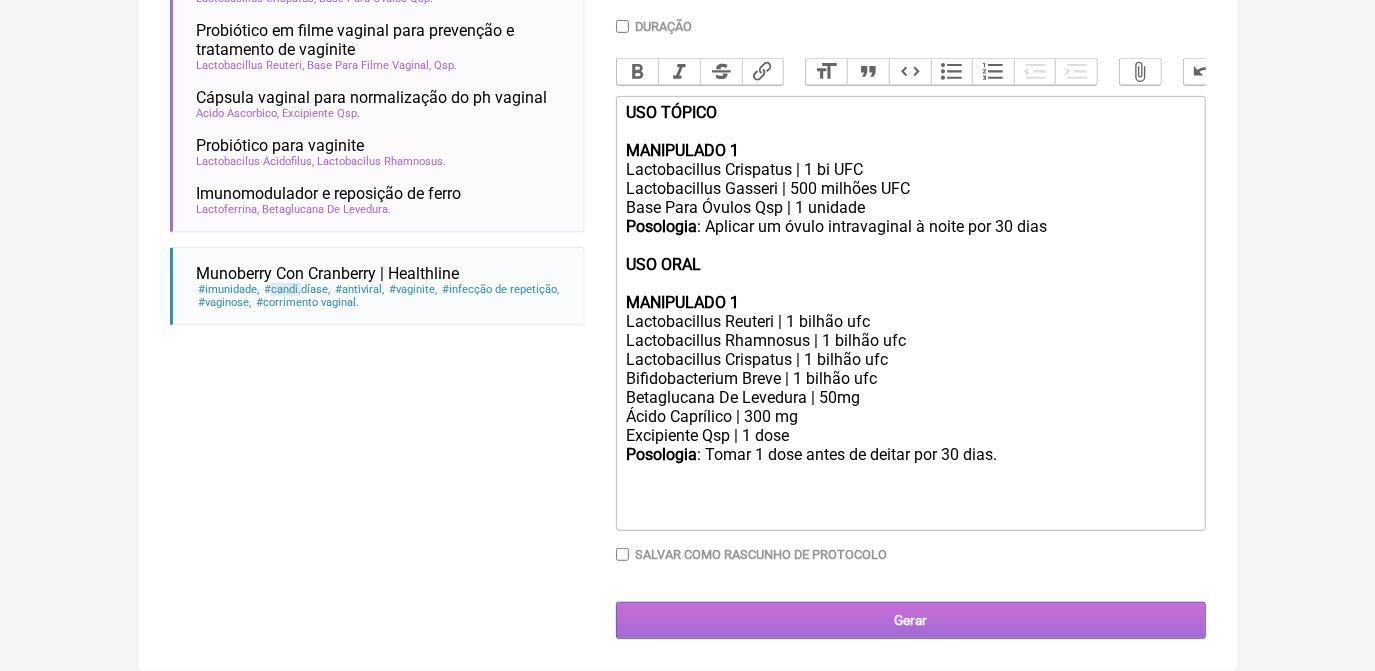 click on "Gerar" at bounding box center (911, 620) 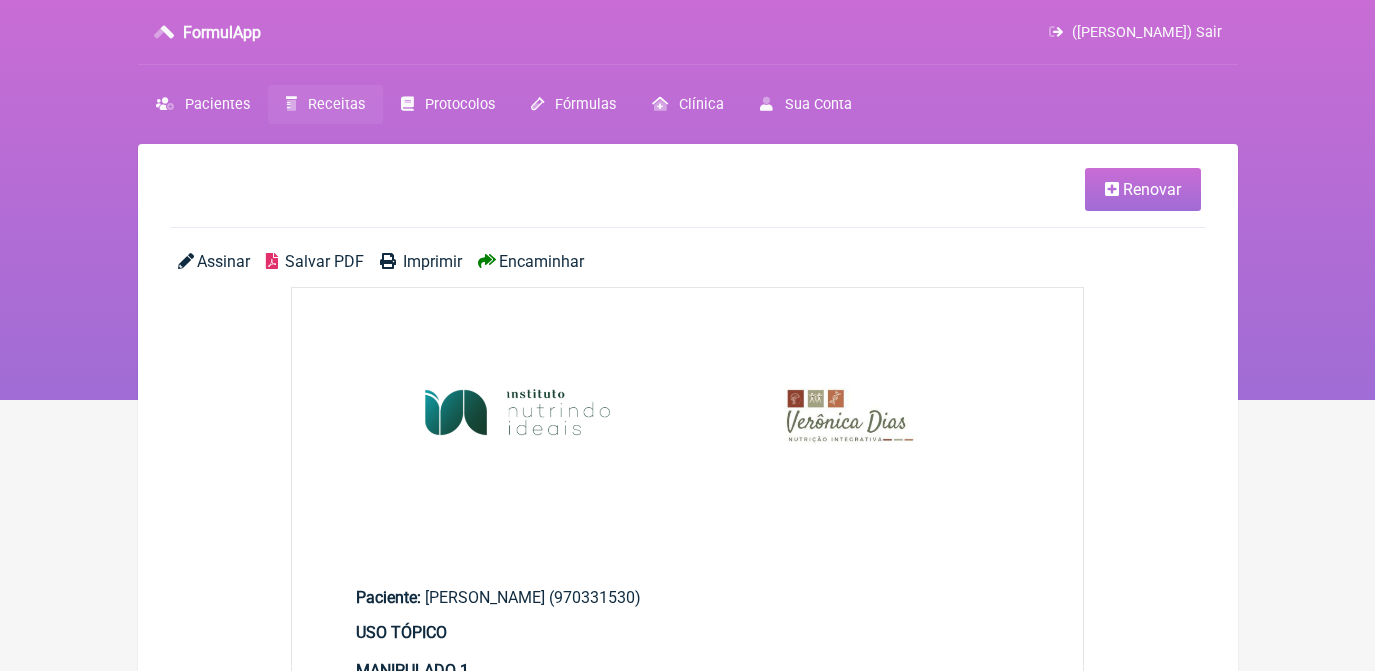 scroll, scrollTop: 0, scrollLeft: 0, axis: both 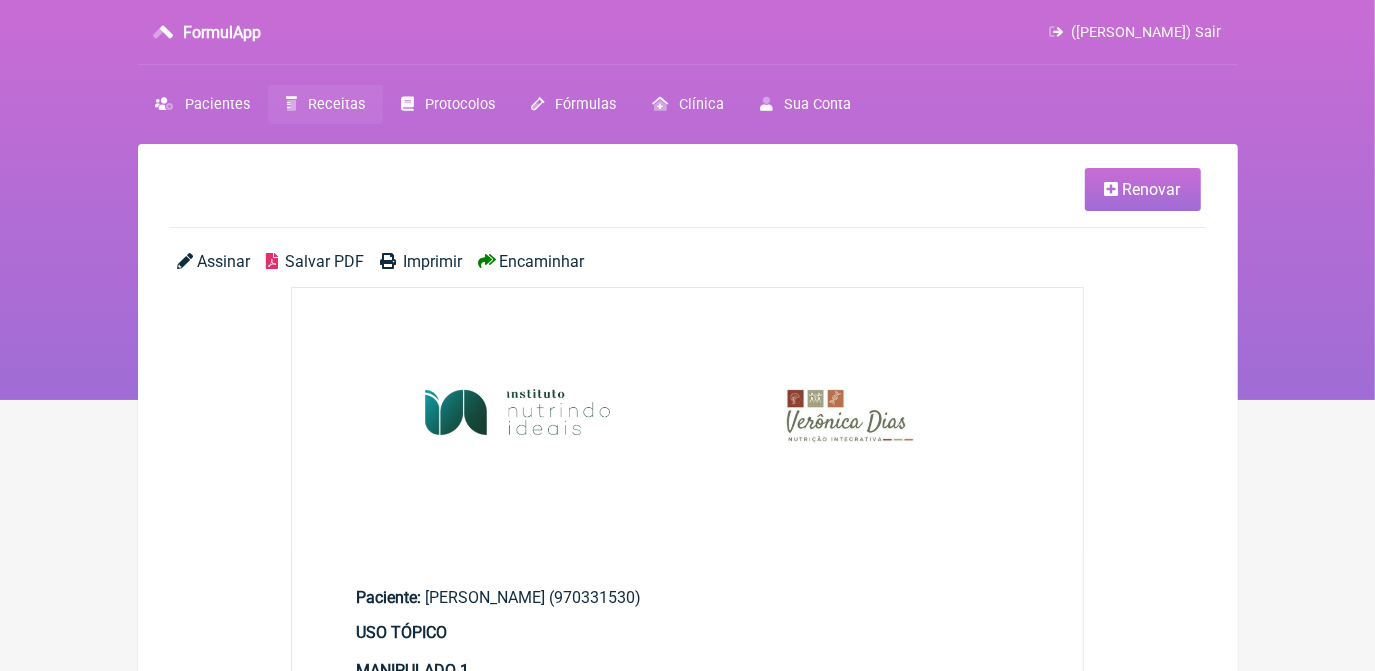 click on "Salvar PDF" at bounding box center (324, 261) 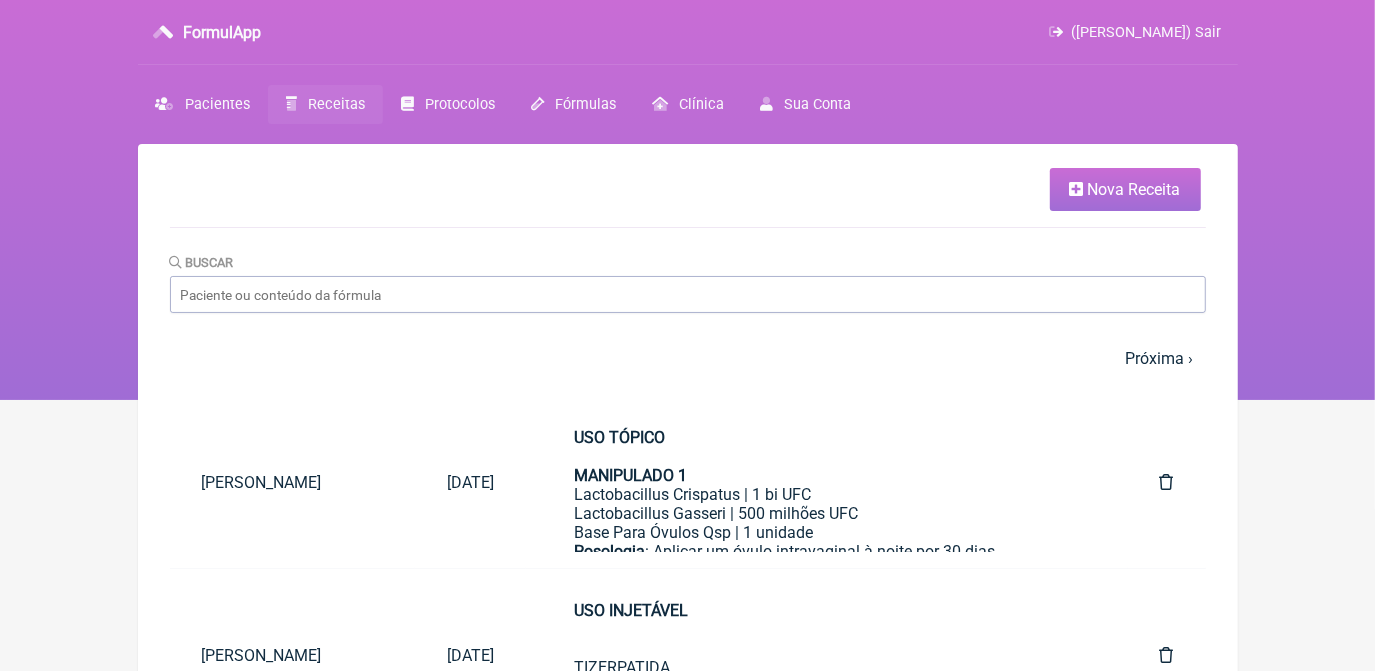 click on "Nova Receita" at bounding box center (1134, 189) 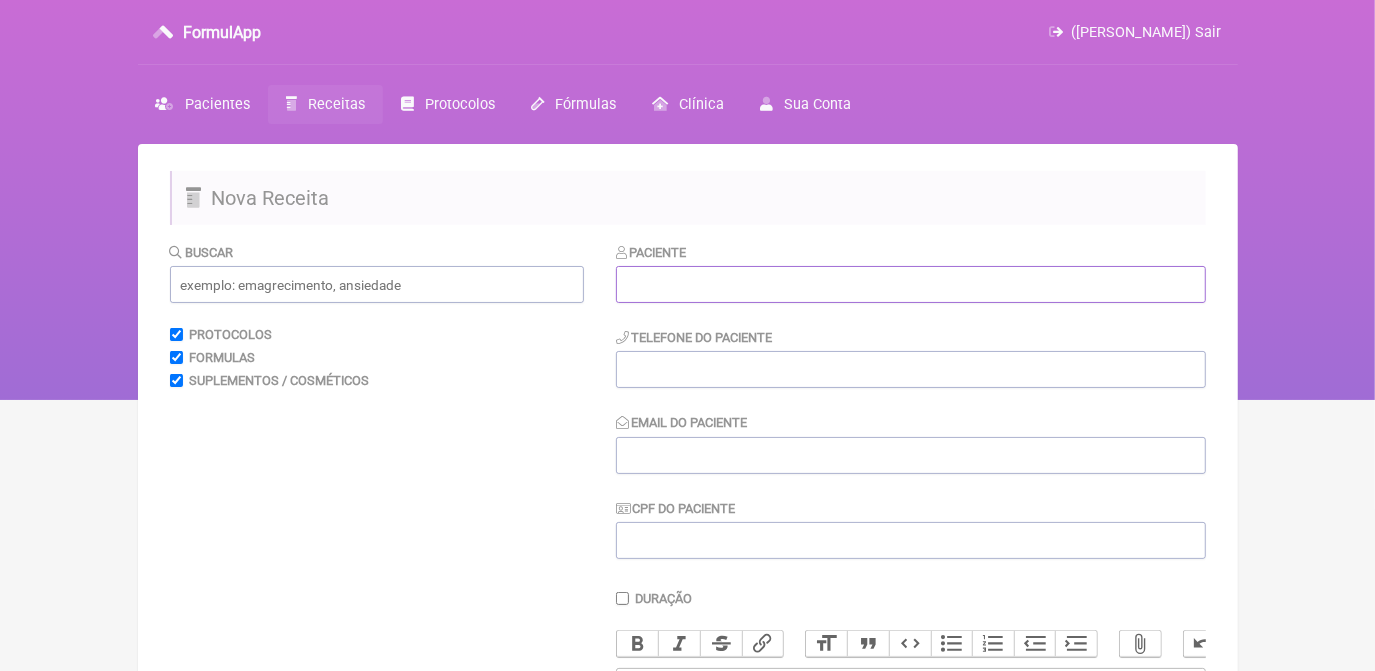 click at bounding box center (911, 284) 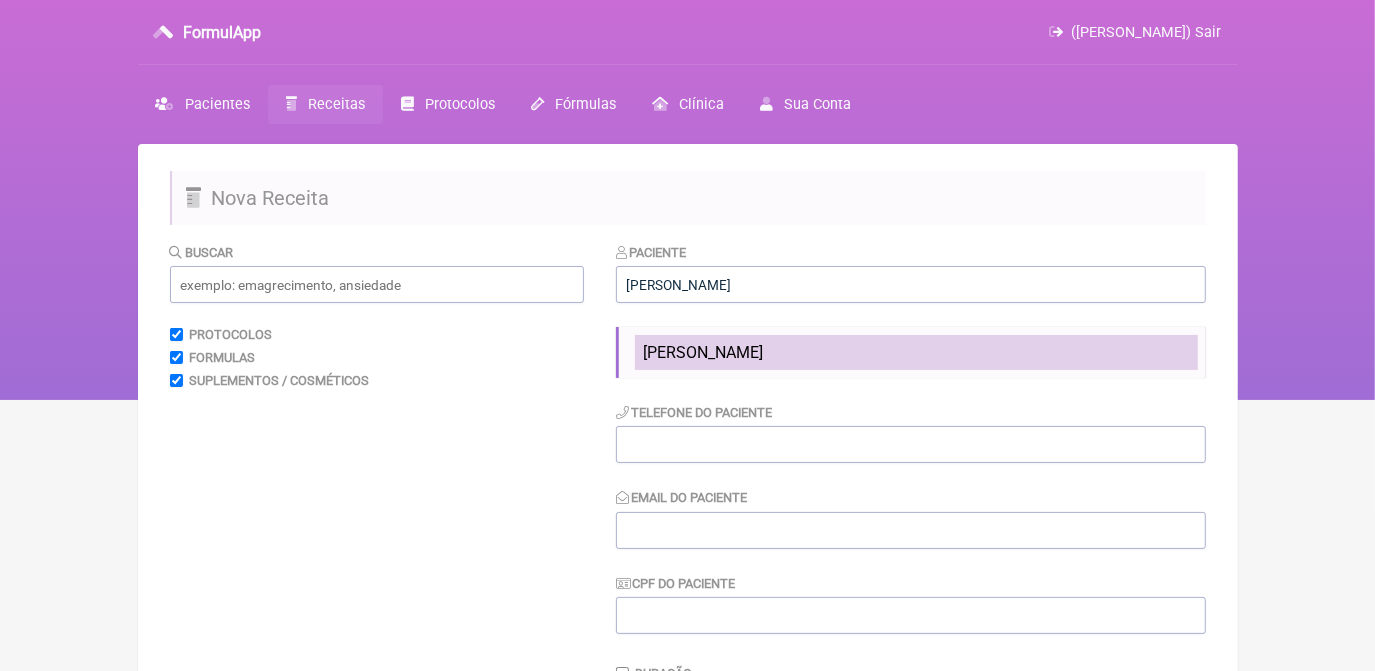 click on "RENATA GODOFREDO DE MELLO AUGUSTO PINTO" at bounding box center [916, 352] 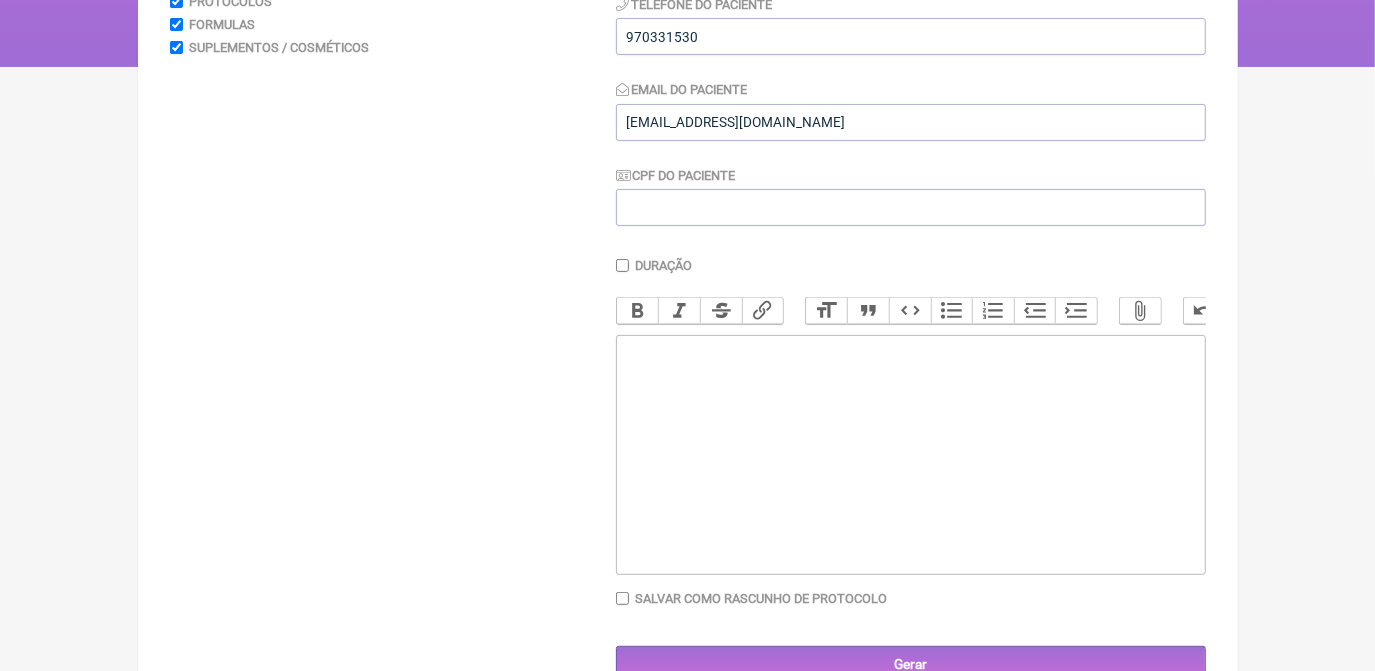 scroll, scrollTop: 363, scrollLeft: 0, axis: vertical 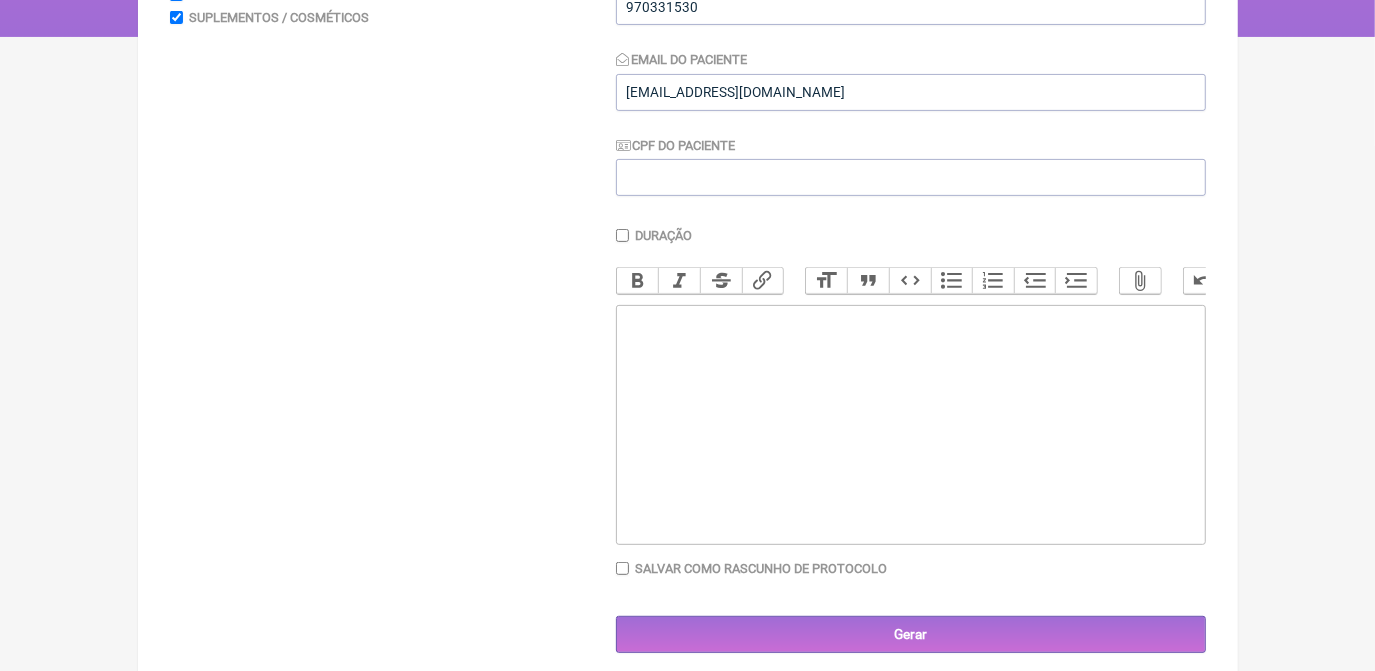 click 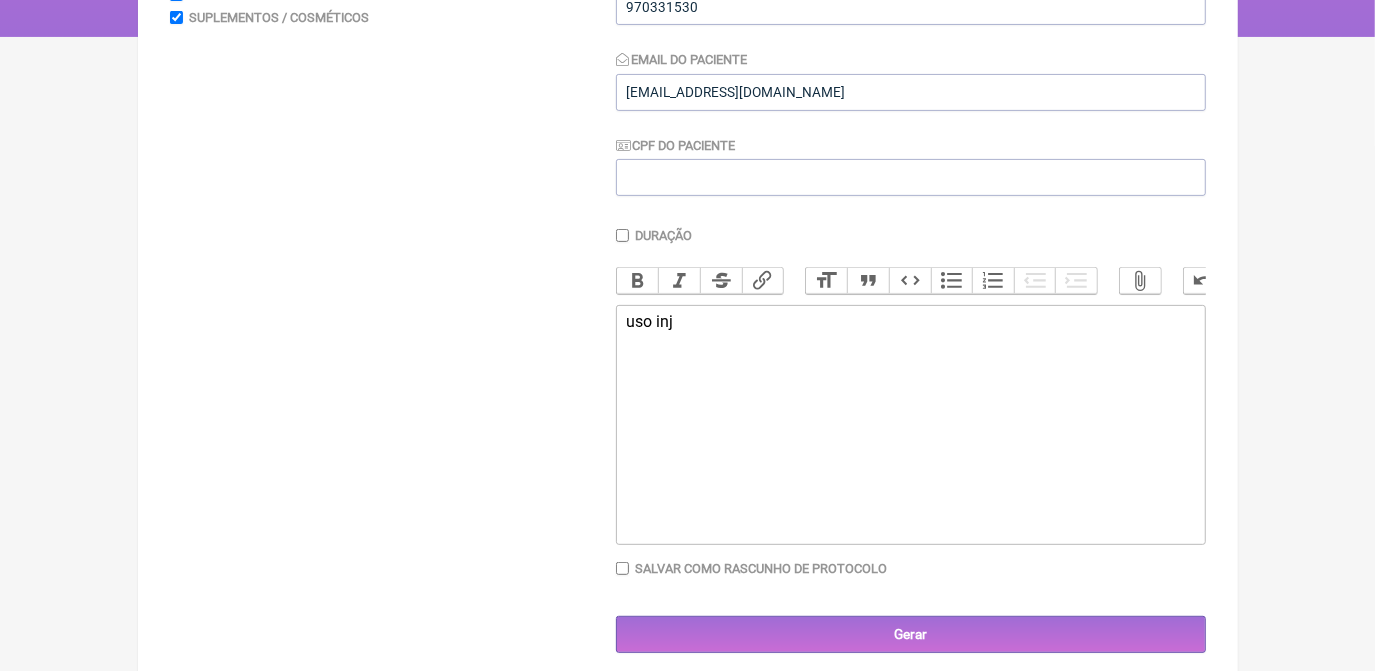 type on "<div>u</div>" 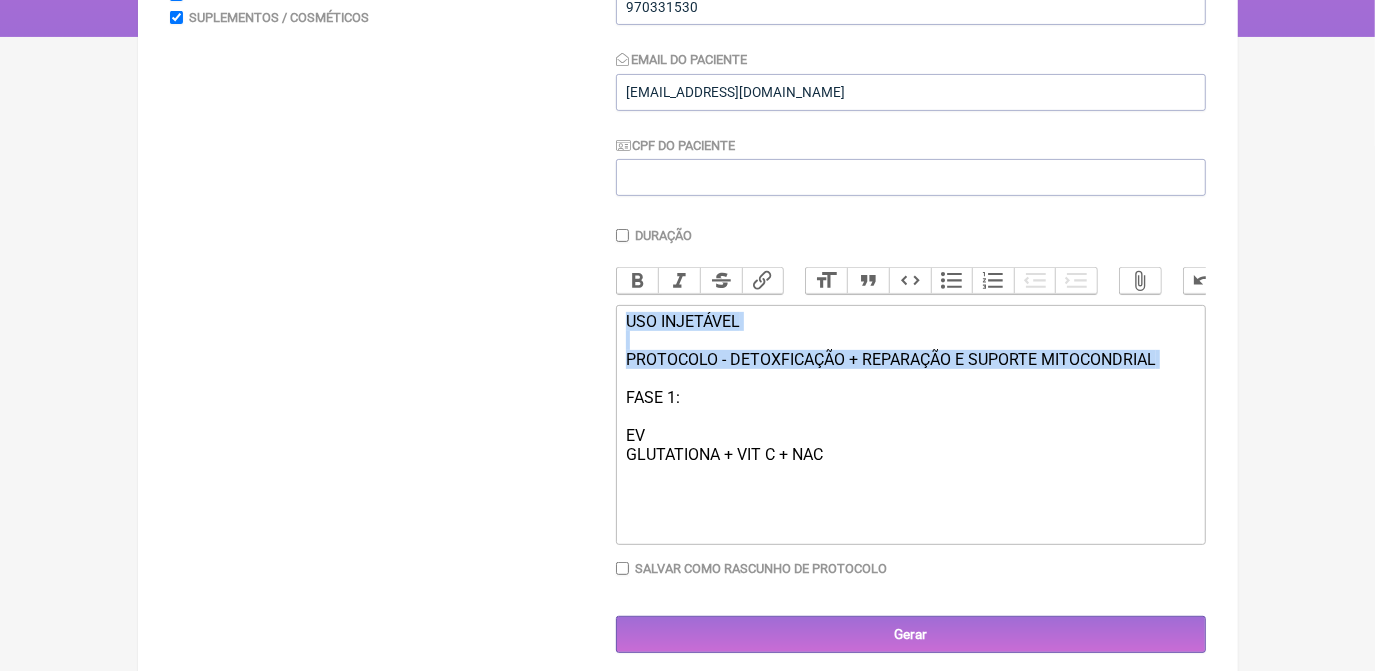 drag, startPoint x: 626, startPoint y: 337, endPoint x: 1153, endPoint y: 388, distance: 529.462 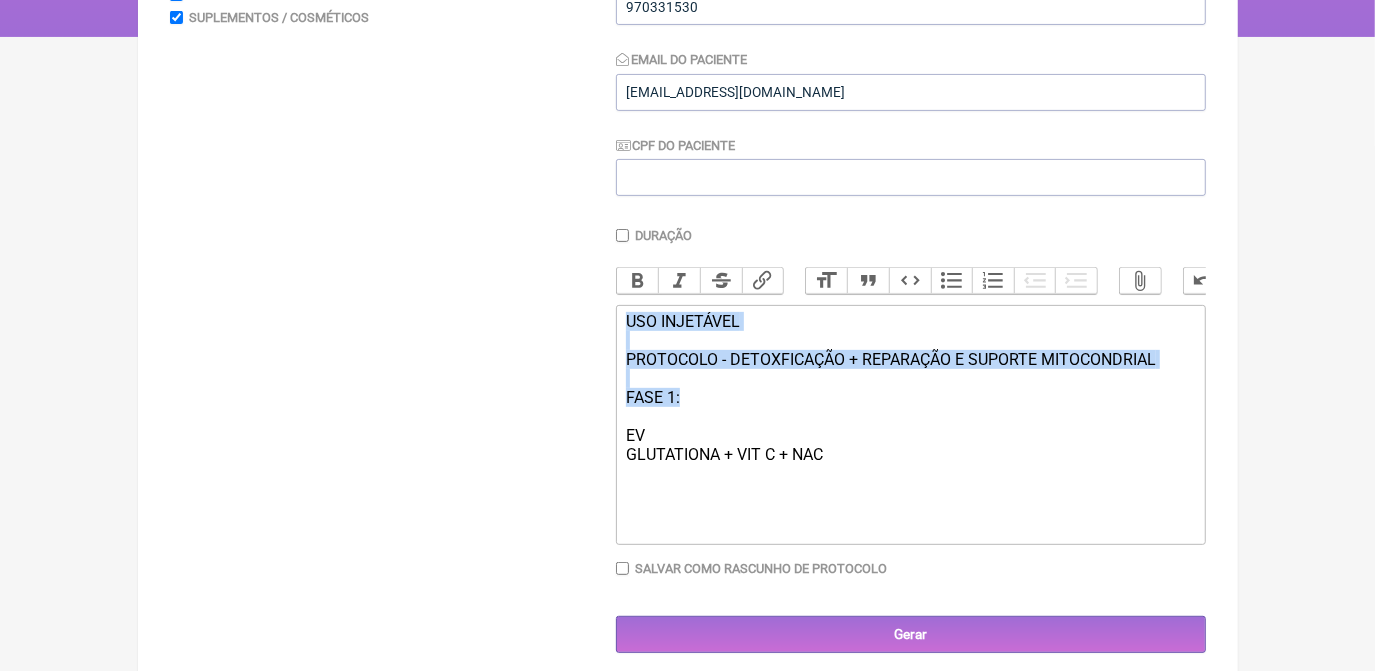 drag, startPoint x: 685, startPoint y: 409, endPoint x: 625, endPoint y: 342, distance: 89.938866 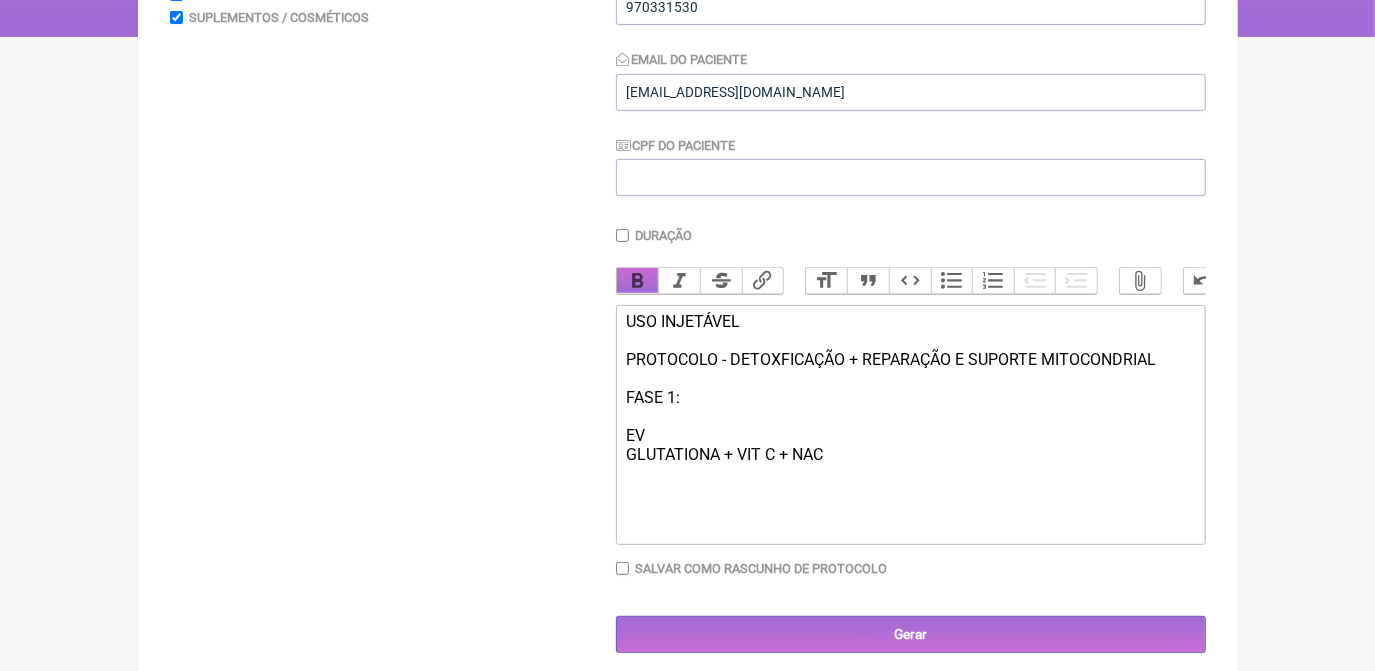 click on "Bold" at bounding box center [638, 281] 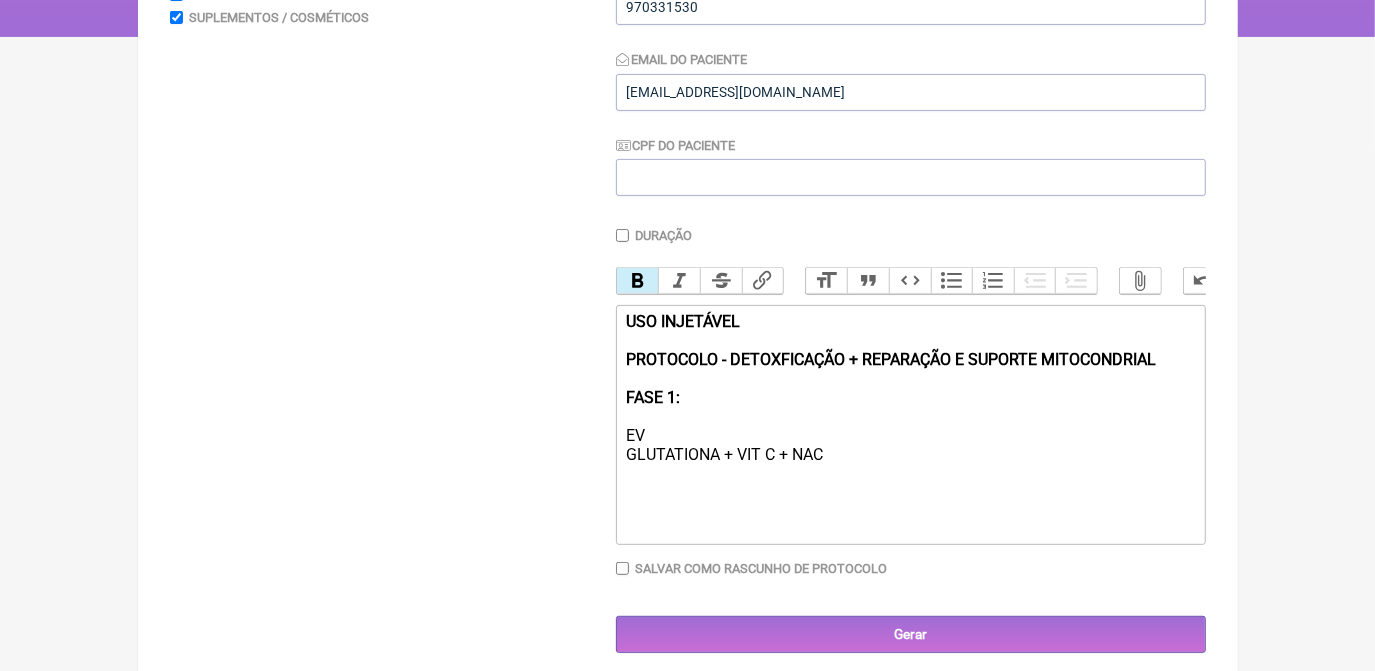 click on "USO INJETÁVEL PROTOCOLO - DETOXFICAÇÃO + REPARAÇÃO E SUPORTE MITOCONDRIAL  FASE 1: EV  GLUTATIONA + VIT C + NAC" 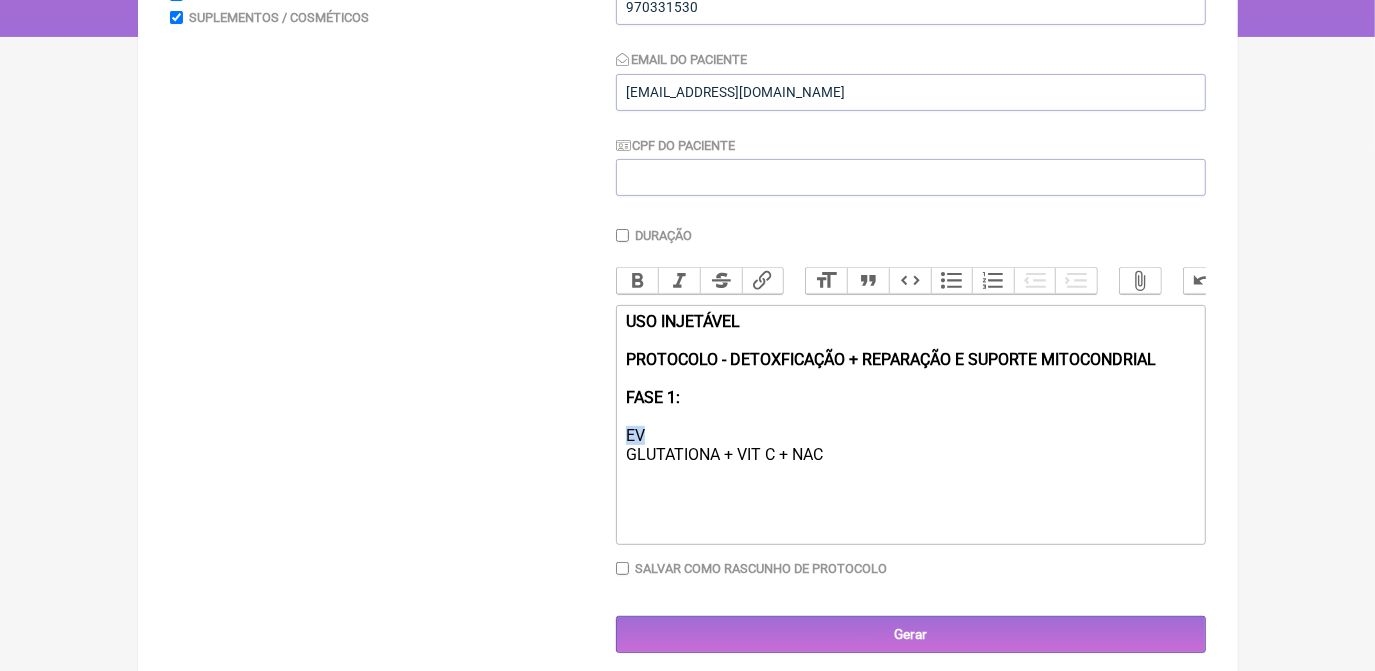 drag, startPoint x: 629, startPoint y: 452, endPoint x: 646, endPoint y: 452, distance: 17 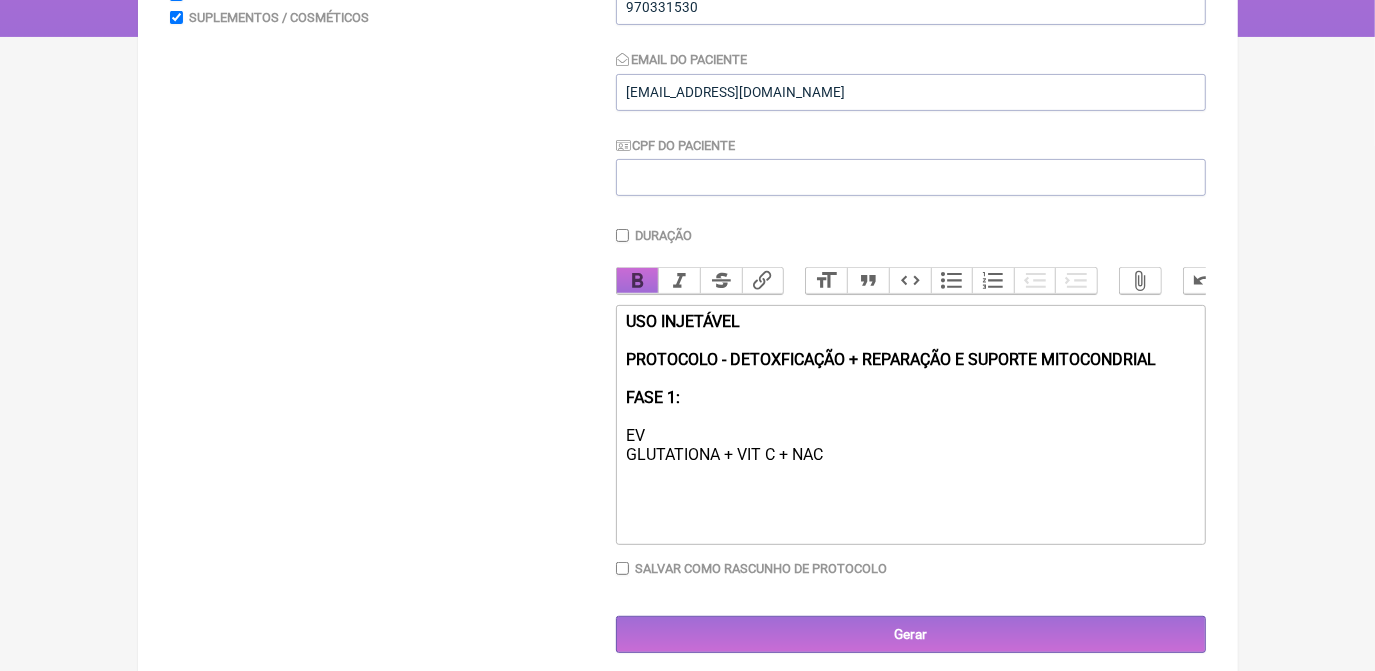 click on "Bold" at bounding box center [638, 281] 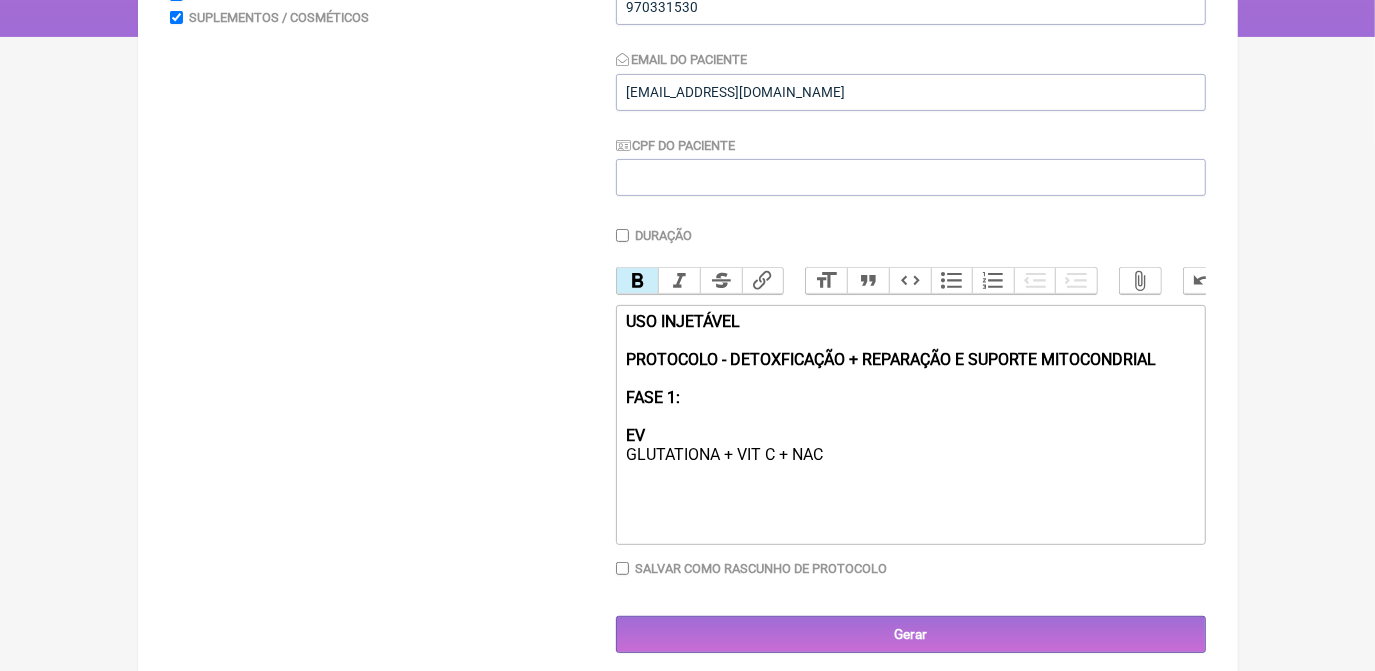 click on "USO INJETÁVEL PROTOCOLO - DETOXFICAÇÃO + REPARAÇÃO E SUPORTE MITOCONDRIAL  FASE 1: EV   GLUTATIONA + VIT C + NAC" 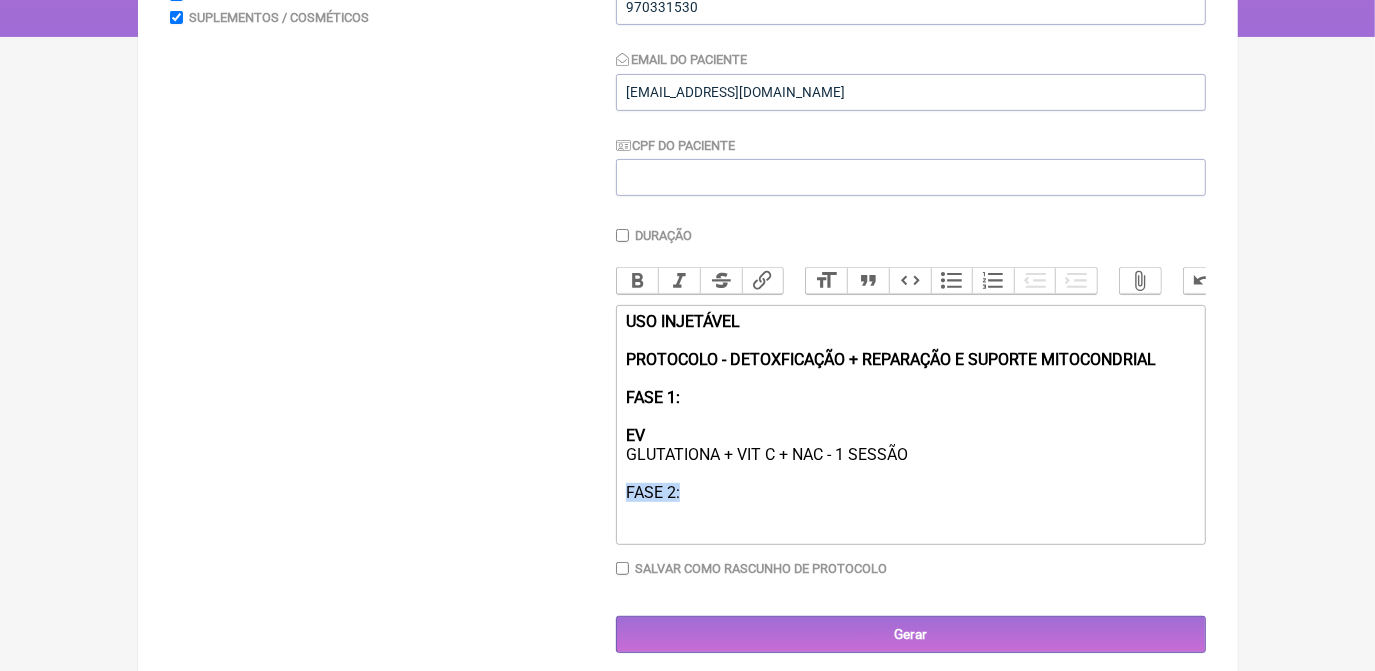 drag, startPoint x: 624, startPoint y: 508, endPoint x: 684, endPoint y: 514, distance: 60.299255 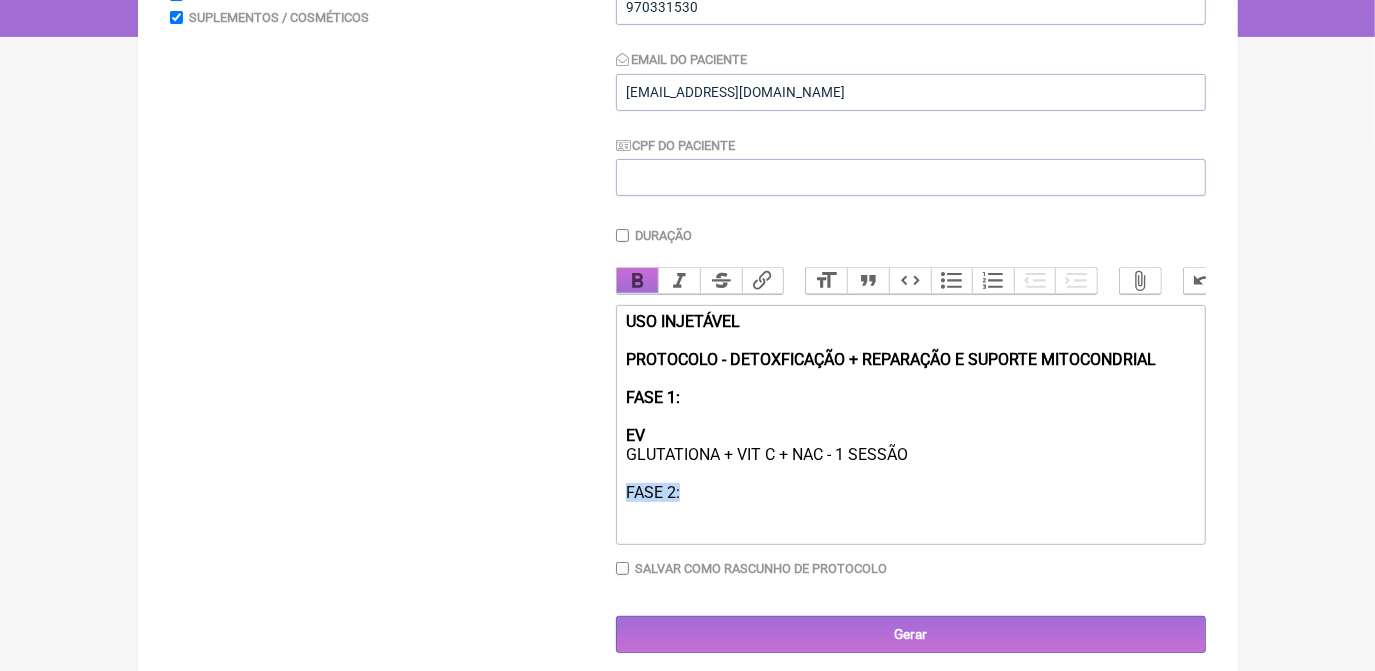 click on "Bold" at bounding box center [638, 281] 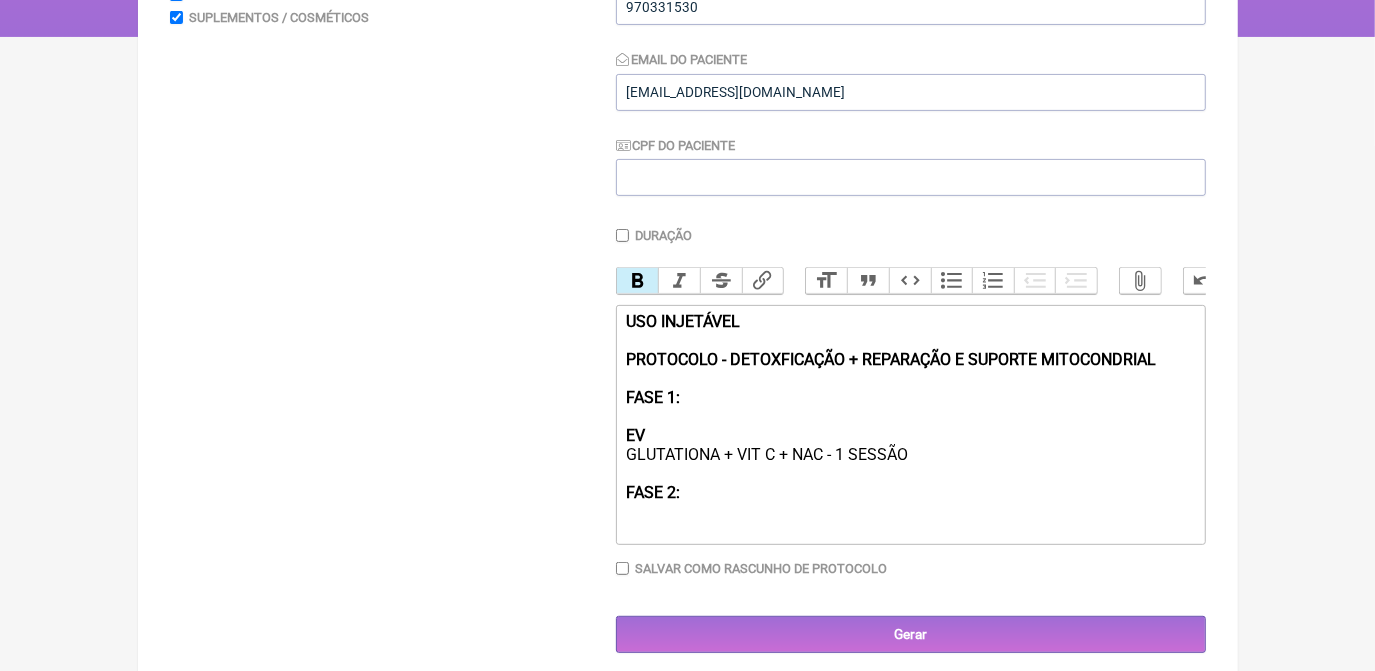click on "USO INJETÁVEL PROTOCOLO - DETOXFICAÇÃO + REPARAÇÃO E SUPORTE MITOCONDRIAL  FASE 1: EV   GLUTATIONA + VIT C + NAC - 1 SESSÃO  FASE 2:" 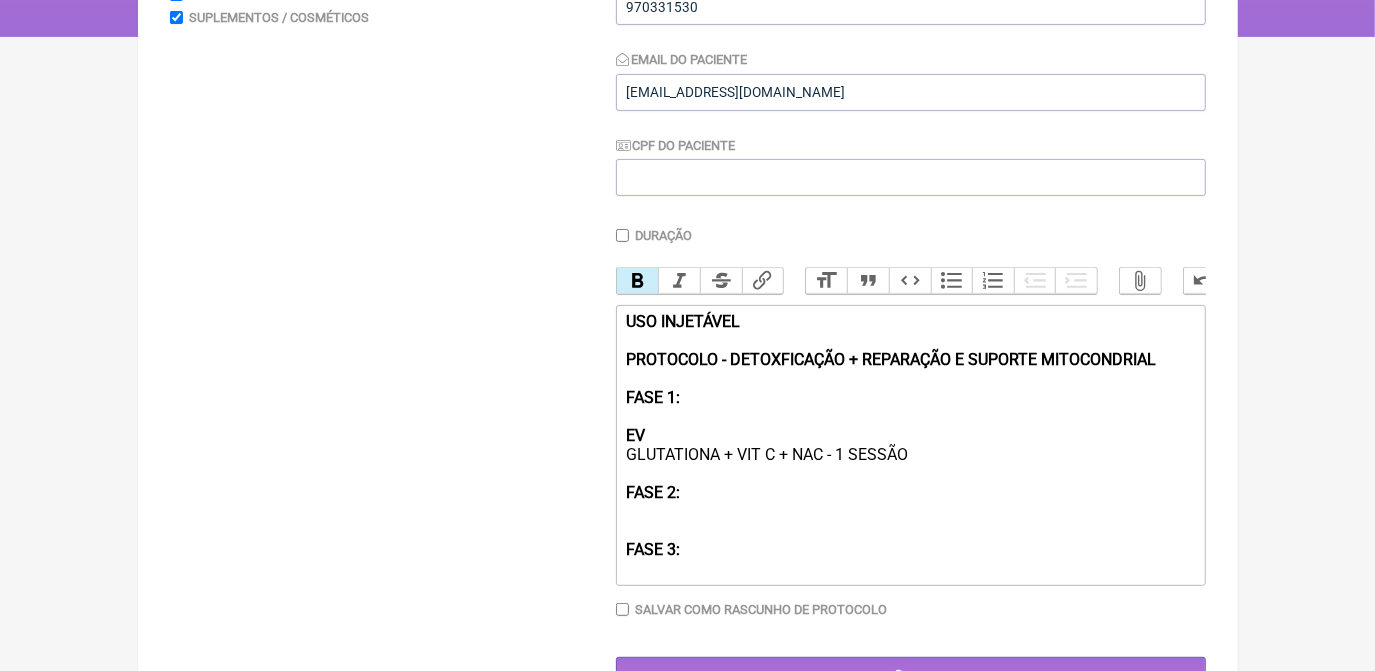 click on "USO INJETÁVEL PROTOCOLO - DETOXFICAÇÃO + REPARAÇÃO E SUPORTE MITOCONDRIAL  FASE 1: EV   GLUTATIONA + VIT C + NAC - 1 SESSÃO  FASE 2: FASE 3:" 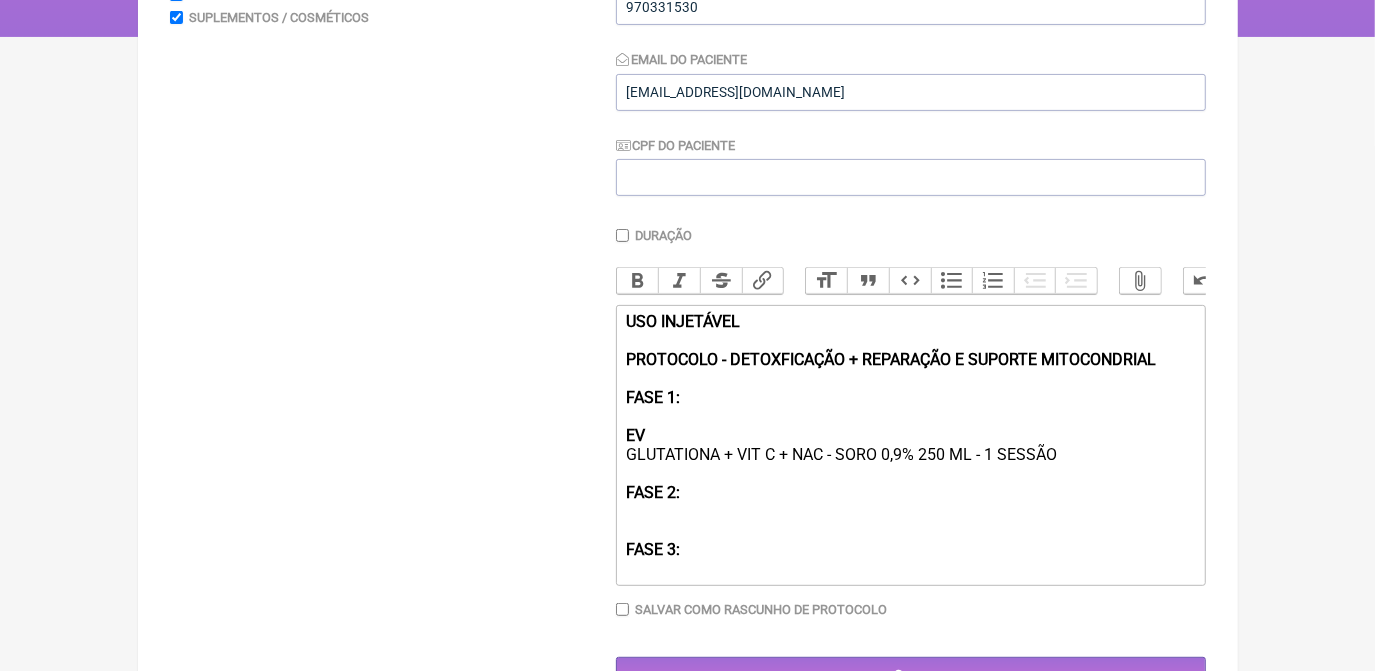 click on "USO INJETÁVEL PROTOCOLO - DETOXFICAÇÃO + REPARAÇÃO E SUPORTE MITOCONDRIAL  FASE 1: EV   GLUTATIONA + VIT C + NAC - SORO 0,9% 250 ML - 1 SESSÃO  FASE 2: FASE 3:" 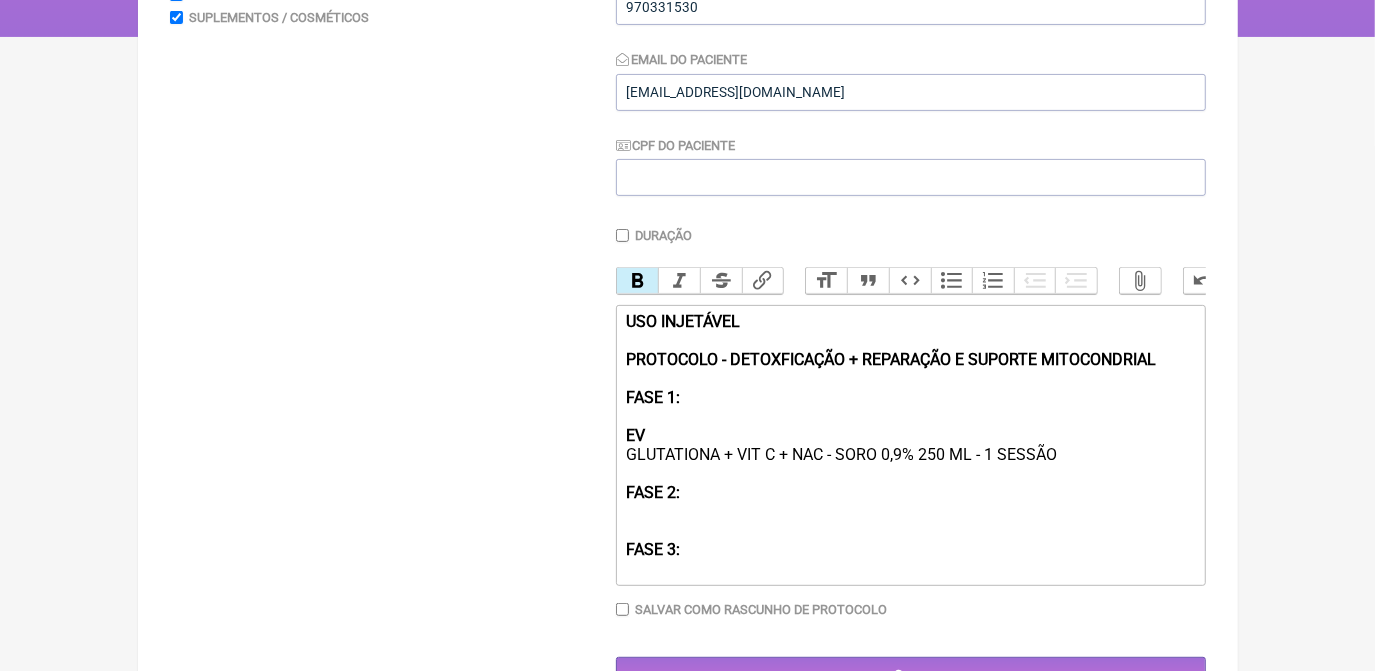 paste on "<div><strong>USO INJETÁVEL<br><br>PROTOCOLO - DETOXFICAÇÃO + REPARAÇÃO E SUPORTE MITOCONDRIAL <br><br>FASE 1:</strong><br><br><strong>EV</strong> <br>GLUTATIONA + VIT C + NAC - SORO 0,9% 250 ML - 1 SESSÃO <br><br><strong>FASE 2:<br>SAMe + B12 + Metilfolato<br><br>FASE 3: </strong><br><br></div>" 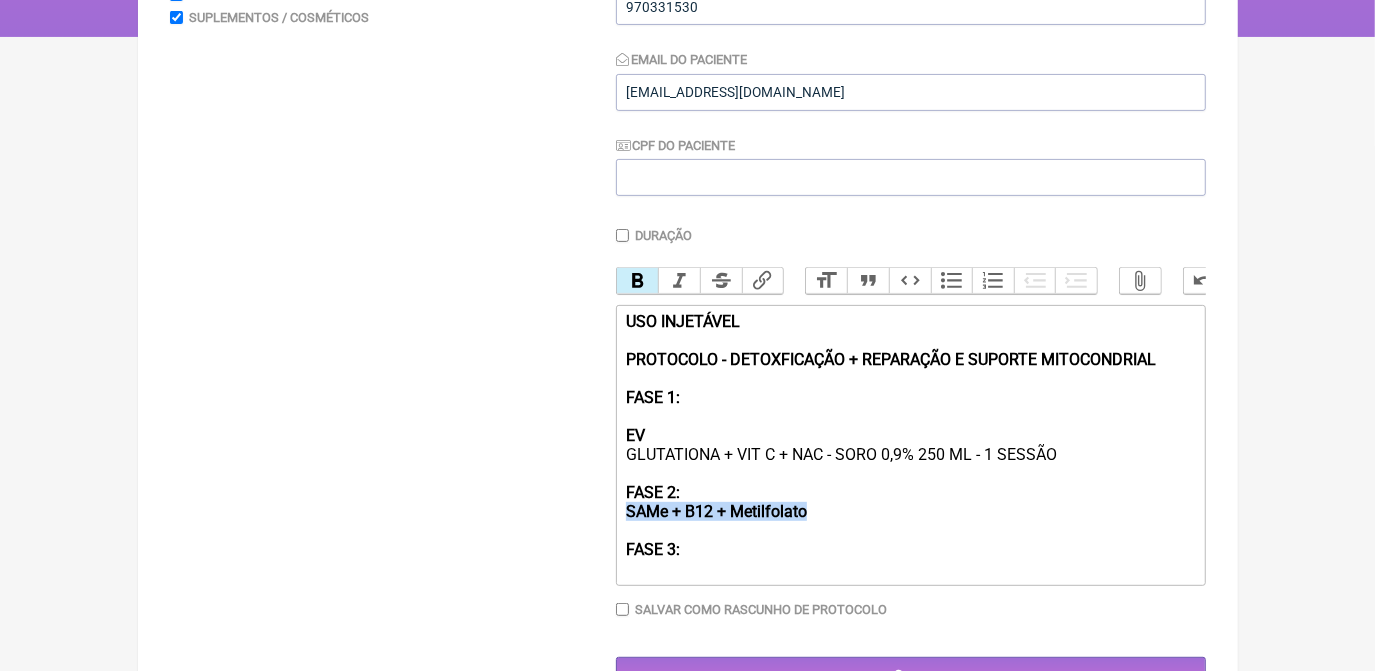 drag, startPoint x: 624, startPoint y: 533, endPoint x: 816, endPoint y: 542, distance: 192.21082 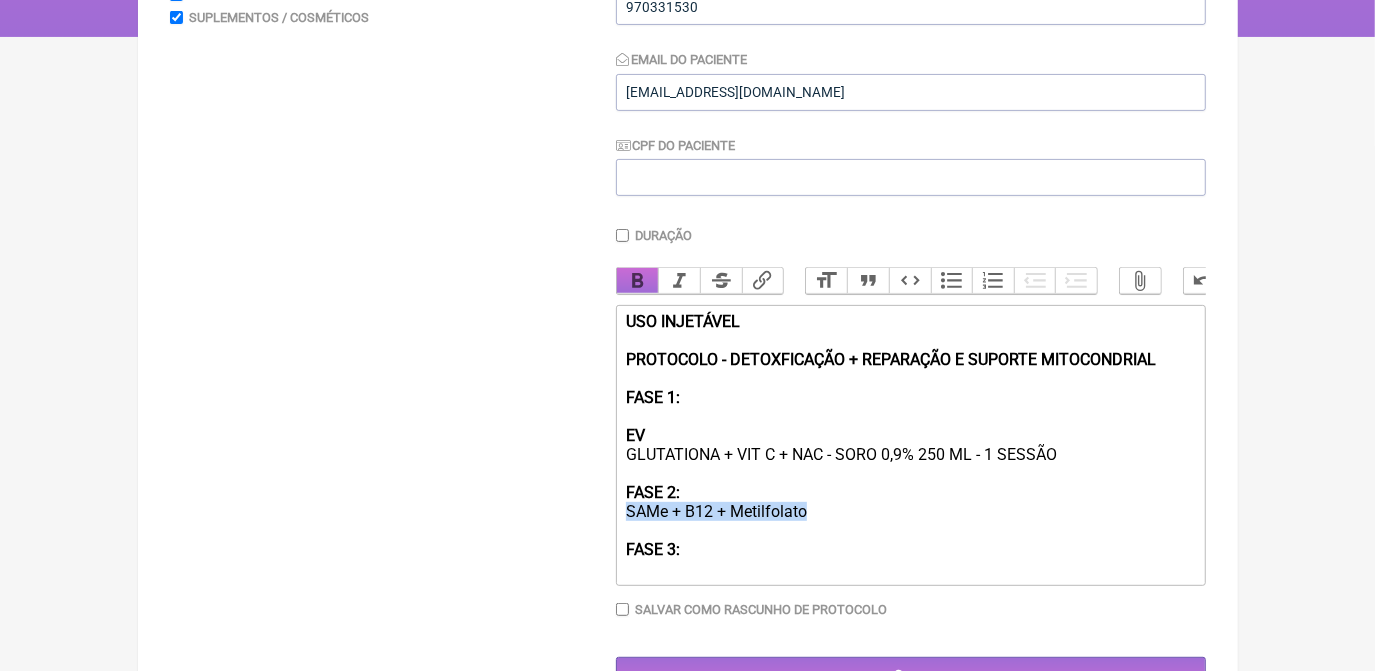 click on "Bold" at bounding box center (638, 281) 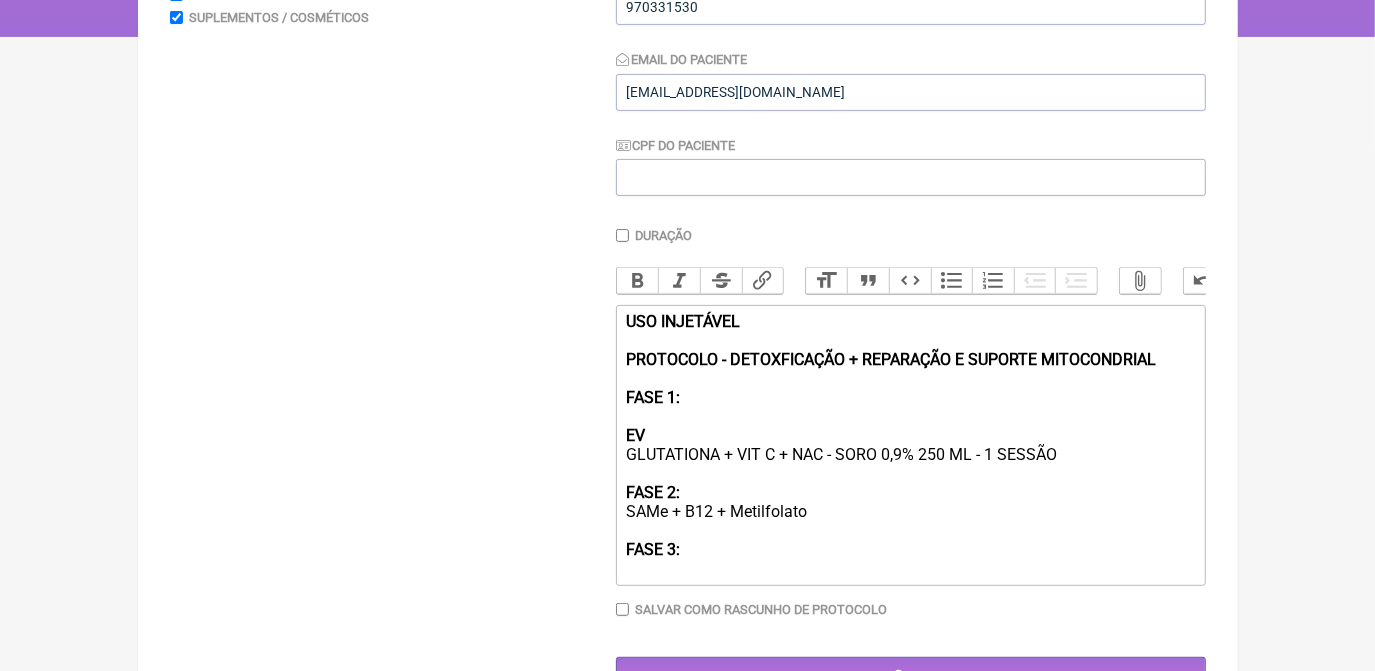 click on "USO INJETÁVEL PROTOCOLO - DETOXFICAÇÃO + REPARAÇÃO E SUPORTE MITOCONDRIAL  FASE 1: EV   GLUTATIONA + VIT C + NAC - SORO 0,9% 250 ML - 1 SESSÃO  FASE 2: SAMe + B12 + Metilfolato FASE 3:" 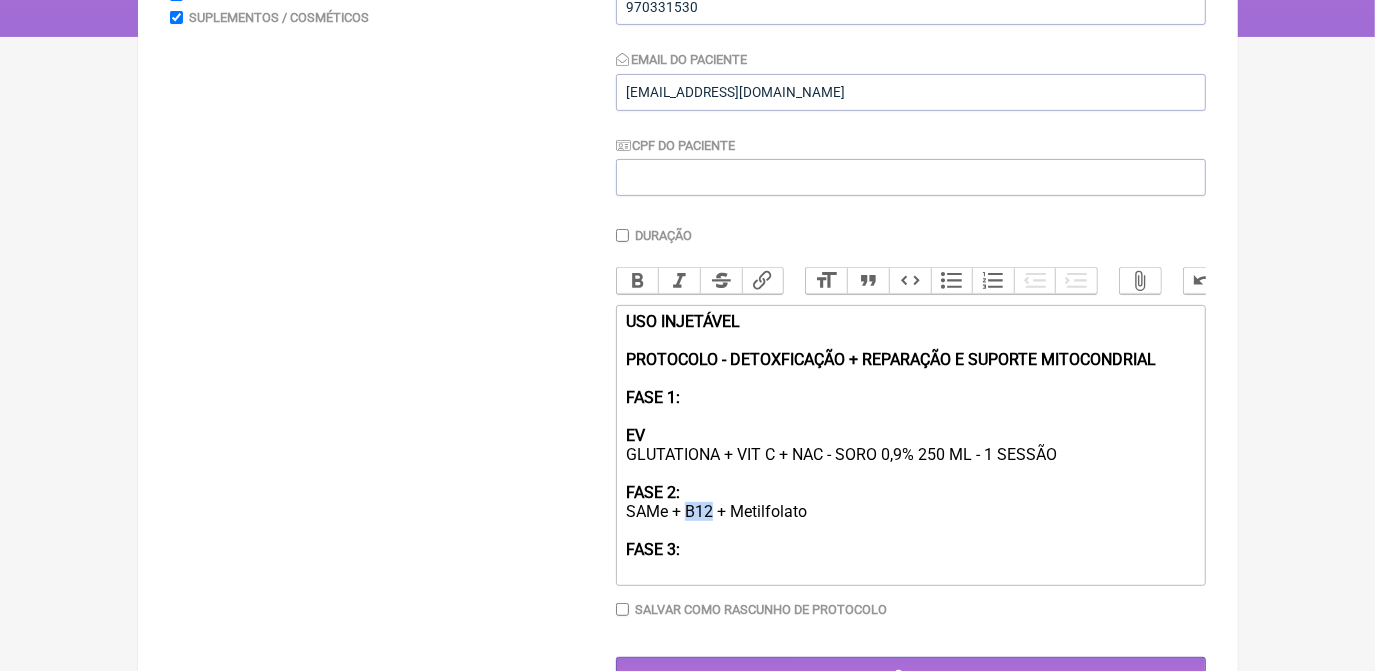 drag, startPoint x: 688, startPoint y: 534, endPoint x: 714, endPoint y: 534, distance: 26 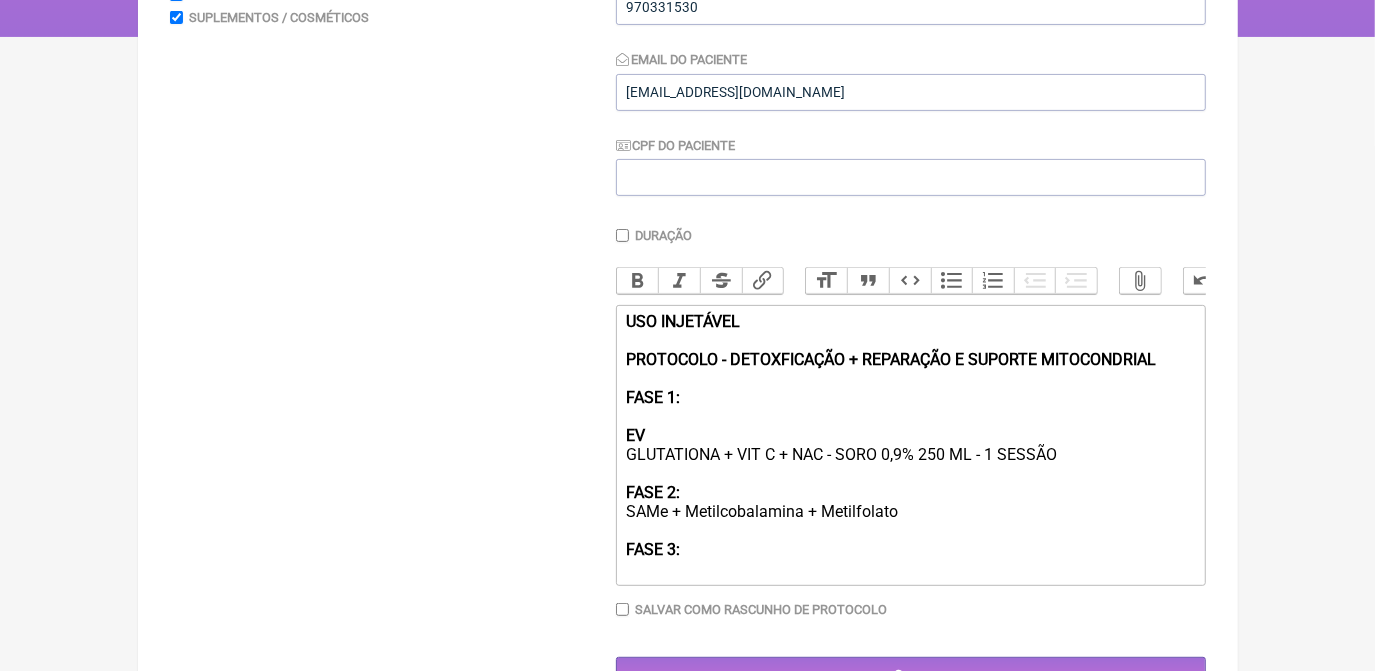 click on "USO INJETÁVEL PROTOCOLO - DETOXFICAÇÃO + REPARAÇÃO E SUPORTE MITOCONDRIAL  FASE 1: EV   GLUTATIONA + VIT C + NAC - SORO 0,9% 250 ML - 1 SESSÃO  FASE 2: SAMe + Metilcobalamina + Metilfolato FASE 3:" 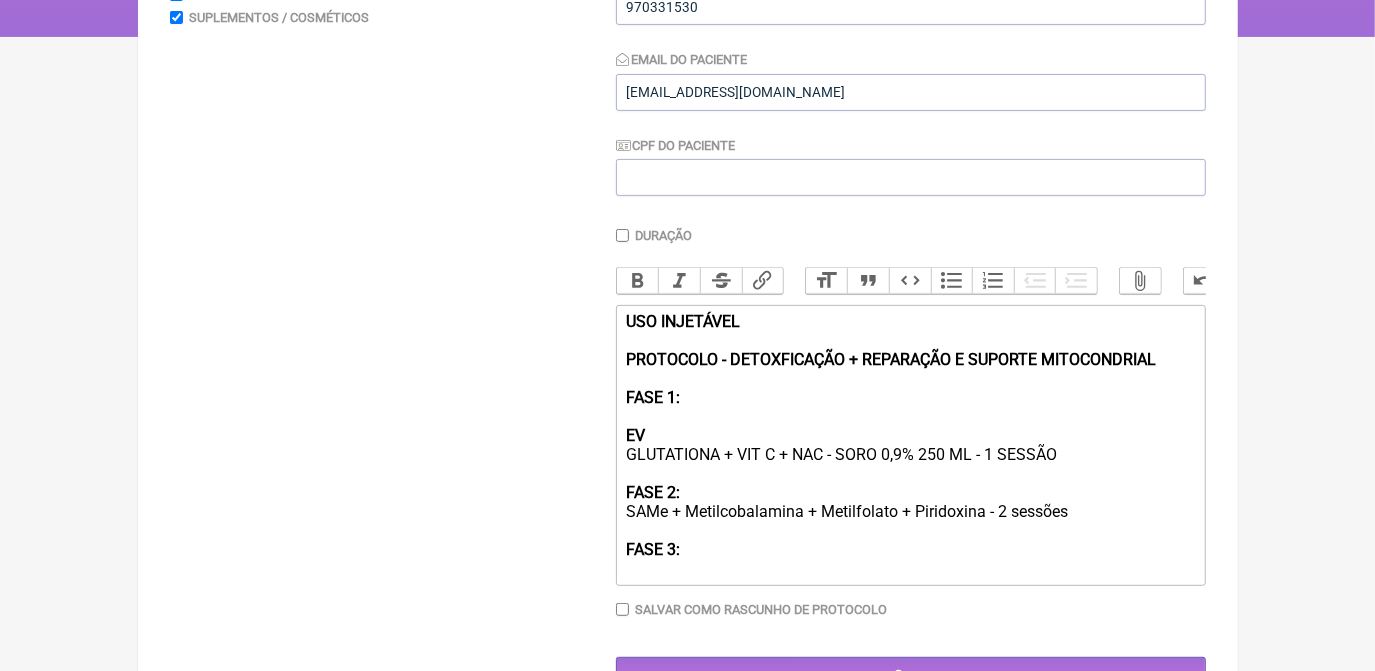 drag, startPoint x: 624, startPoint y: 532, endPoint x: 1076, endPoint y: 528, distance: 452.0177 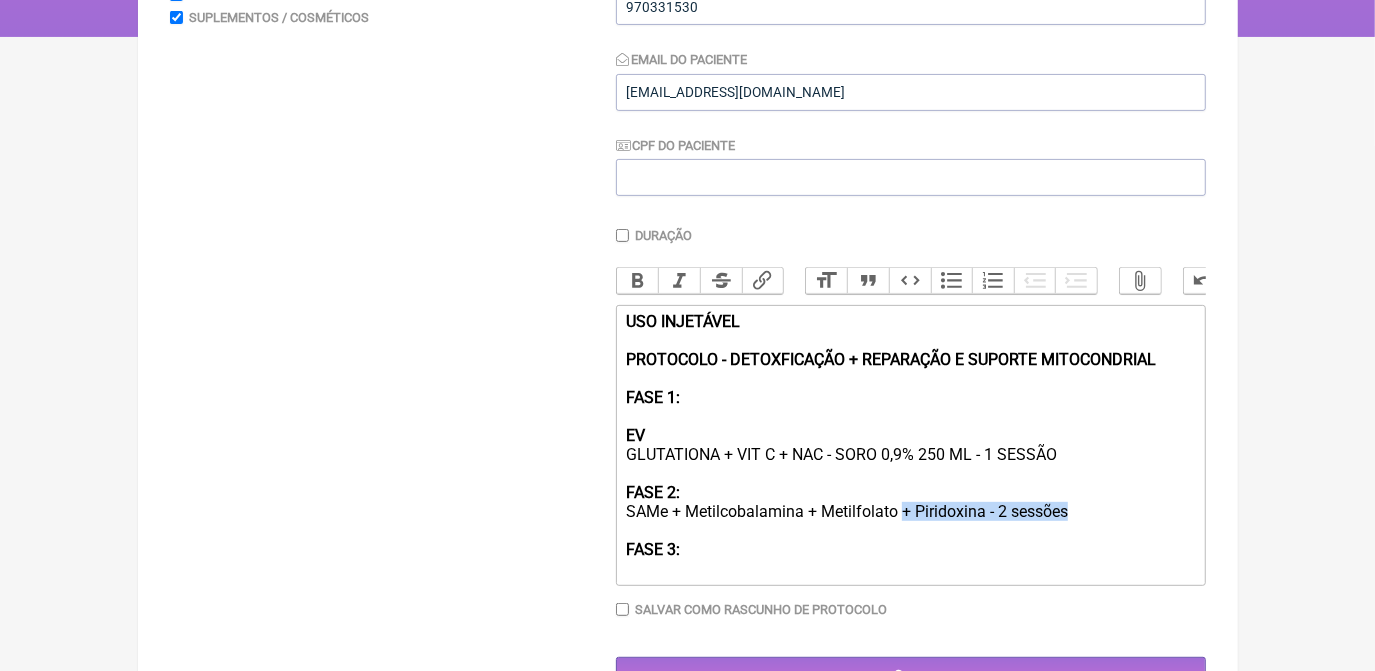 drag, startPoint x: 902, startPoint y: 534, endPoint x: 1071, endPoint y: 538, distance: 169.04733 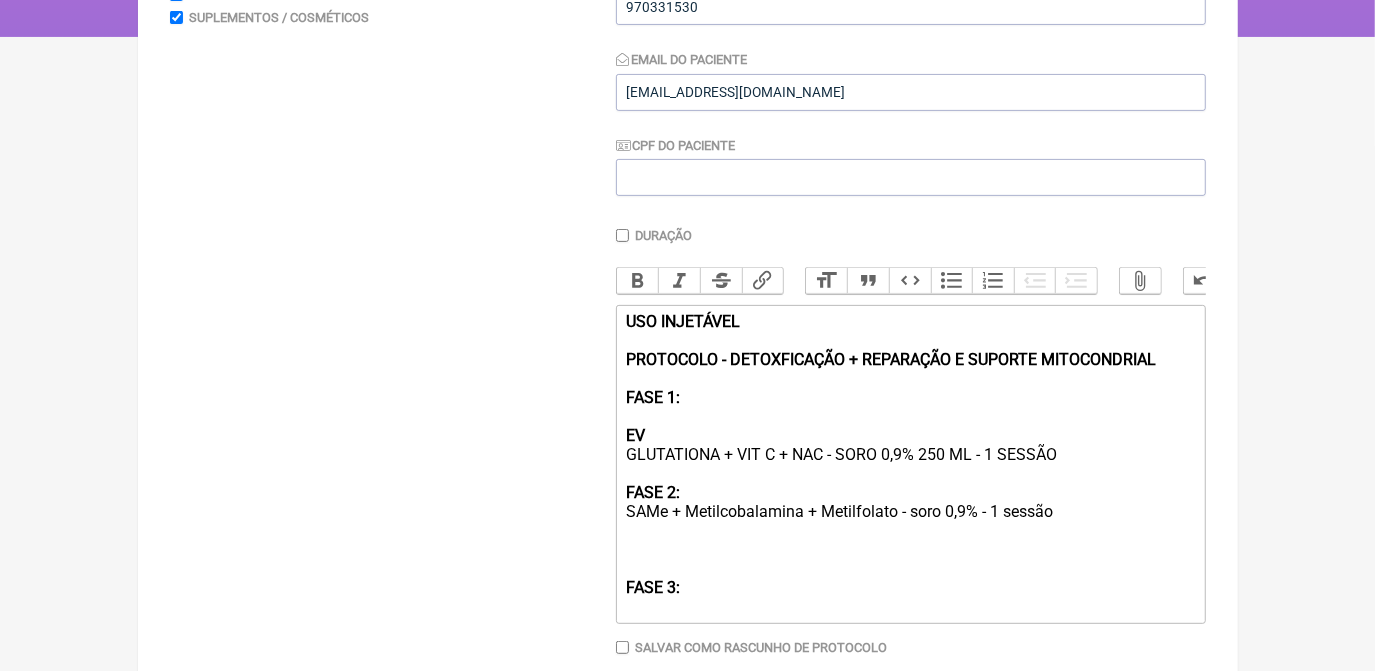 click on "USO INJETÁVEL PROTOCOLO - DETOXFICAÇÃO + REPARAÇÃO E SUPORTE MITOCONDRIAL  FASE 1: EV   GLUTATIONA + VIT C + NAC - SORO 0,9% 250 ML - 1 SESSÃO  FASE 2: SAMe + Metilcobalamina + Metilfolato - soro 0,9% - 1 sessão    FASE 3:" 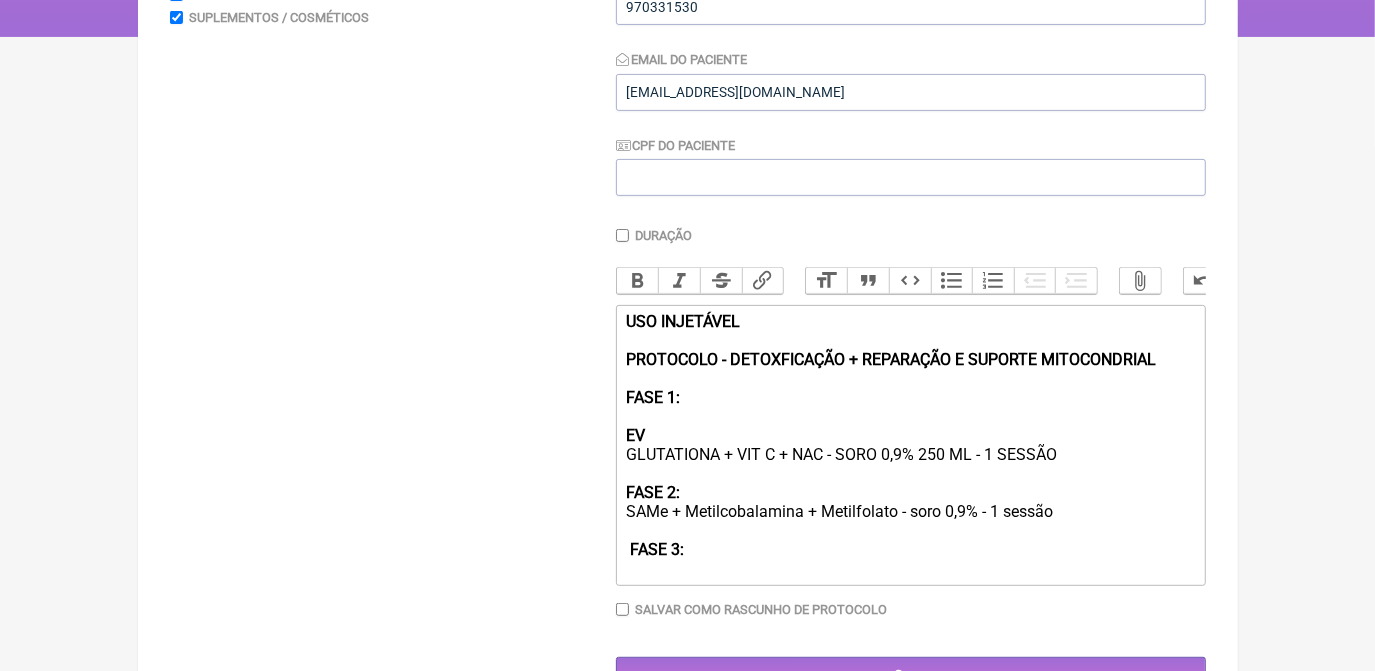 click on "USO INJETÁVEL PROTOCOLO - DETOXFICAÇÃO + REPARAÇÃO E SUPORTE MITOCONDRIAL  FASE 1: EV   GLUTATIONA + VIT C + NAC - SORO 0,9% 250 ML - 1 SESSÃO  FASE 2: SAMe + Metilcobalamina + Metilfolato - soro 0,9% - 1 sessão    FASE 3:" 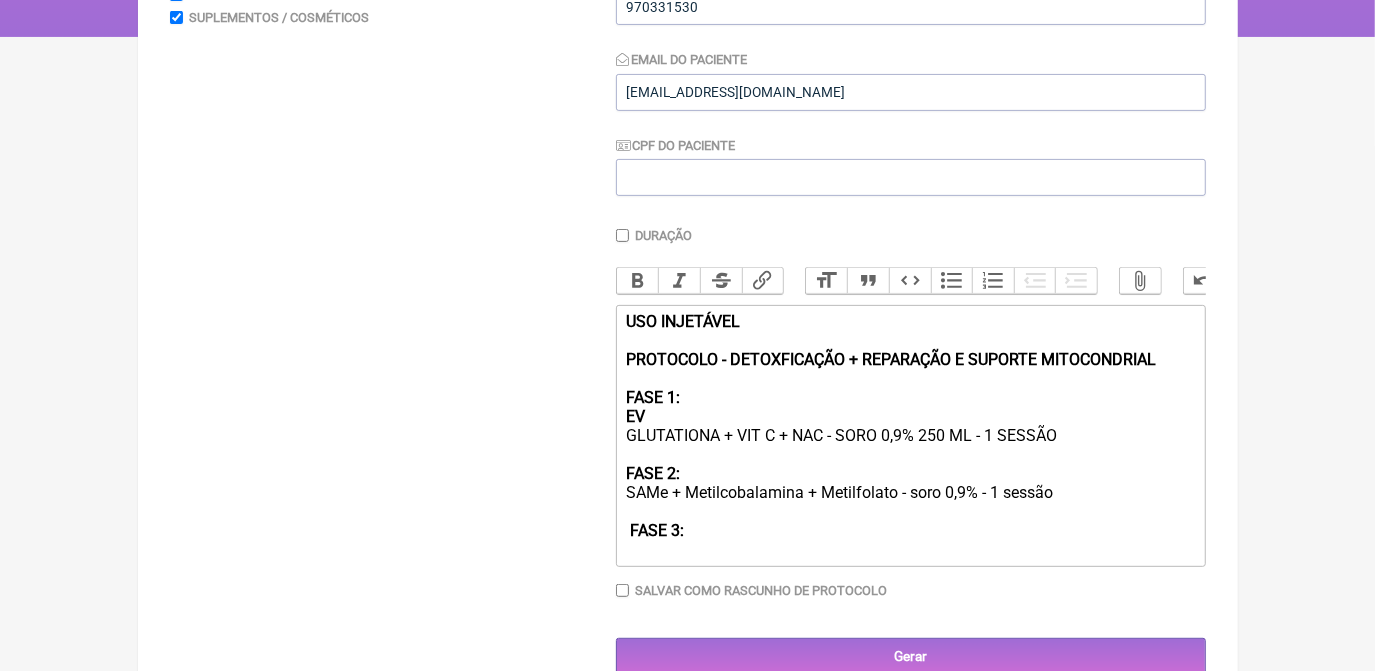 click on "USO INJETÁVEL PROTOCOLO - DETOXFICAÇÃO + REPARAÇÃO E SUPORTE MITOCONDRIAL  FASE 1: EV   GLUTATIONA + VIT C + NAC - SORO 0,9% 250 ML - 1 SESSÃO  FASE 2: SAMe + Metilcobalamina + Metilfolato - soro 0,9% - 1 sessão    FASE 3:" 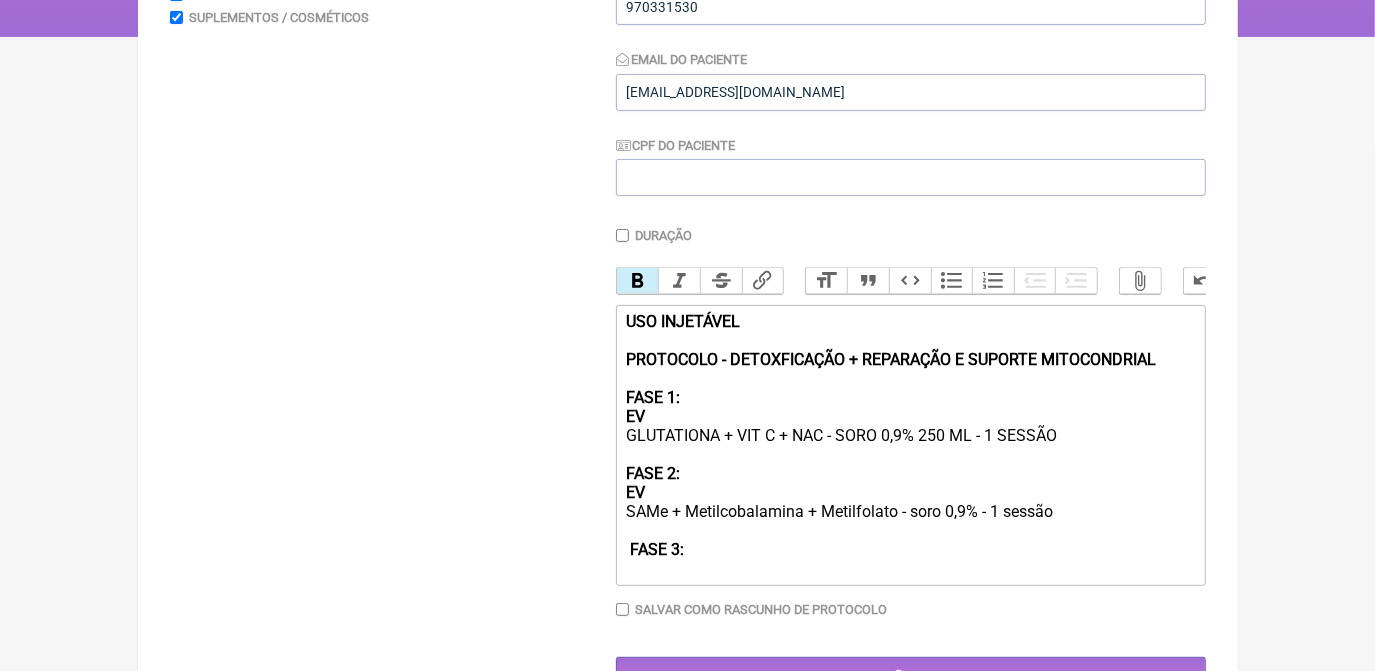 click on "USO INJETÁVEL PROTOCOLO - DETOXFICAÇÃO + REPARAÇÃO E SUPORTE MITOCONDRIAL  FASE 1: EV   GLUTATIONA + VIT C + NAC - SORO 0,9% 250 ML - 1 SESSÃO  FASE 2: EV SAMe + Metilcobalamina + Metilfolato - soro 0,9% - 1 sessão    FASE 3:" 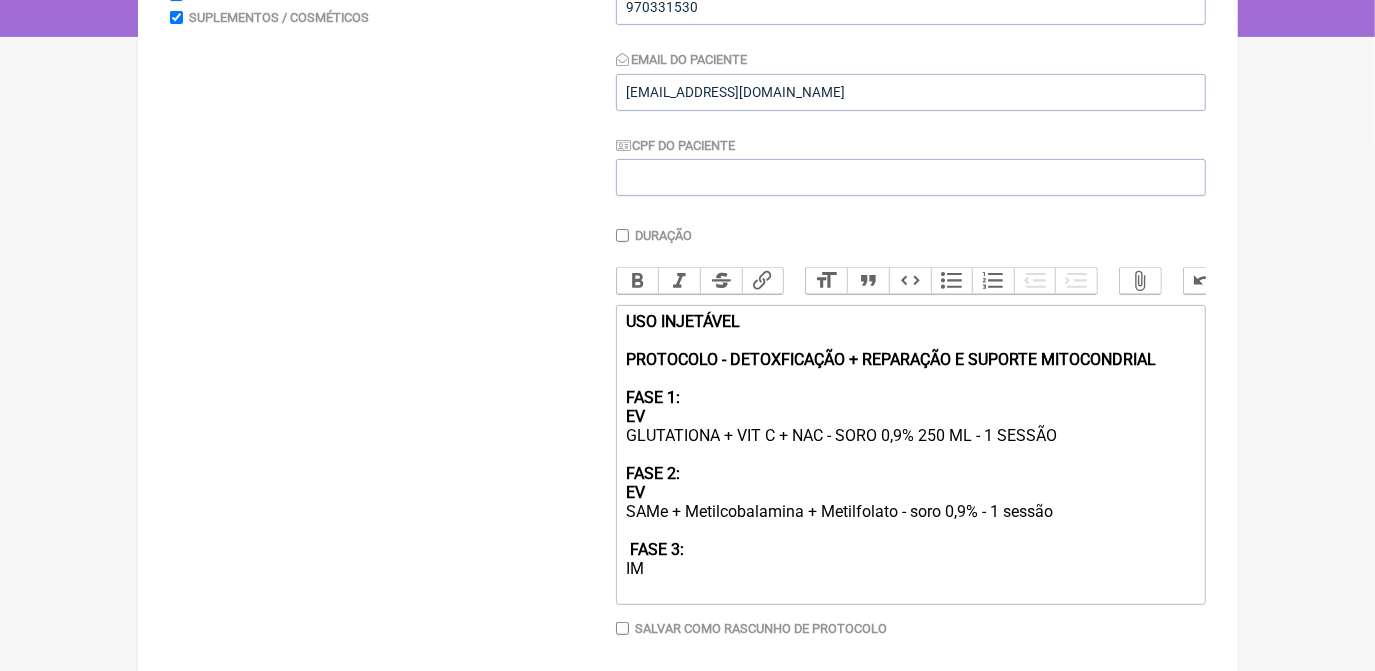 paste on "Piridoxina + Metilcobalamina&nbsp;" 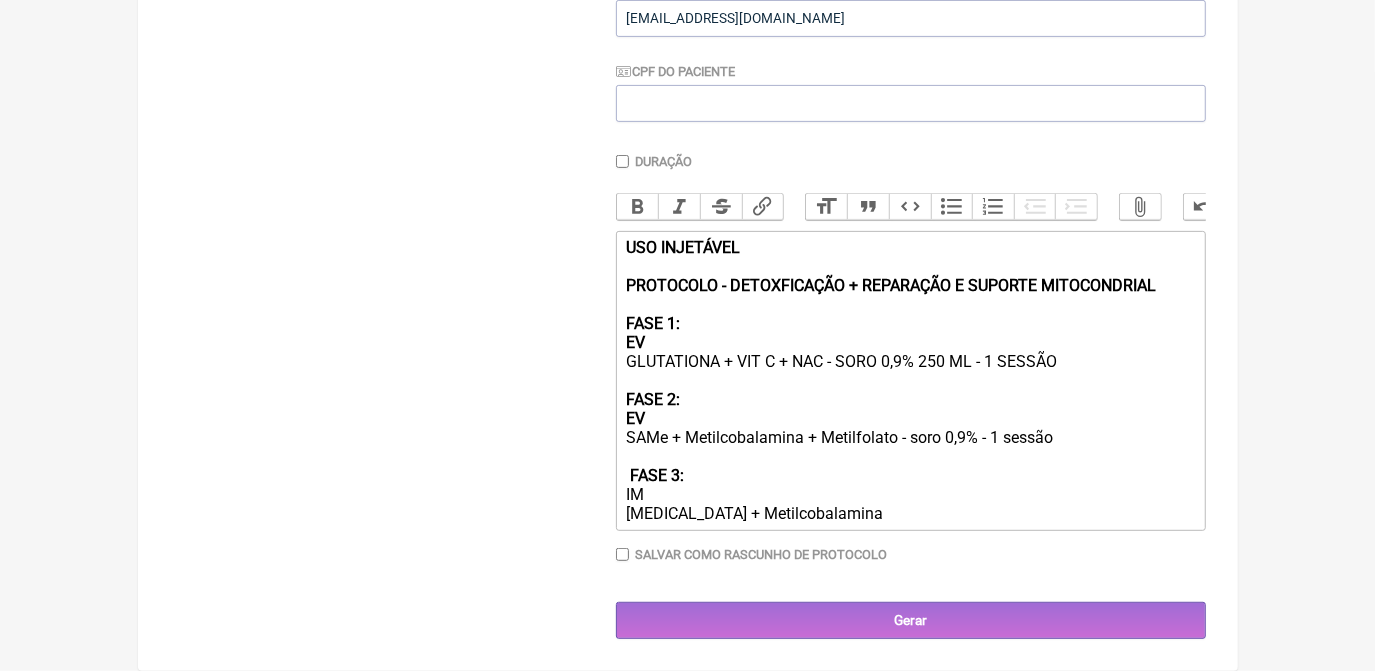 scroll, scrollTop: 460, scrollLeft: 0, axis: vertical 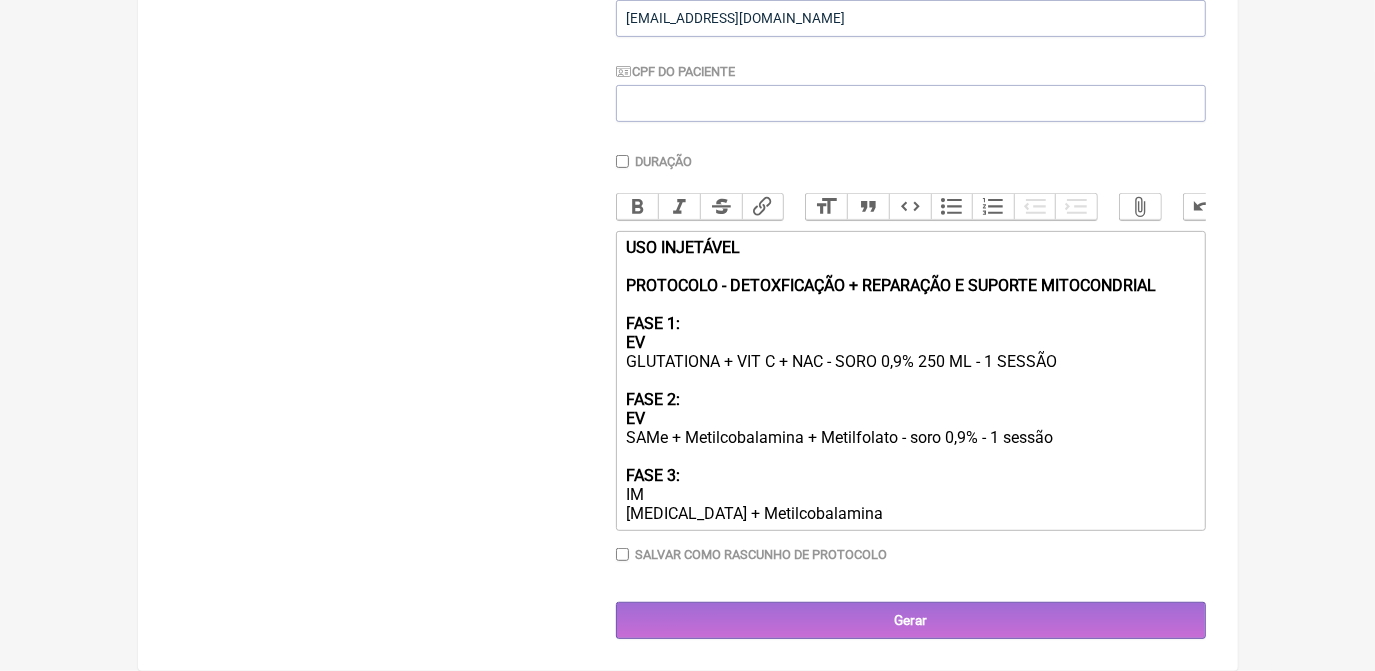 click on "USO INJETÁVEL PROTOCOLO - DETOXFICAÇÃO + REPARAÇÃO E SUPORTE MITOCONDRIAL  FASE 1: EV   GLUTATIONA + VIT C + NAC - SORO 0,9% 250 ML - 1 SESSÃO  FASE 2: EV SAMe + Metilcobalamina + Metilfolato - soro 0,9% - 1 sessão  FASE 3:  IM Piridoxina + Metilcobalamina" 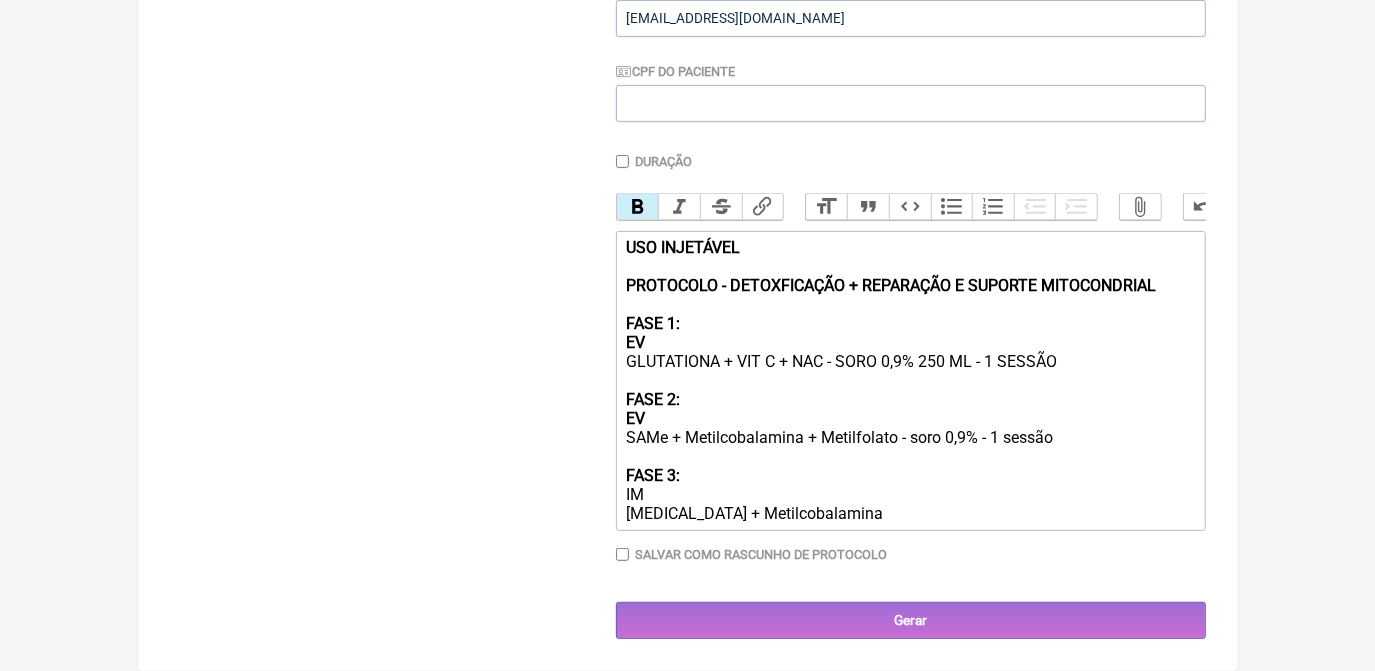 click on "USO INJETÁVEL PROTOCOLO - DETOXFICAÇÃO + REPARAÇÃO E SUPORTE MITOCONDRIAL  FASE 1: EV   GLUTATIONA + VIT C + NAC - SORO 0,9% 250 ML - 1 SESSÃO  FASE 2: EV SAMe + Metilcobalamina + Metilfolato - soro 0,9% - 1 sessão  FASE 3:  IM Piridoxina + Metilcobalamina" 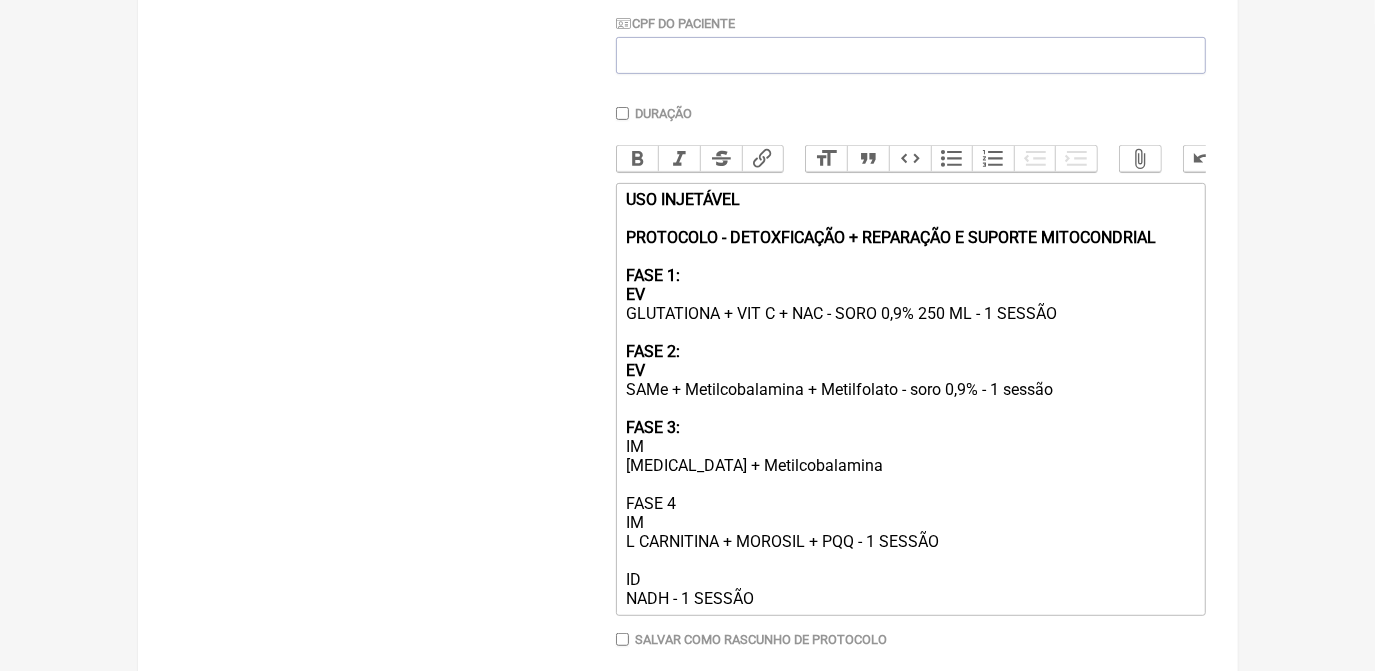 scroll, scrollTop: 551, scrollLeft: 0, axis: vertical 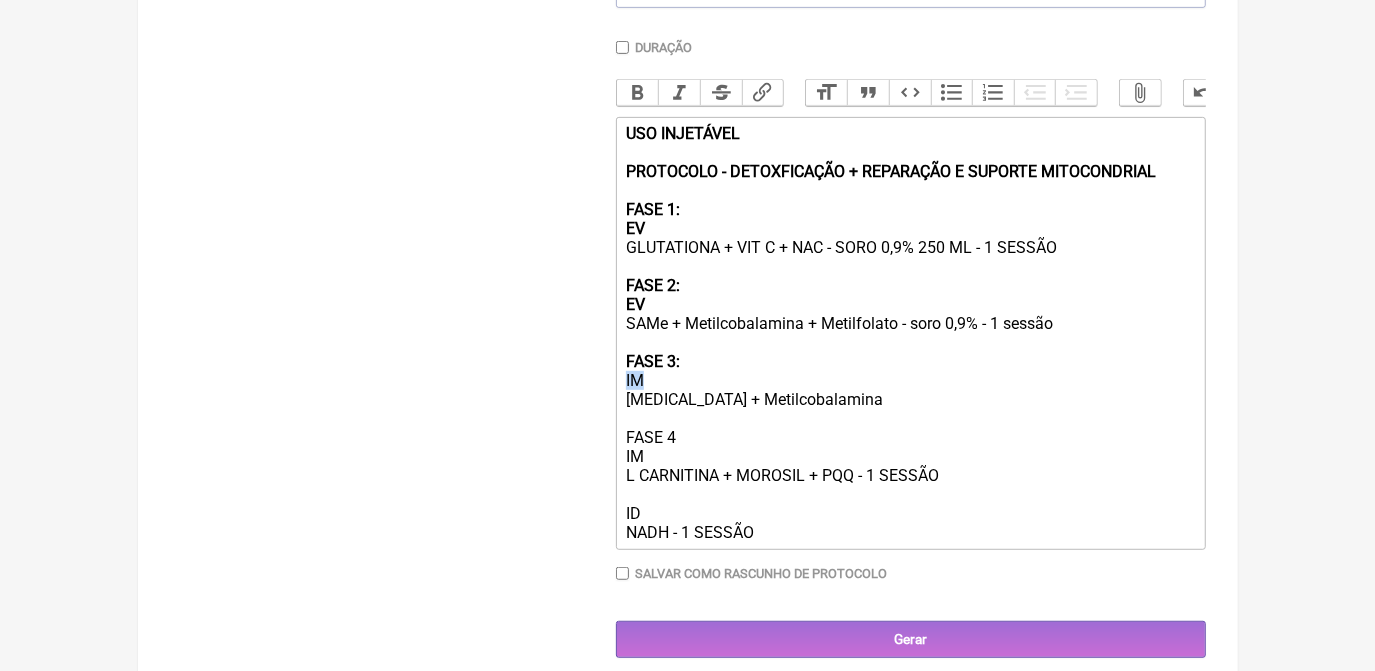drag, startPoint x: 620, startPoint y: 396, endPoint x: 658, endPoint y: 407, distance: 39.56008 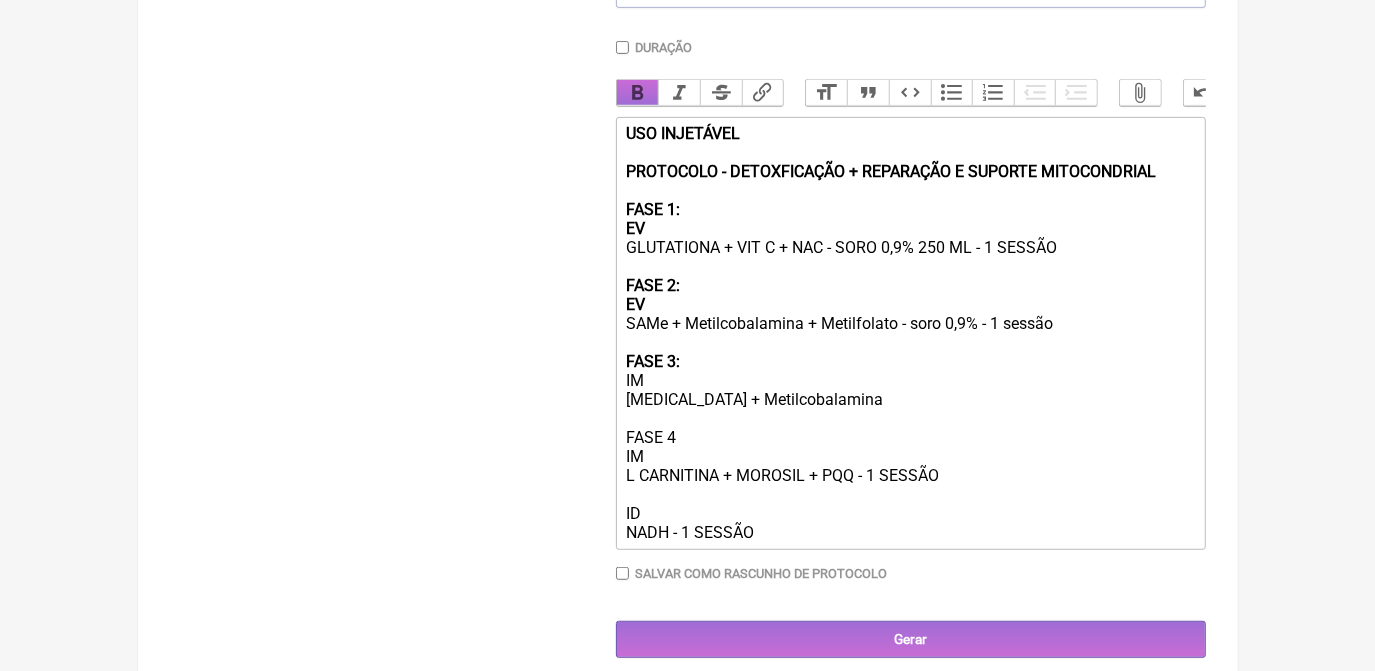 click on "Bold" at bounding box center (638, 93) 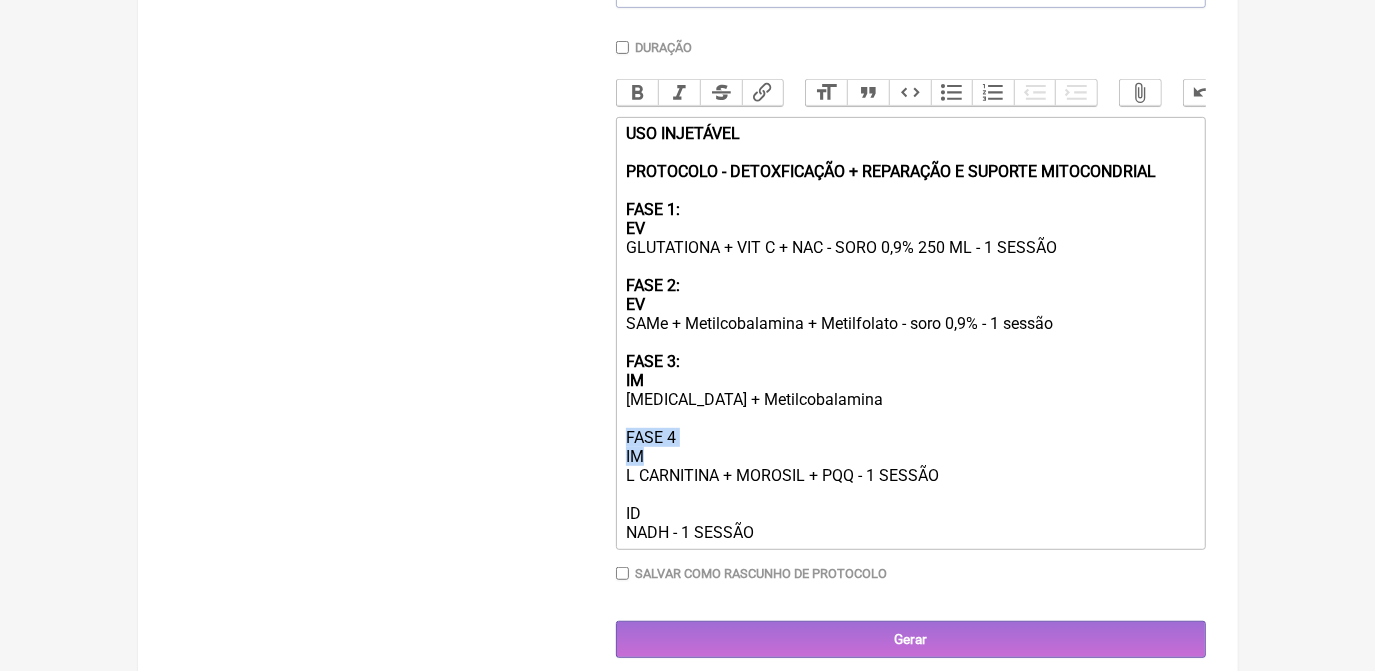 drag, startPoint x: 627, startPoint y: 459, endPoint x: 654, endPoint y: 483, distance: 36.124783 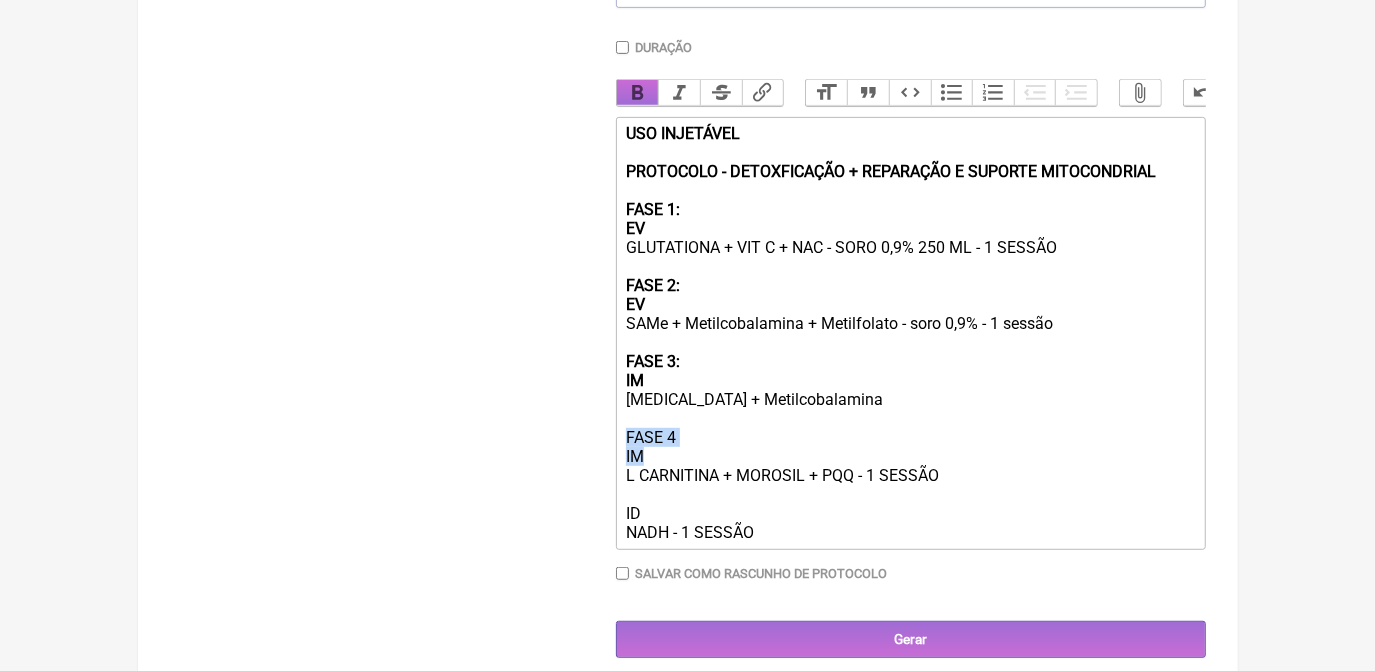 click on "Bold" at bounding box center (638, 93) 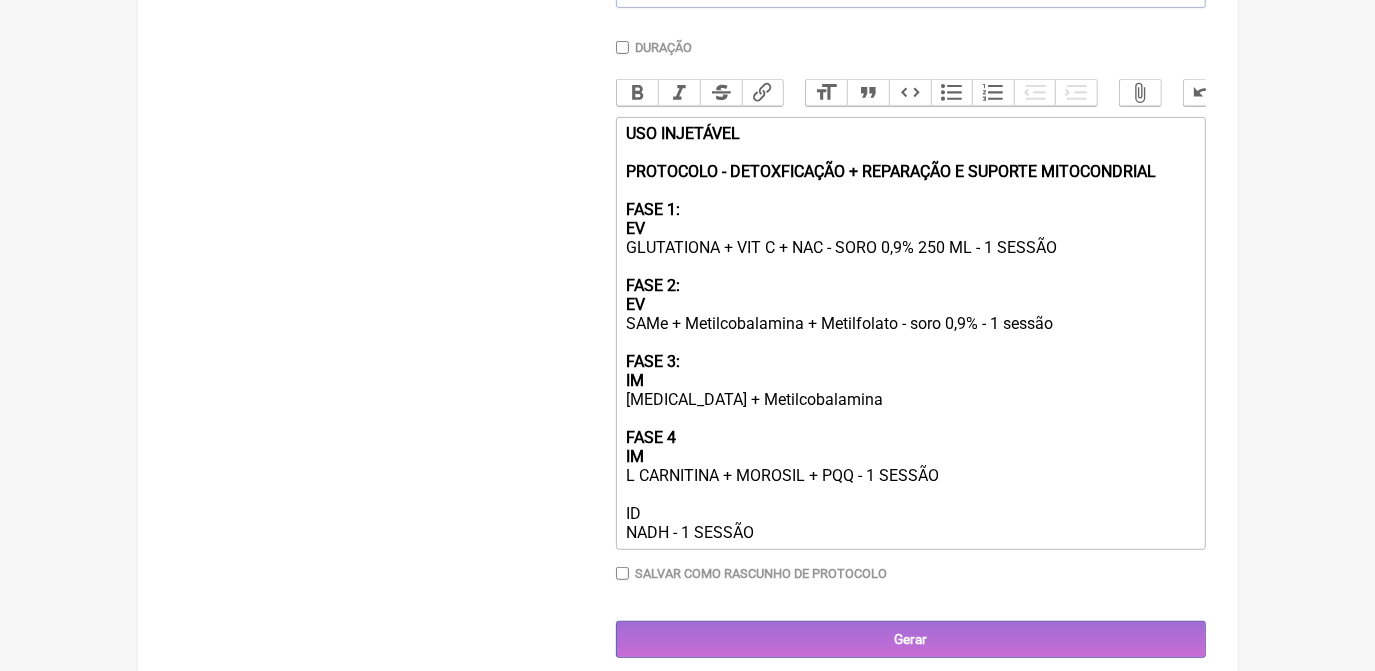 drag, startPoint x: 624, startPoint y: 542, endPoint x: 644, endPoint y: 548, distance: 20.880613 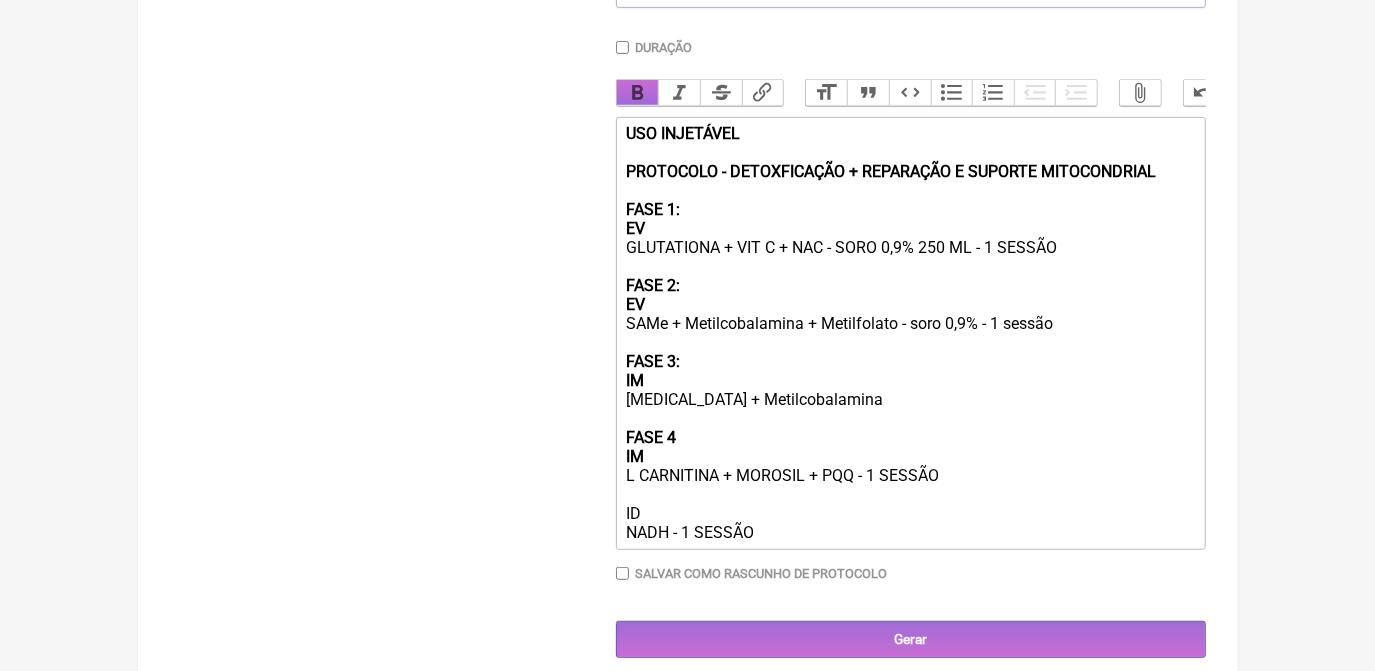 click on "Bold" at bounding box center (638, 93) 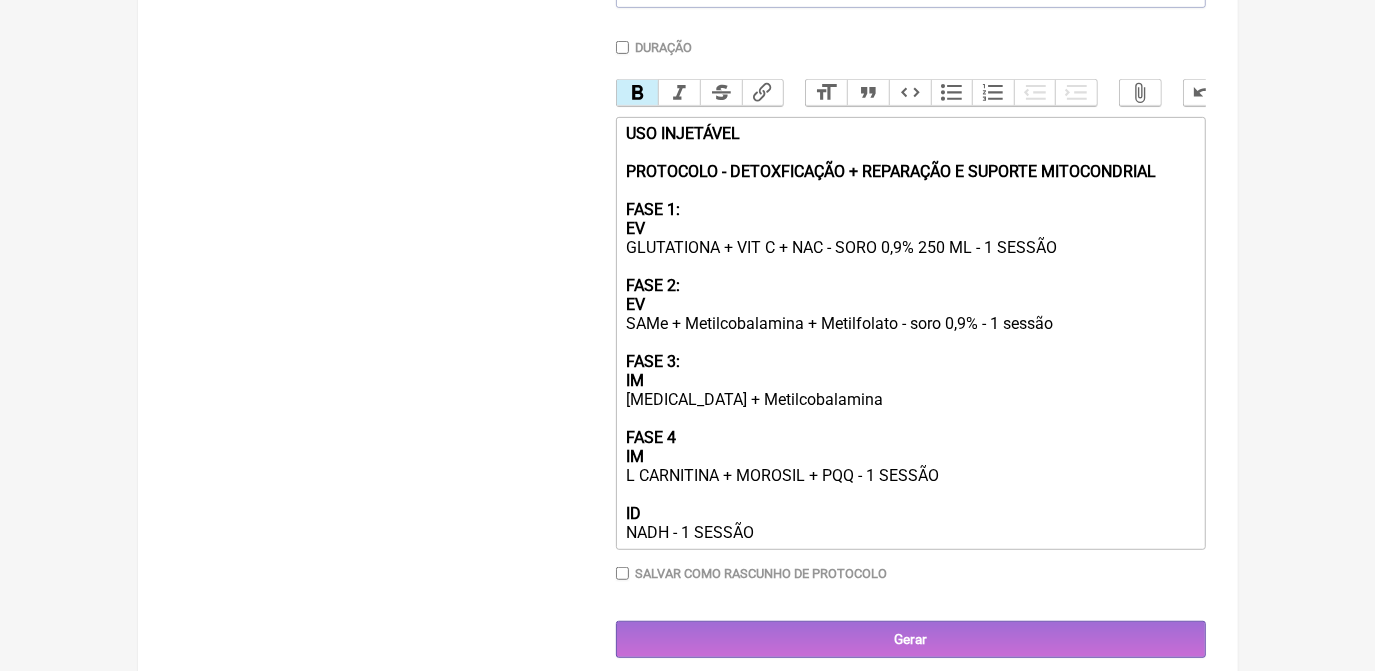 click on "USO INJETÁVEL PROTOCOLO - DETOXFICAÇÃO + REPARAÇÃO E SUPORTE MITOCONDRIAL  FASE 1: EV   GLUTATIONA + VIT C + NAC - SORO 0,9% 250 ML - 1 SESSÃO  FASE 2: EV SAMe + Metilcobalamina + Metilfolato - soro 0,9% - 1 sessão  FASE 3:  IM Piridoxina + Metilcobalamina  FASE 4 IM L CARNITINA + MOROSIL + PQQ - 1 SESSÃO ID  NADH - 1 SESSÃO" 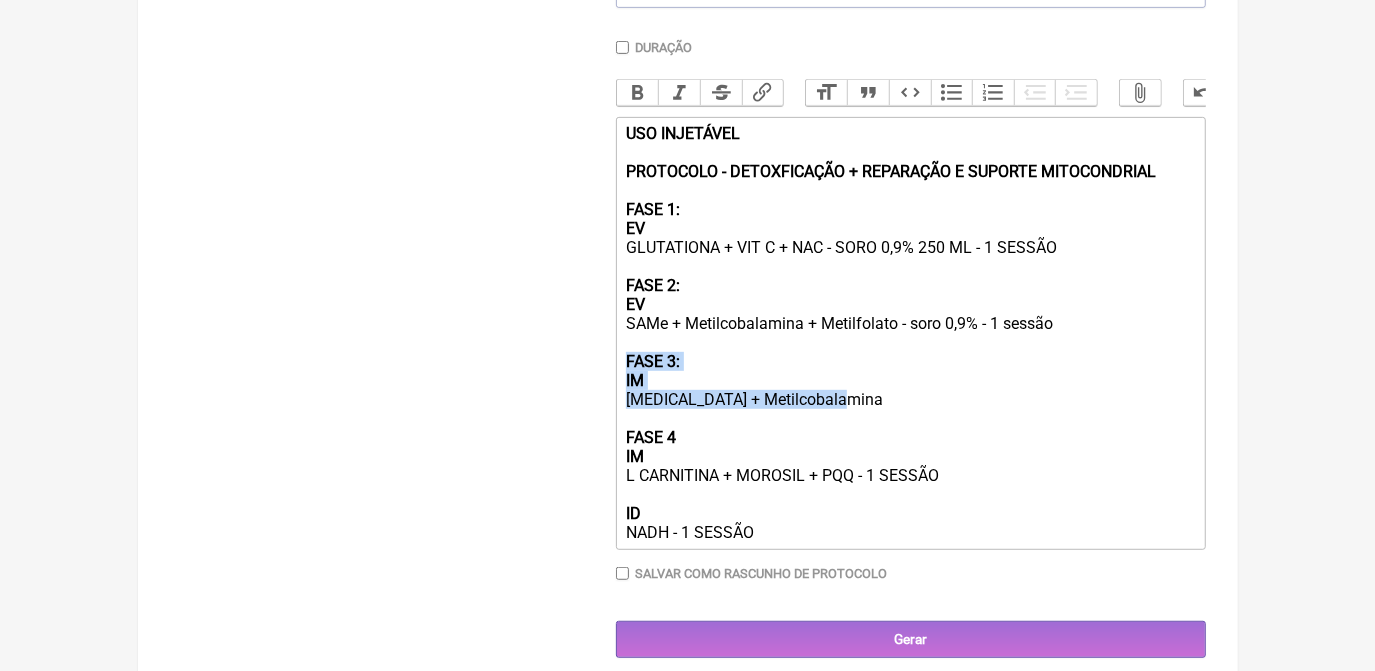 drag, startPoint x: 842, startPoint y: 429, endPoint x: 605, endPoint y: 378, distance: 242.42525 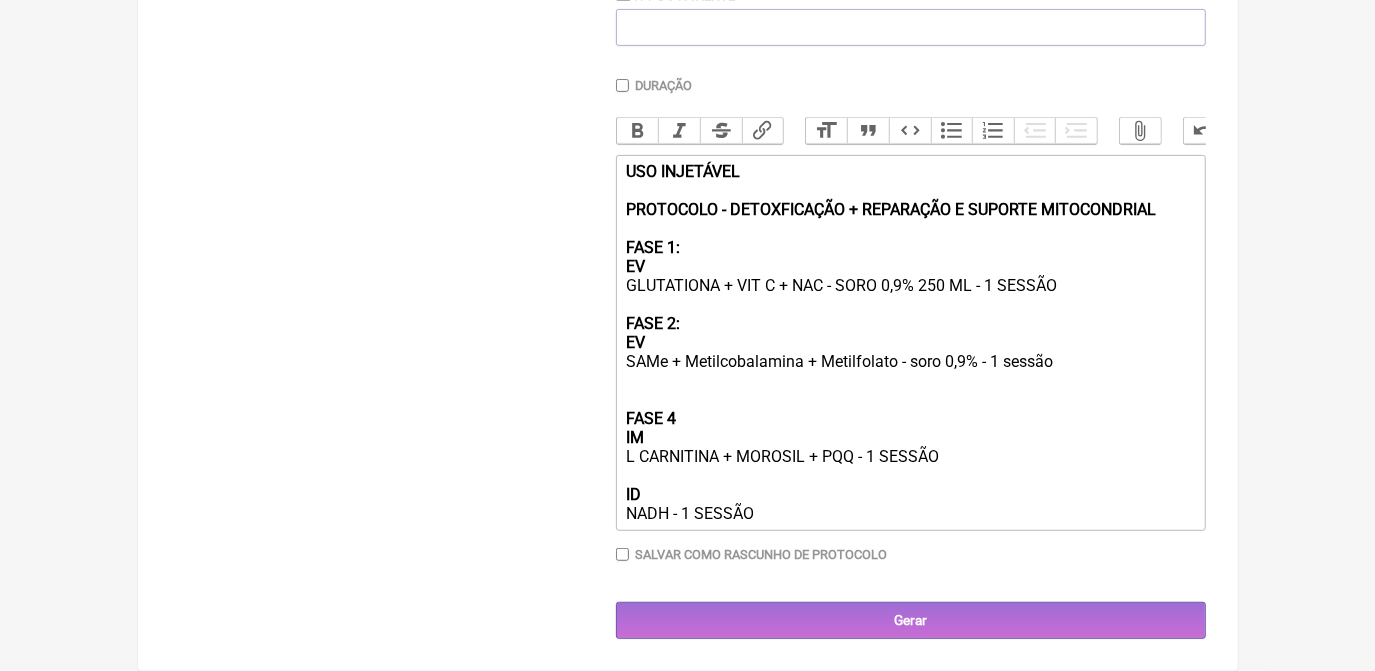 scroll, scrollTop: 519, scrollLeft: 0, axis: vertical 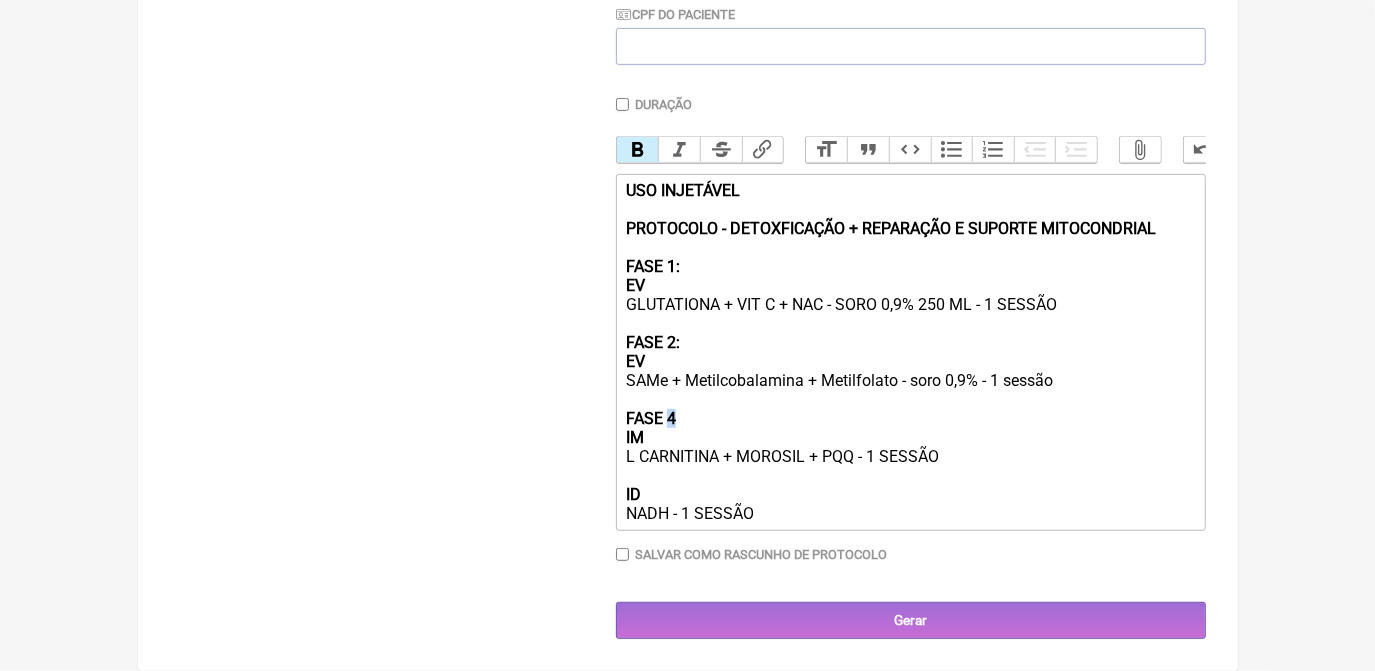 click on "USO INJETÁVEL PROTOCOLO - DETOXFICAÇÃO + REPARAÇÃO E SUPORTE MITOCONDRIAL  FASE 1: EV   GLUTATIONA + VIT C + NAC - SORO 0,9% 250 ML - 1 SESSÃO  FASE 2: EV SAMe + Metilcobalamina + Metilfolato - soro 0,9% - 1 sessão  FASE 4 IM L CARNITINA + MOROSIL + PQQ - 1 SESSÃO ID  NADH - 1 SESSÃO" 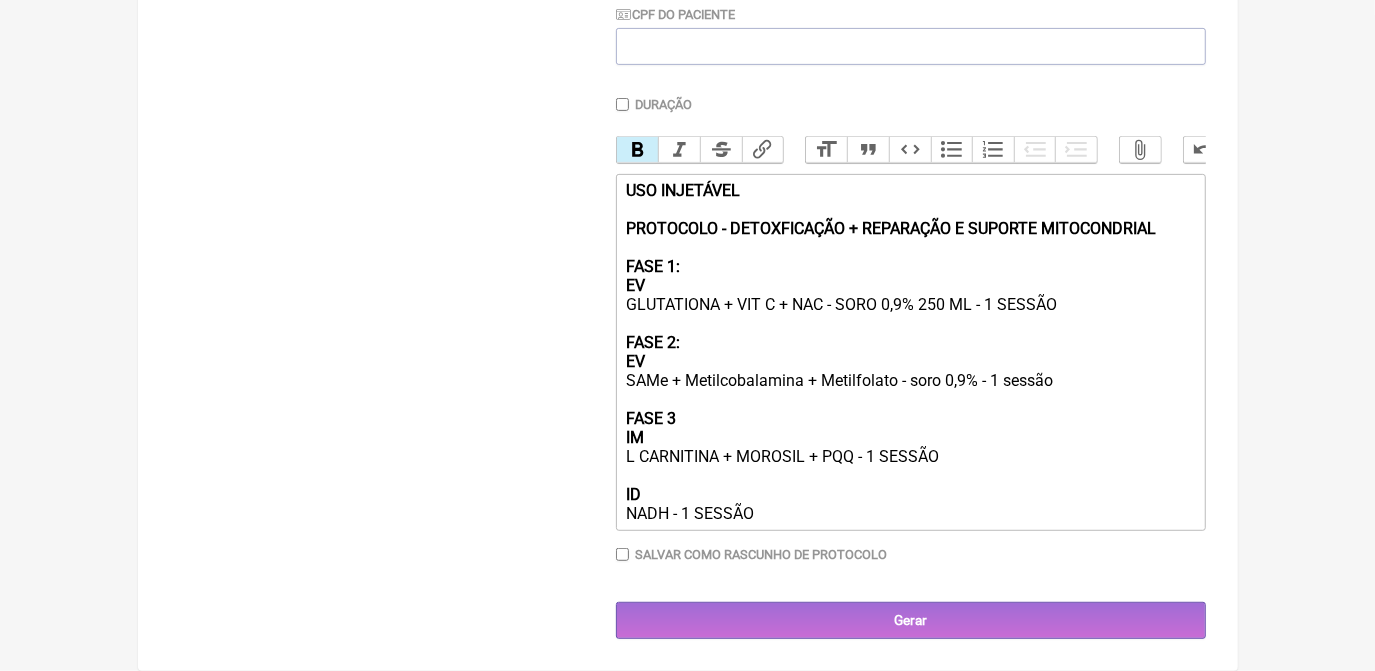 click on "USO INJETÁVEL PROTOCOLO - DETOXFICAÇÃO + REPARAÇÃO E SUPORTE MITOCONDRIAL  FASE 1: EV   GLUTATIONA + VIT C + NAC - SORO 0,9% 250 ML - 1 SESSÃO  FASE 2: EV SAMe + Metilcobalamina + Metilfolato - soro 0,9% - 1 sessão  FASE 3 IM L CARNITINA + MOROSIL + PQQ - 1 SESSÃO ID  NADH - 1 SESSÃO" 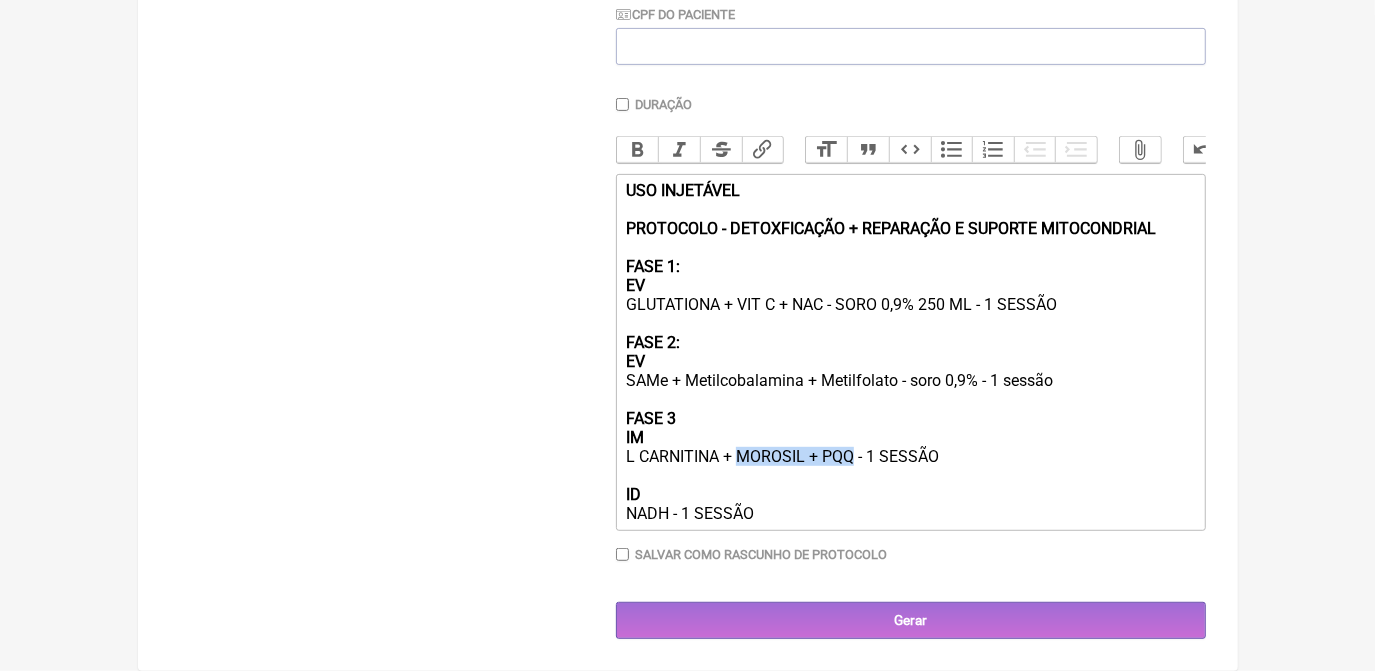 drag, startPoint x: 740, startPoint y: 455, endPoint x: 855, endPoint y: 457, distance: 115.01739 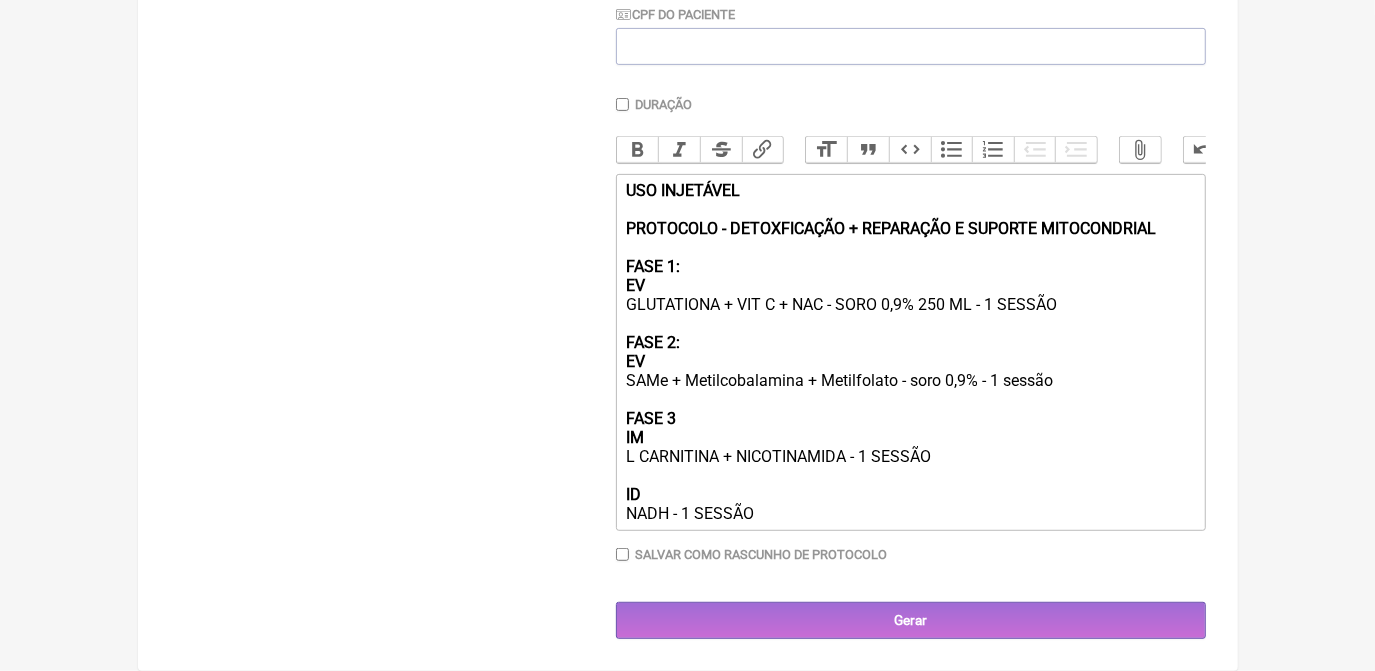 type on "<div><strong>USO INJETÁVEL<br><br>PROTOCOLO - DETOXFICAÇÃO + REPARAÇÃO E SUPORTE MITOCONDRIAL <br><br>FASE 1:</strong><br><strong>EV</strong> <br>GLUTATIONA + VIT C + NAC - SORO 0,9% 250 ML - 1 SESSÃO <br><br><strong>FASE 2:<br>EV<br></strong>SAMe + Metilcobalamina + Metilfolato - soro 0,9% - 1 sessão <br><br><strong>FASE 3<br>IM</strong><br>L CARNITINA + NICOTINAMIDA - 1 SESSÃO<br><br><strong>ID </strong><br>NADH - 1 SESSÃO&nbsp;</div>" 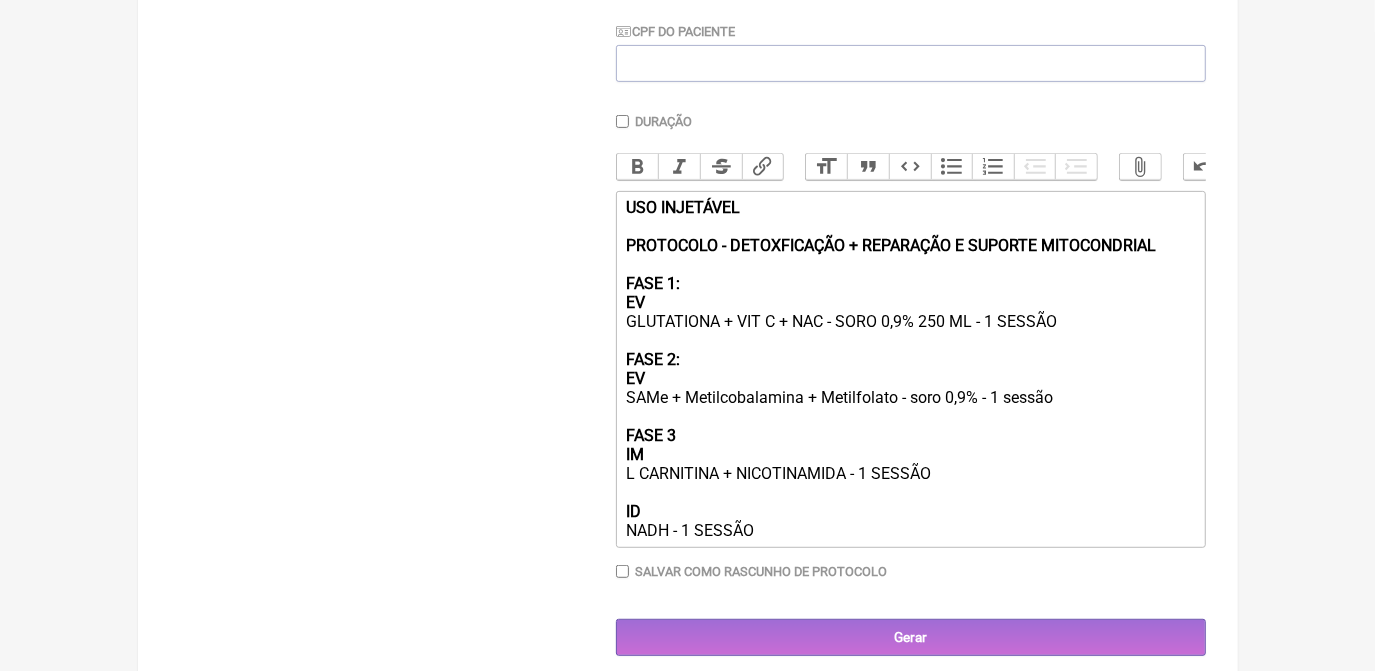 scroll, scrollTop: 519, scrollLeft: 0, axis: vertical 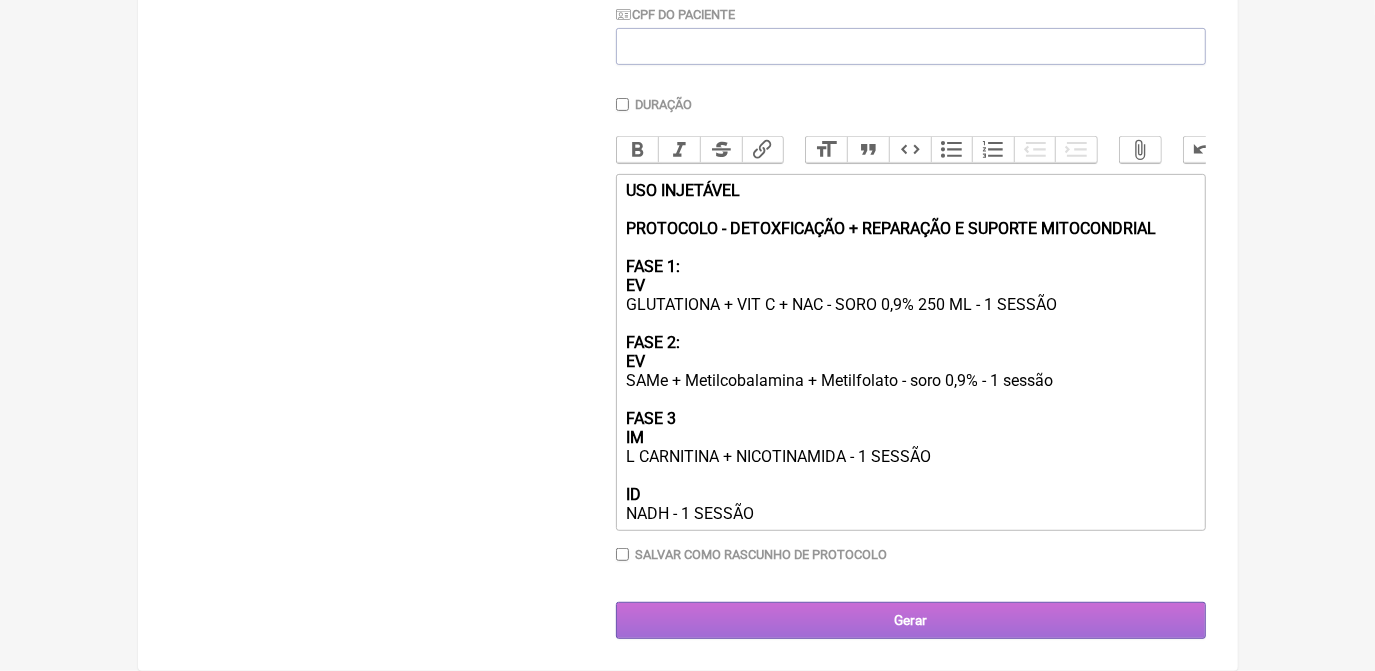 click on "Gerar" at bounding box center (911, 620) 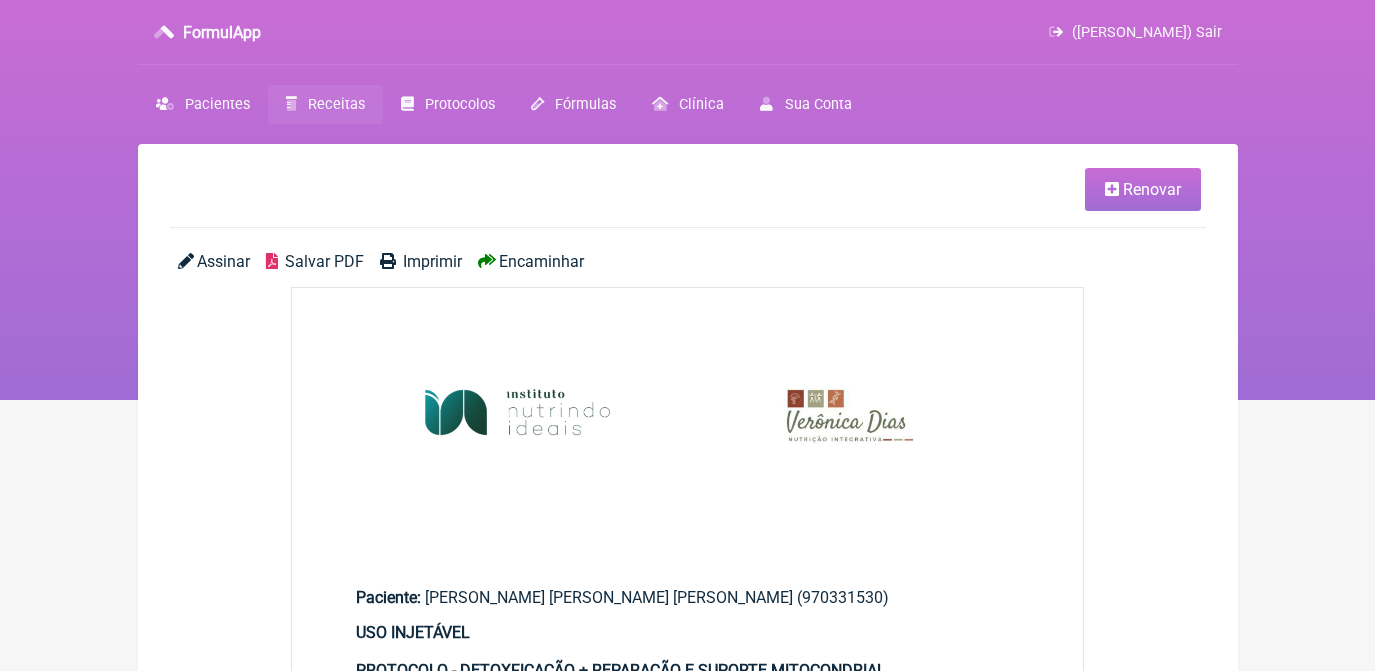 scroll, scrollTop: 0, scrollLeft: 0, axis: both 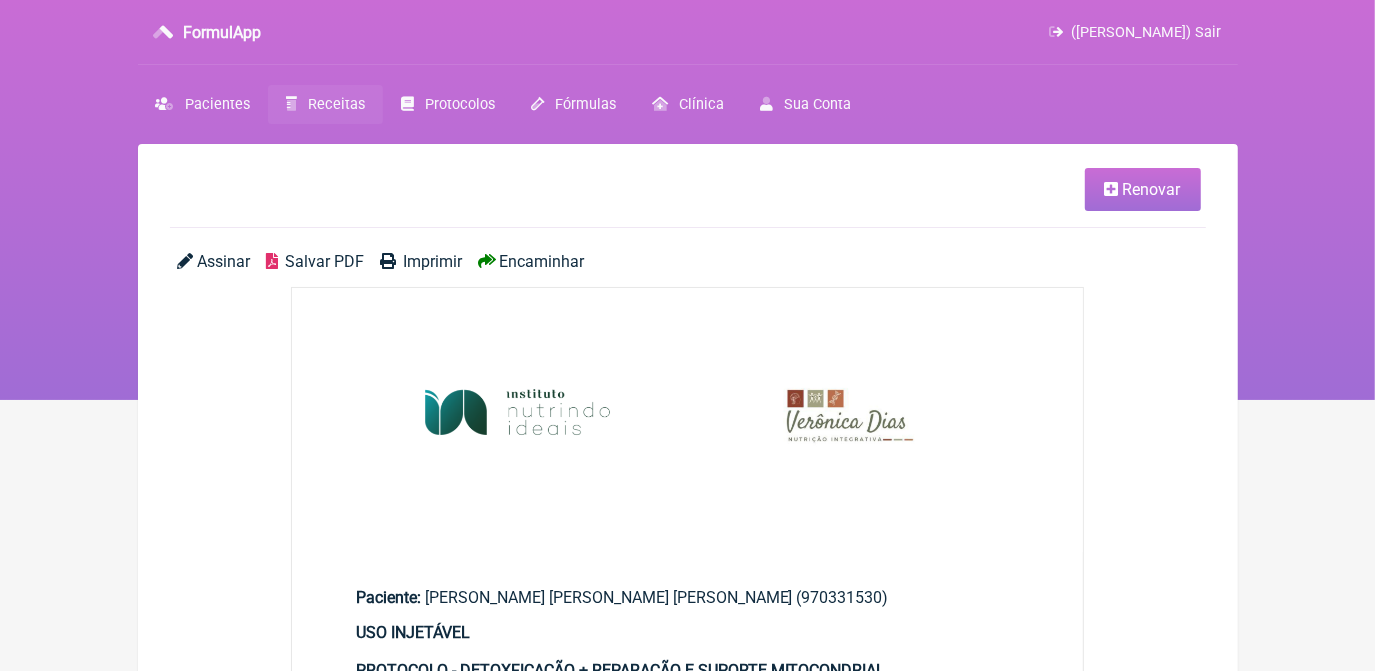 click on "Salvar PDF" at bounding box center [324, 261] 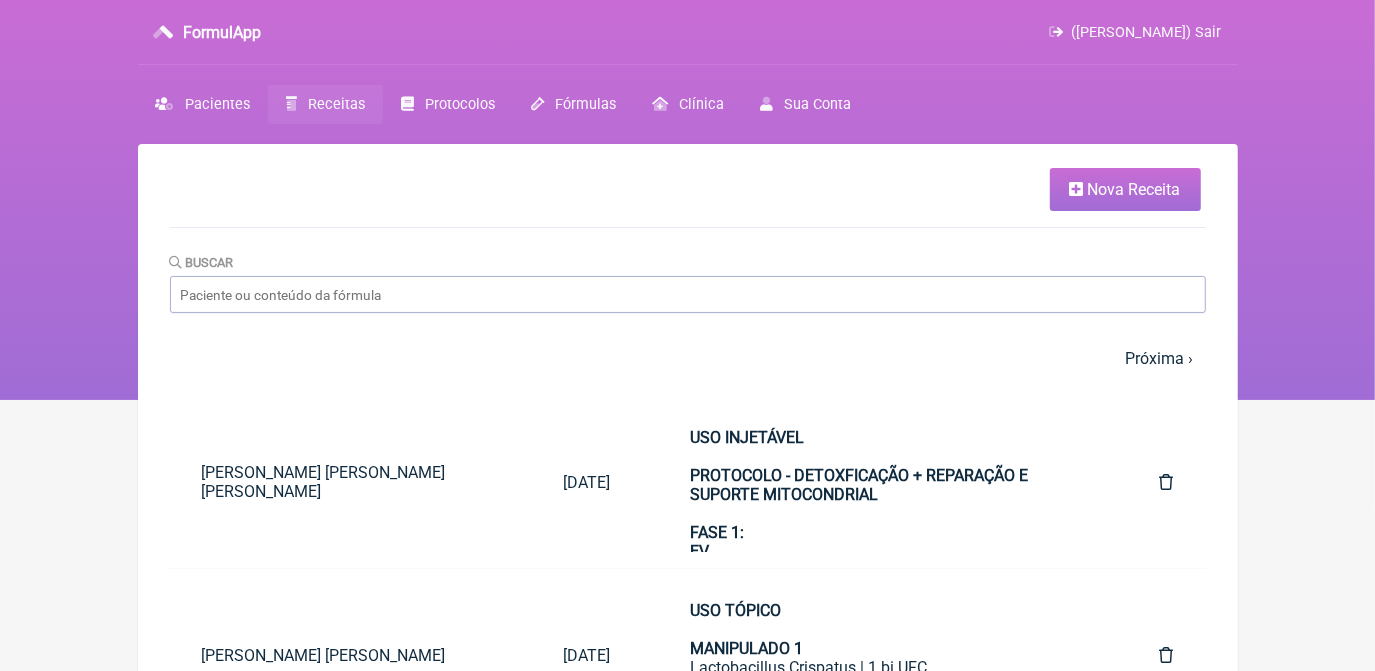 click on "Nova Receita" at bounding box center [1134, 189] 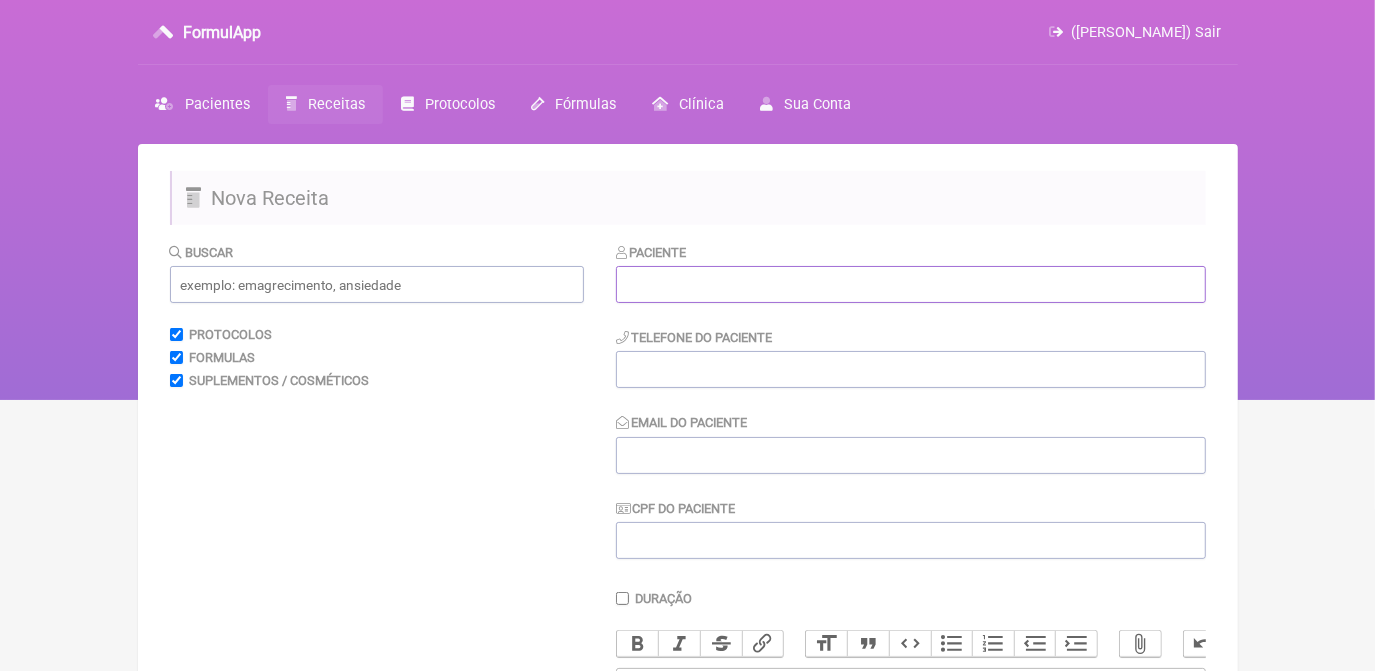 click at bounding box center [911, 284] 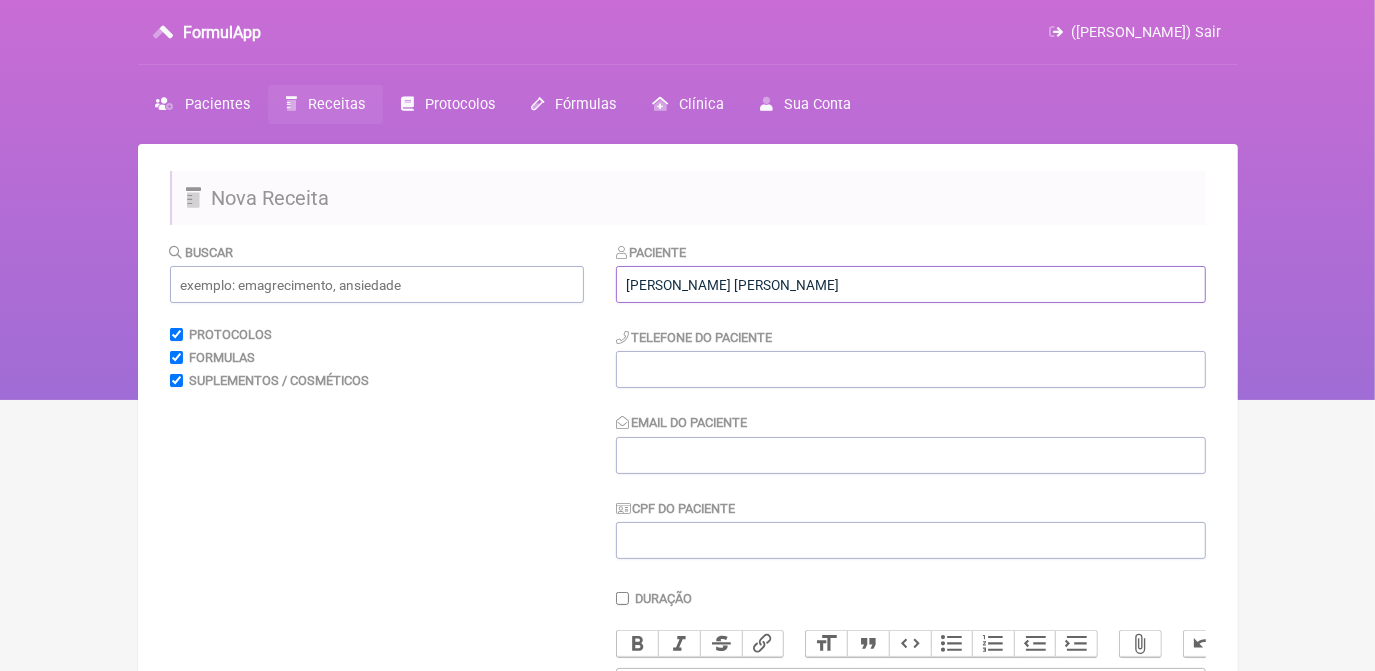 type on "[PERSON_NAME] [PERSON_NAME]" 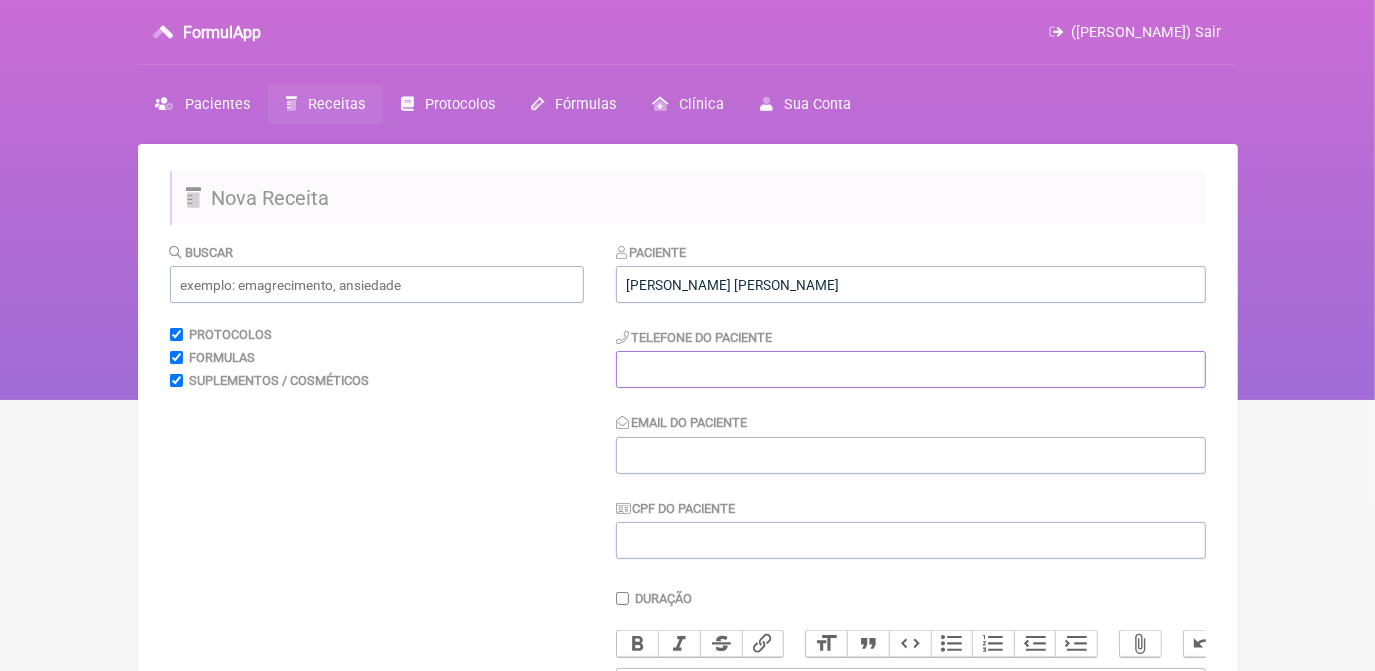 click at bounding box center (911, 369) 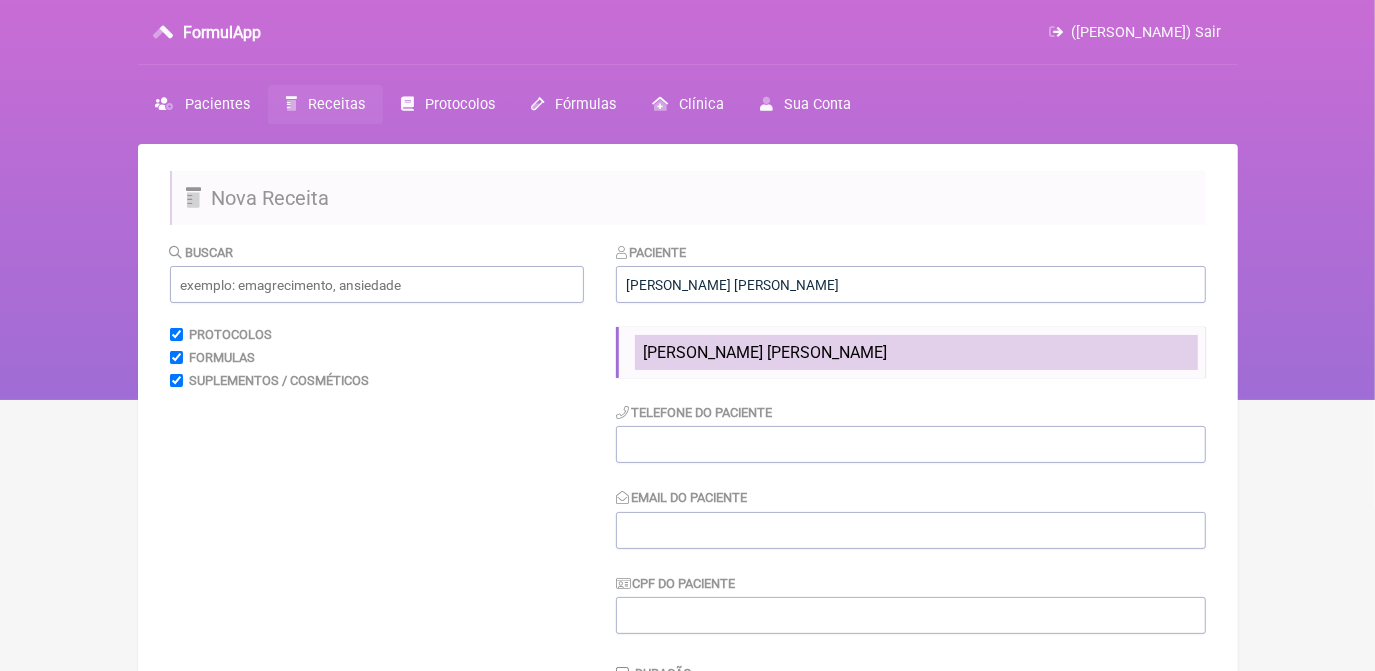 click on "[PERSON_NAME] [PERSON_NAME]" at bounding box center [765, 352] 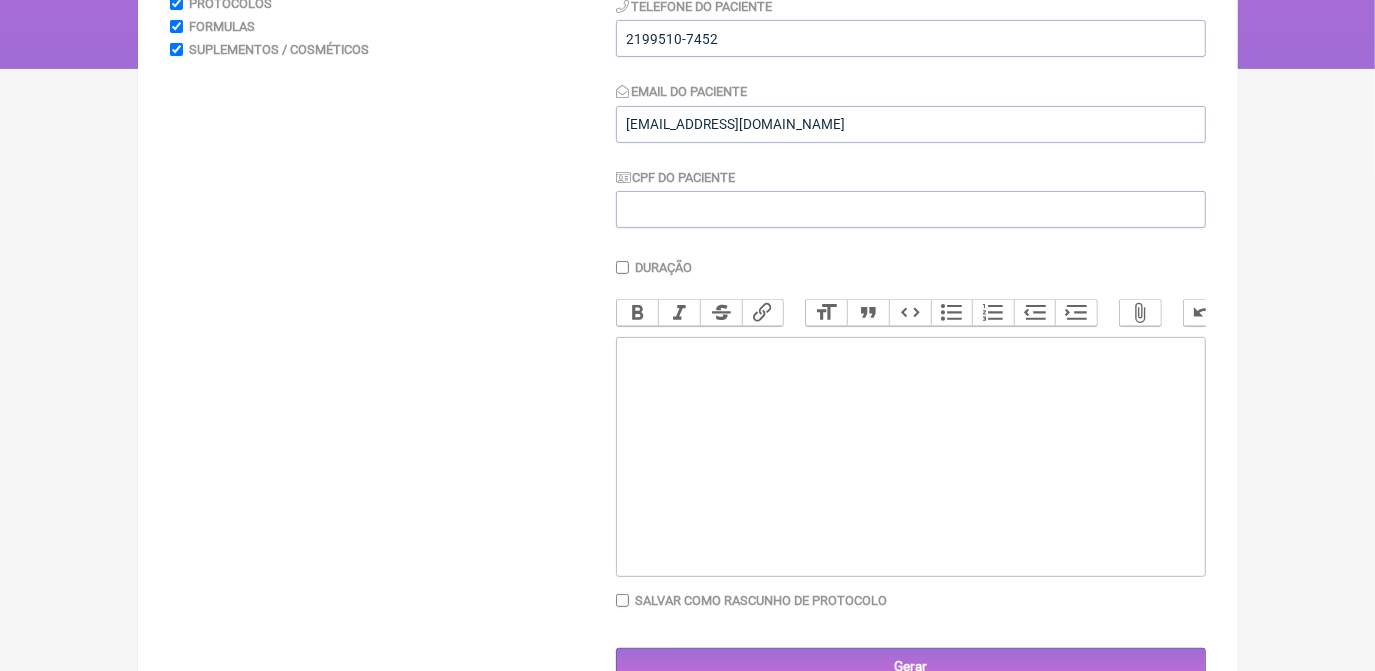 scroll, scrollTop: 363, scrollLeft: 0, axis: vertical 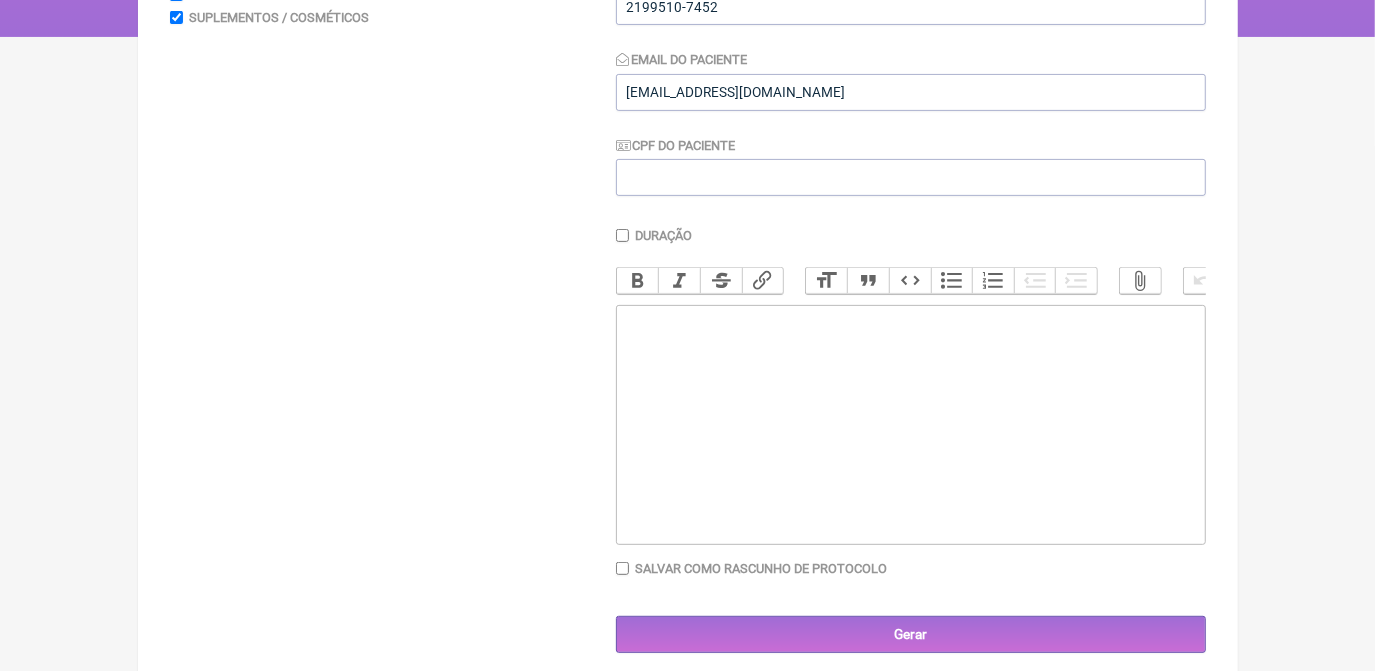click 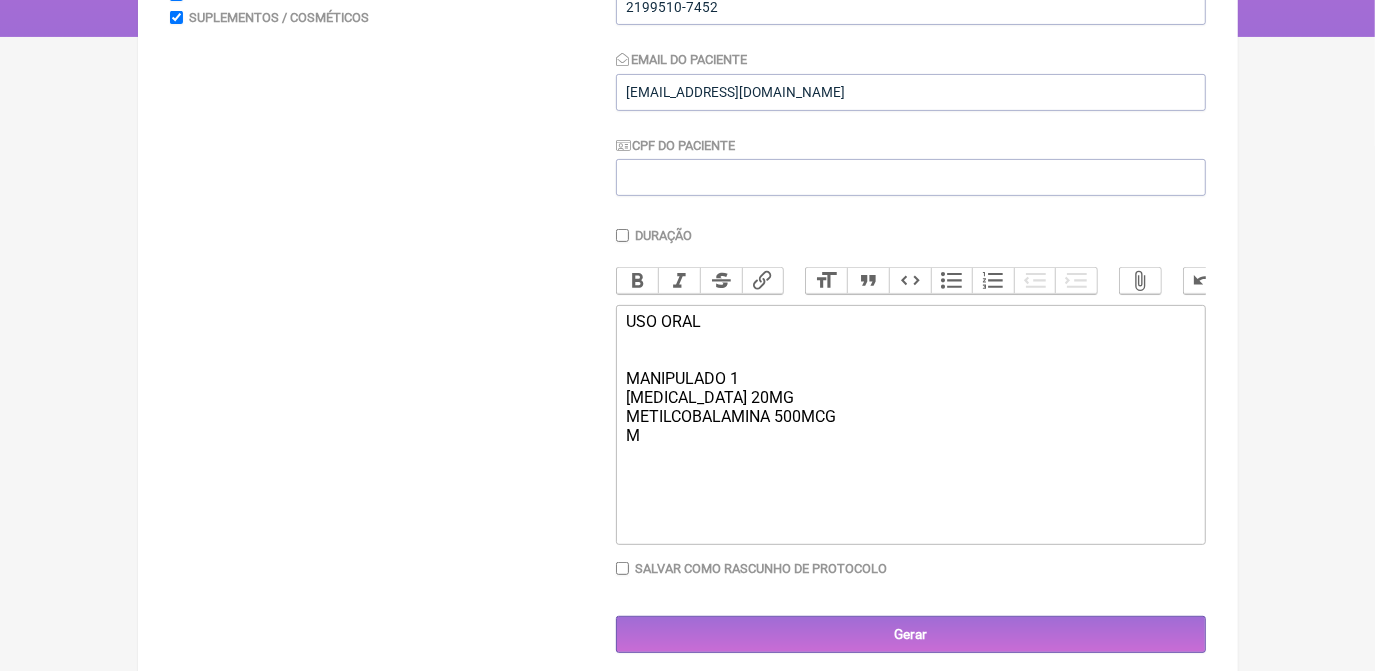 type on "<div>USO ORAL<br><br><br>MANIPULADO 1<br>[MEDICAL_DATA] 20MG<br>METILCOBALAMINA 500MCG<br><br></div>" 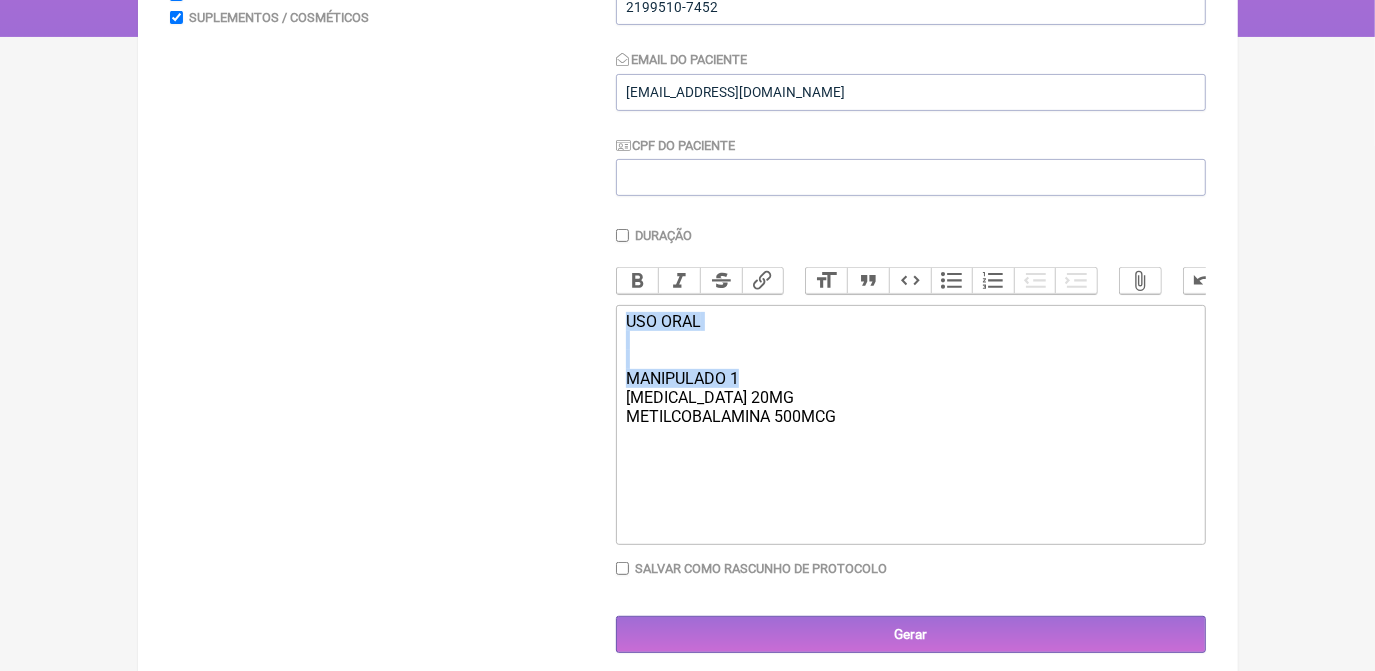 drag, startPoint x: 741, startPoint y: 398, endPoint x: 609, endPoint y: 335, distance: 146.26346 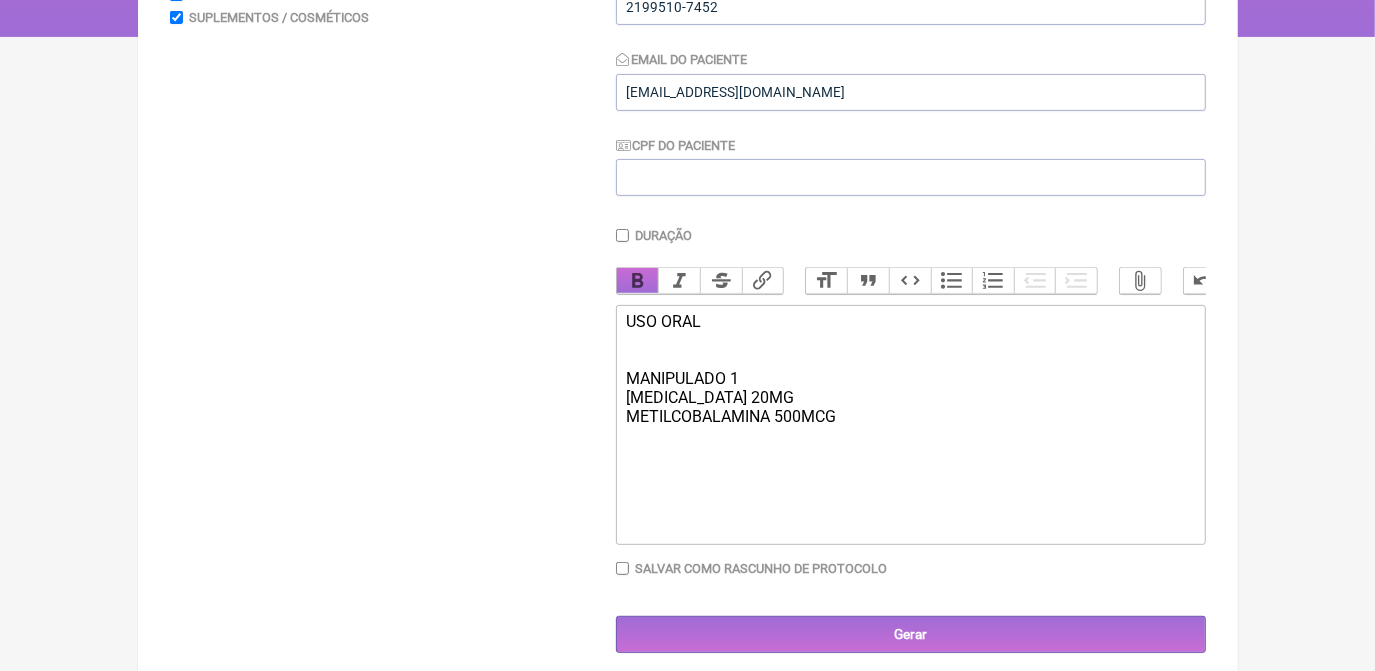 click on "Bold" at bounding box center [638, 281] 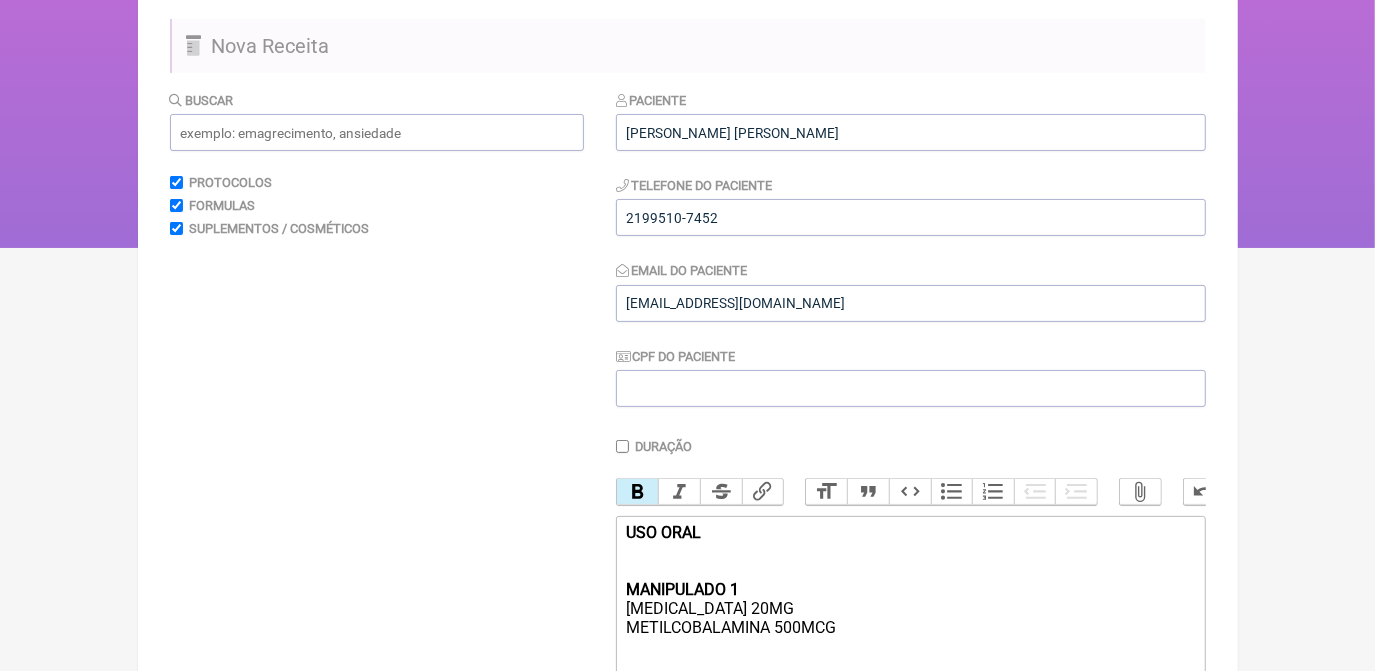 scroll, scrollTop: 90, scrollLeft: 0, axis: vertical 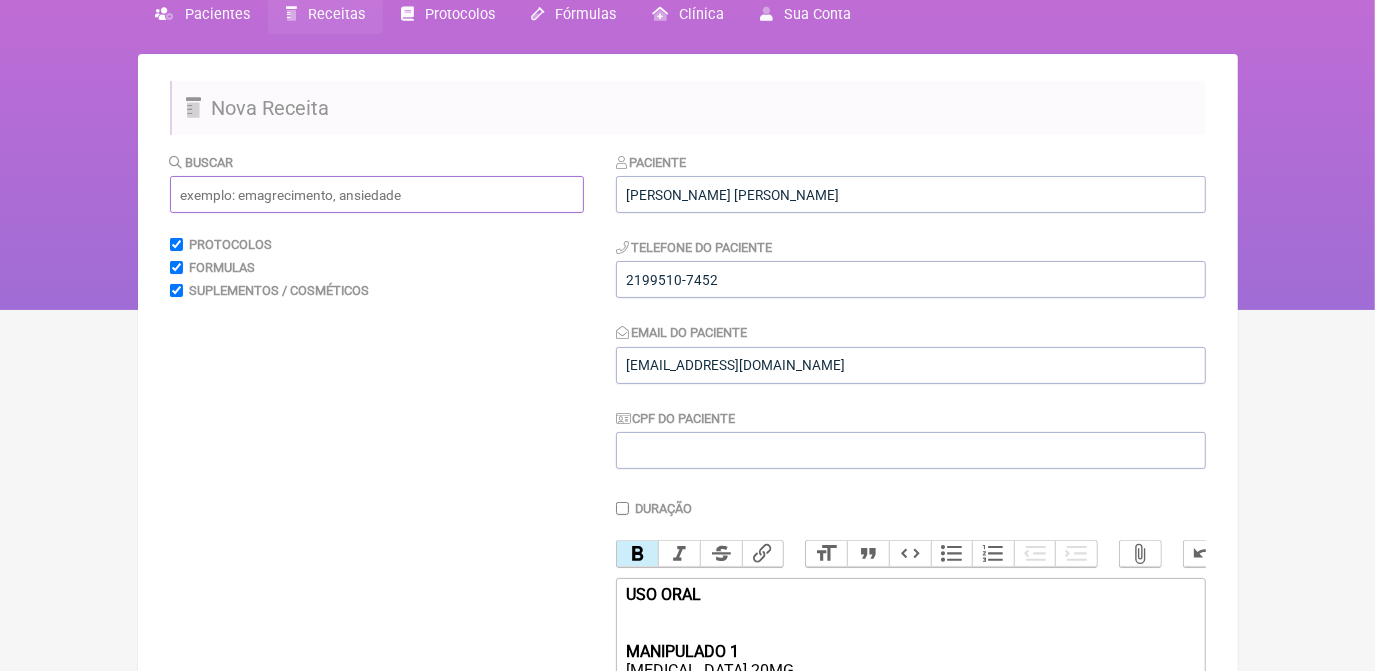 click at bounding box center [377, 194] 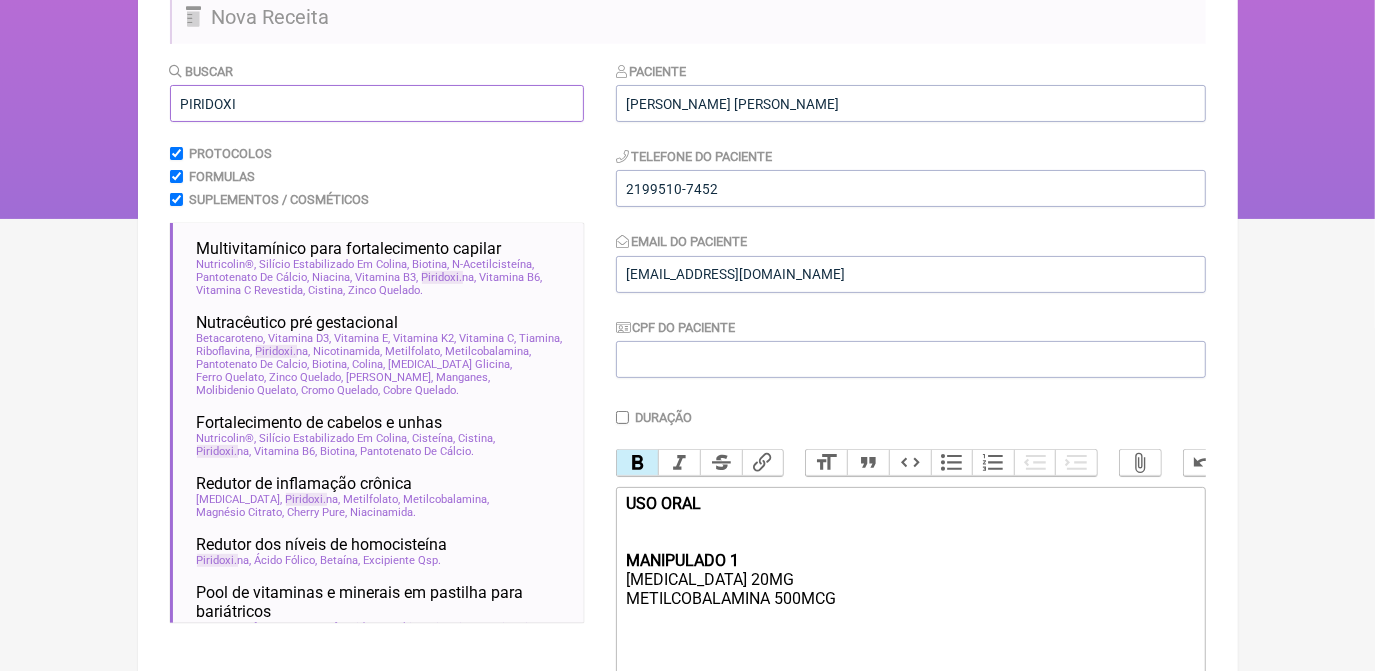 scroll, scrollTop: 272, scrollLeft: 0, axis: vertical 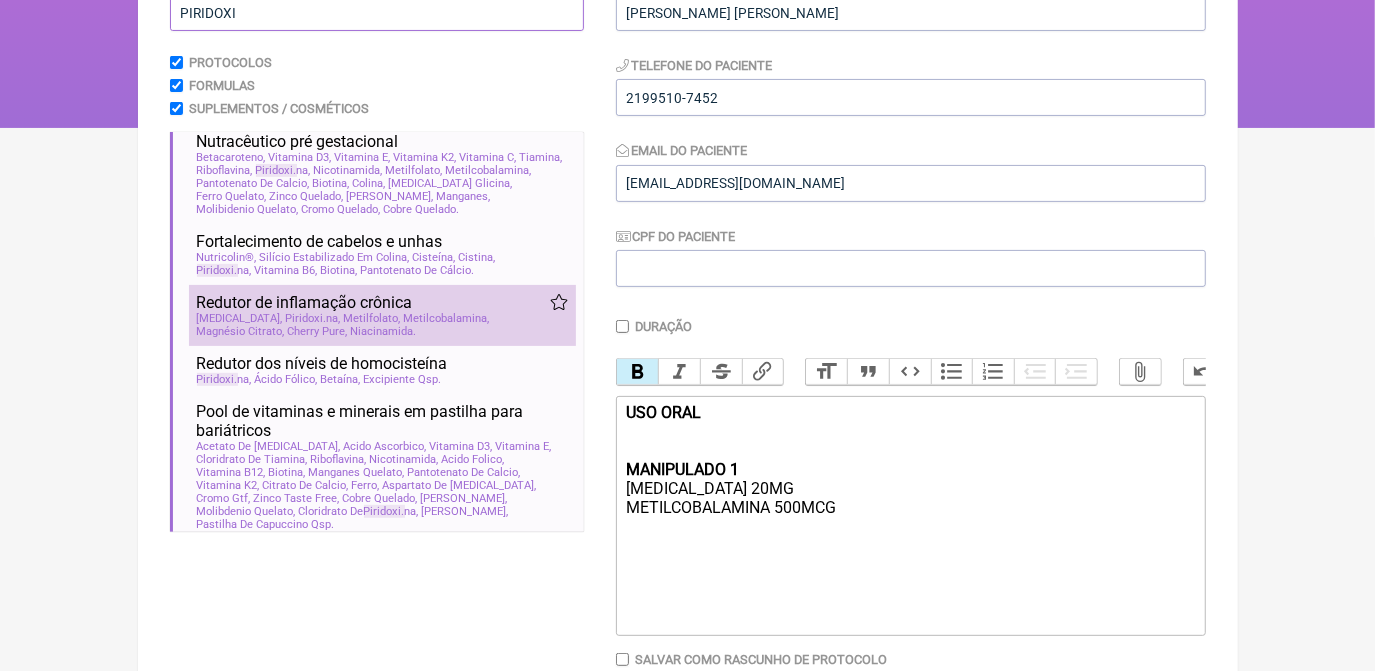 type on "PIRIDOXI" 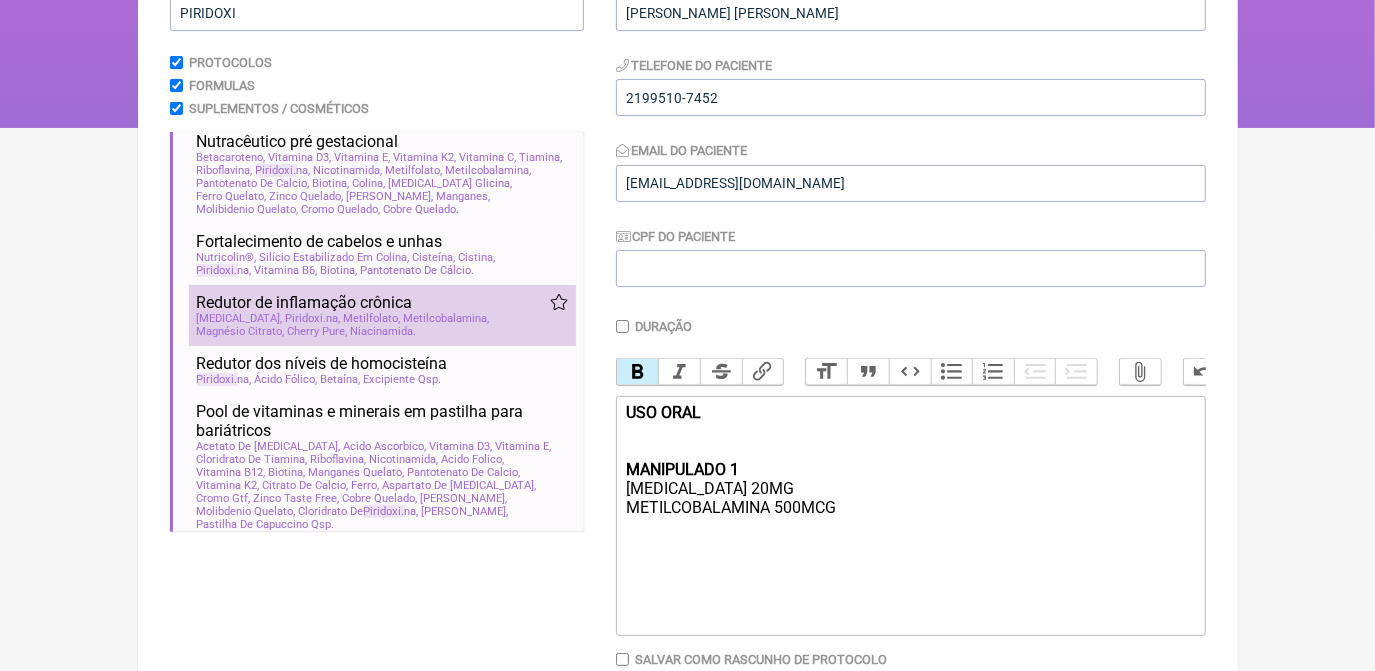 click on "5-Htp   Piridoxi na   Metilfolato   Metilcobalamina   Magnésio Citrato   Cherry Pure   Niacinamida" at bounding box center (382, 325) 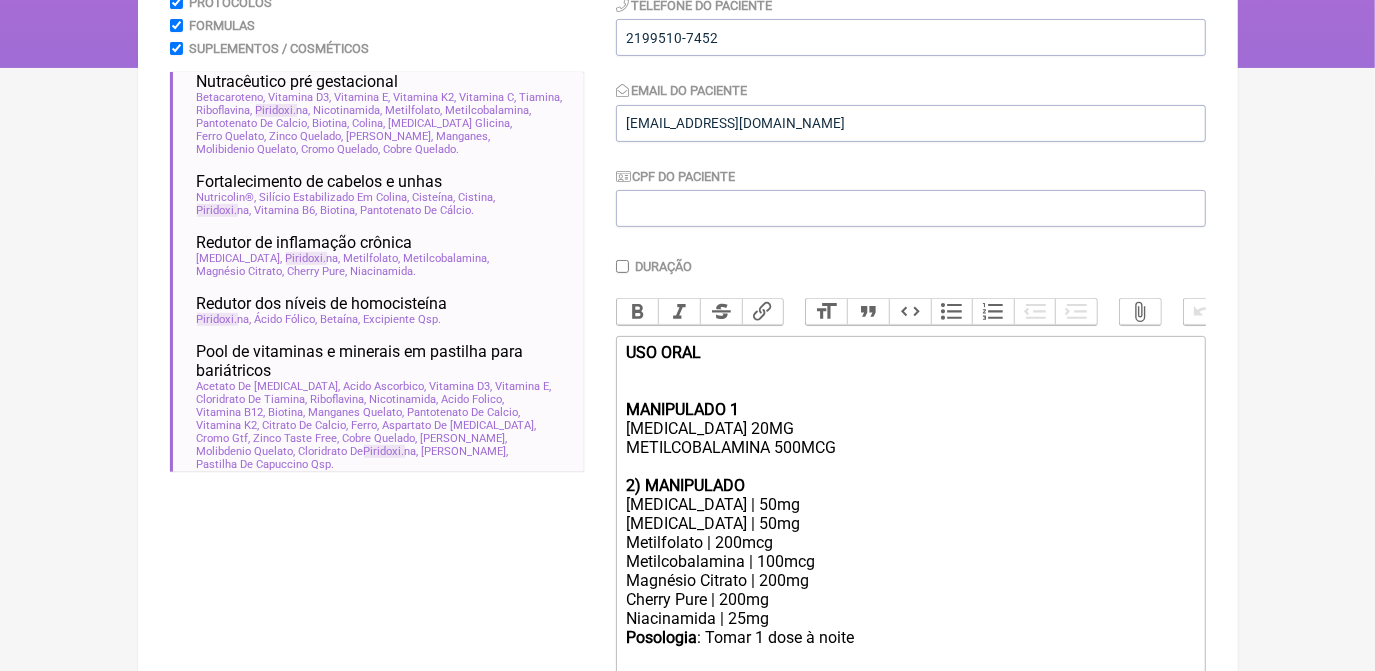 scroll, scrollTop: 363, scrollLeft: 0, axis: vertical 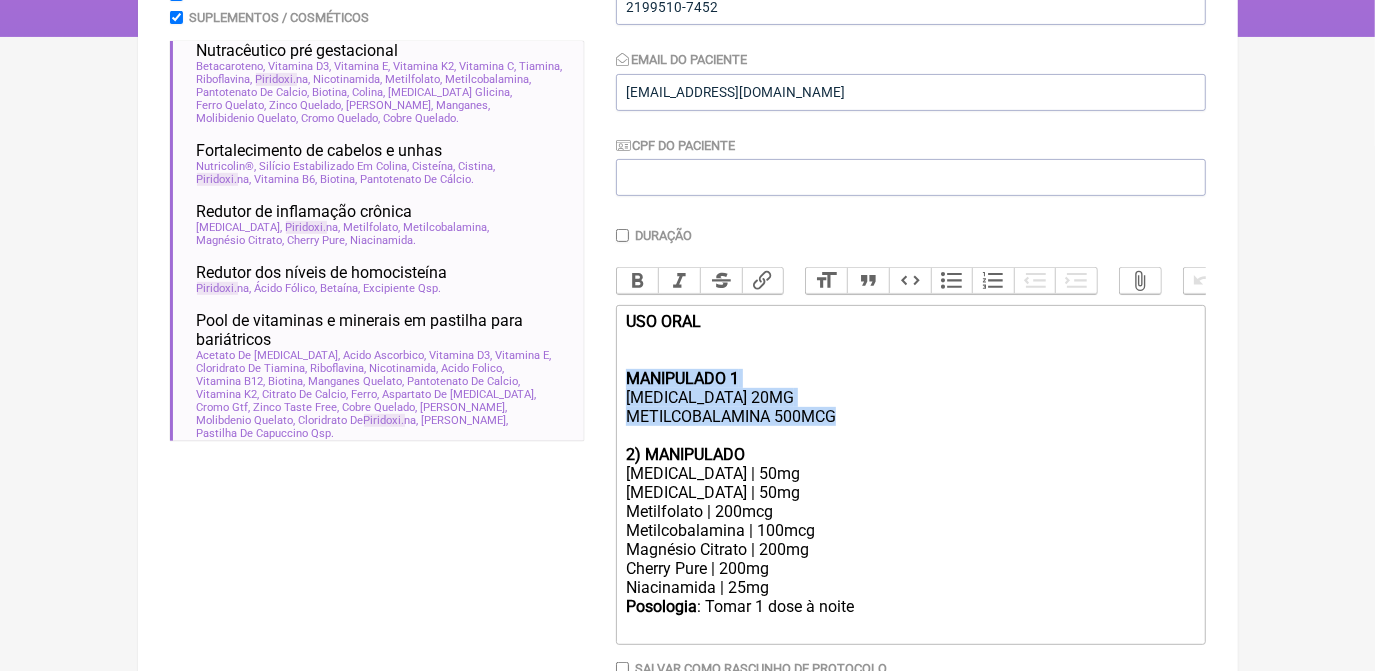 drag, startPoint x: 844, startPoint y: 434, endPoint x: 617, endPoint y: 395, distance: 230.32585 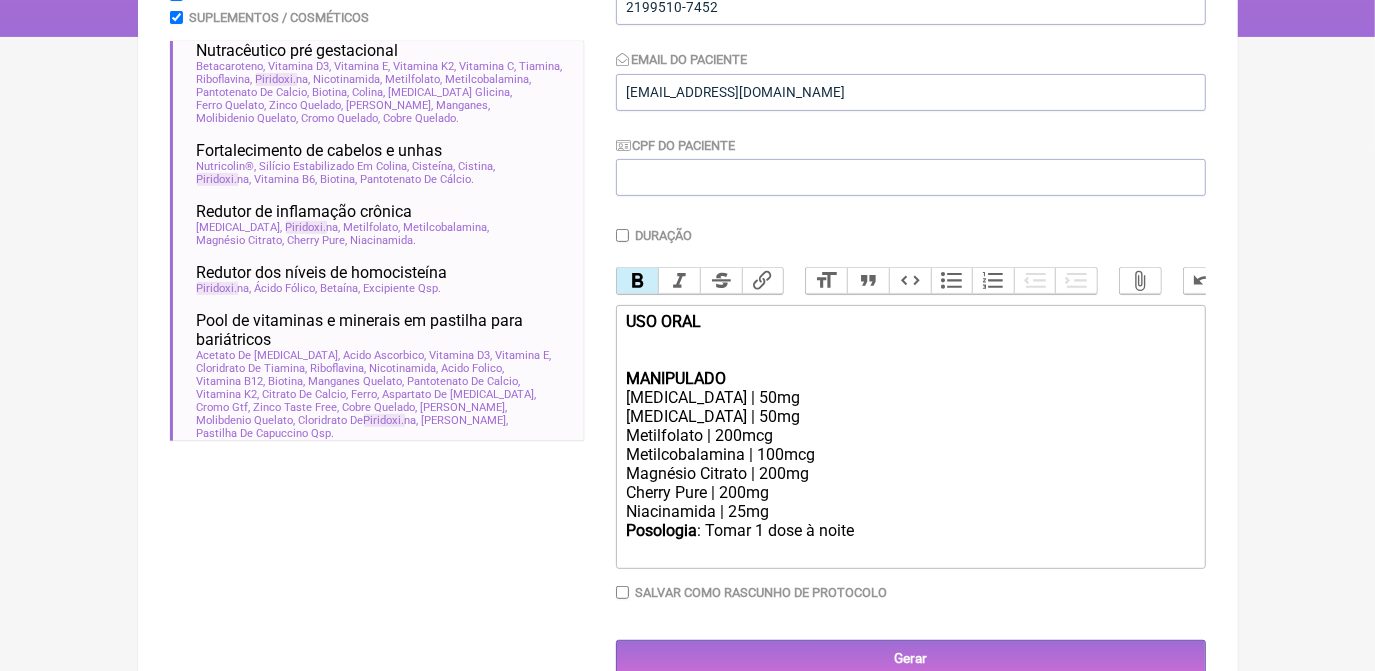 click on "USO ORAL MANIPULADO" 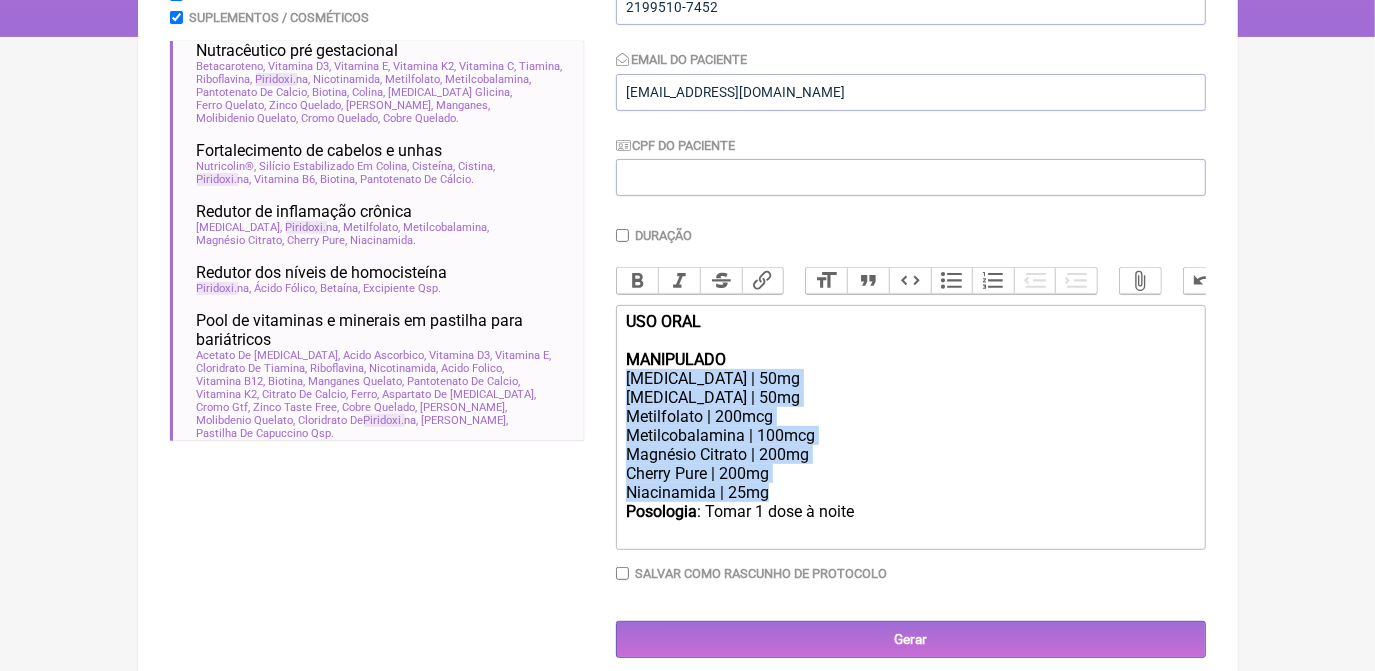 drag, startPoint x: 791, startPoint y: 511, endPoint x: 592, endPoint y: 391, distance: 232.38115 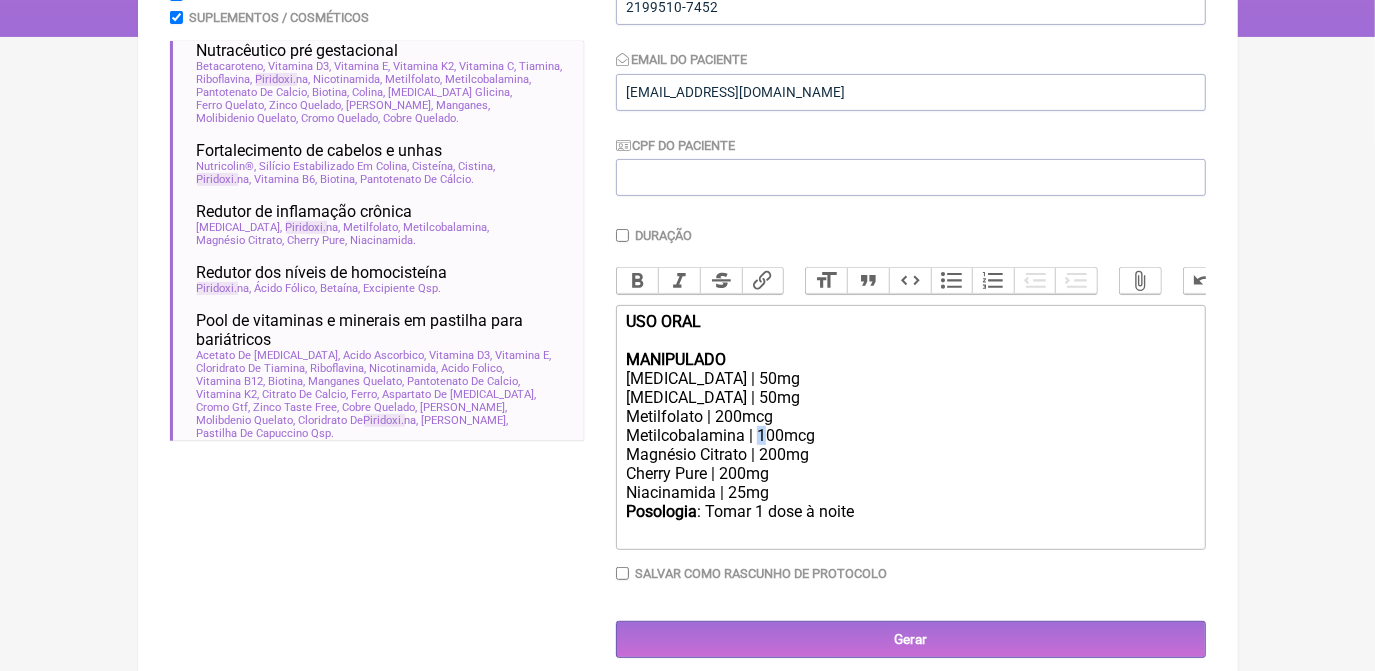 click on "Metilcobalamina | 100mcg" 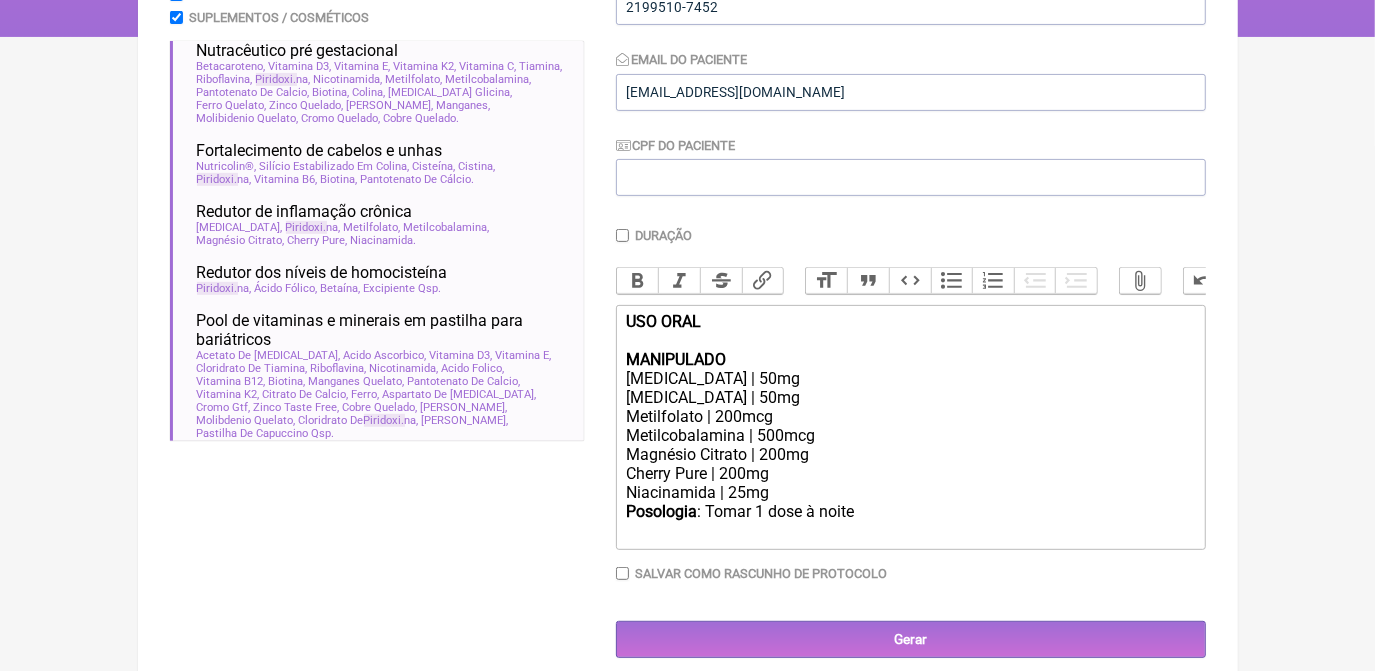 click on "Metilcobalamina | 500mcg" 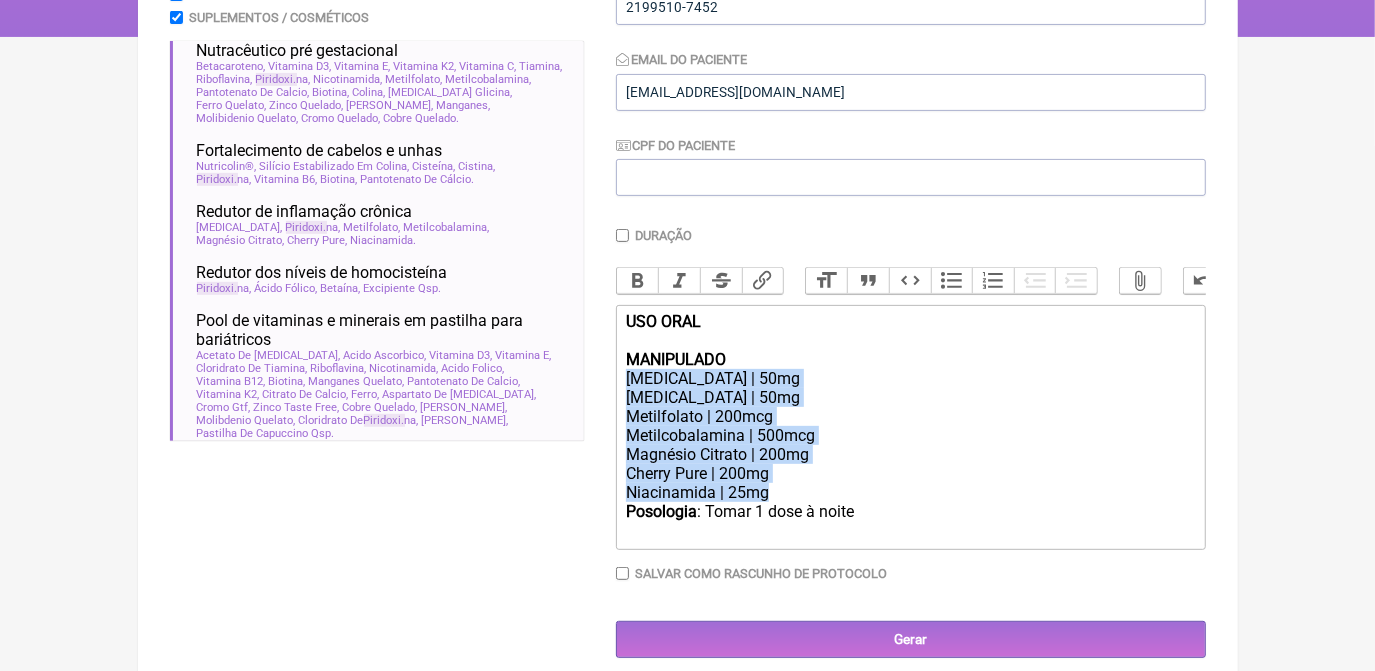 drag, startPoint x: 778, startPoint y: 514, endPoint x: 621, endPoint y: 400, distance: 194.0232 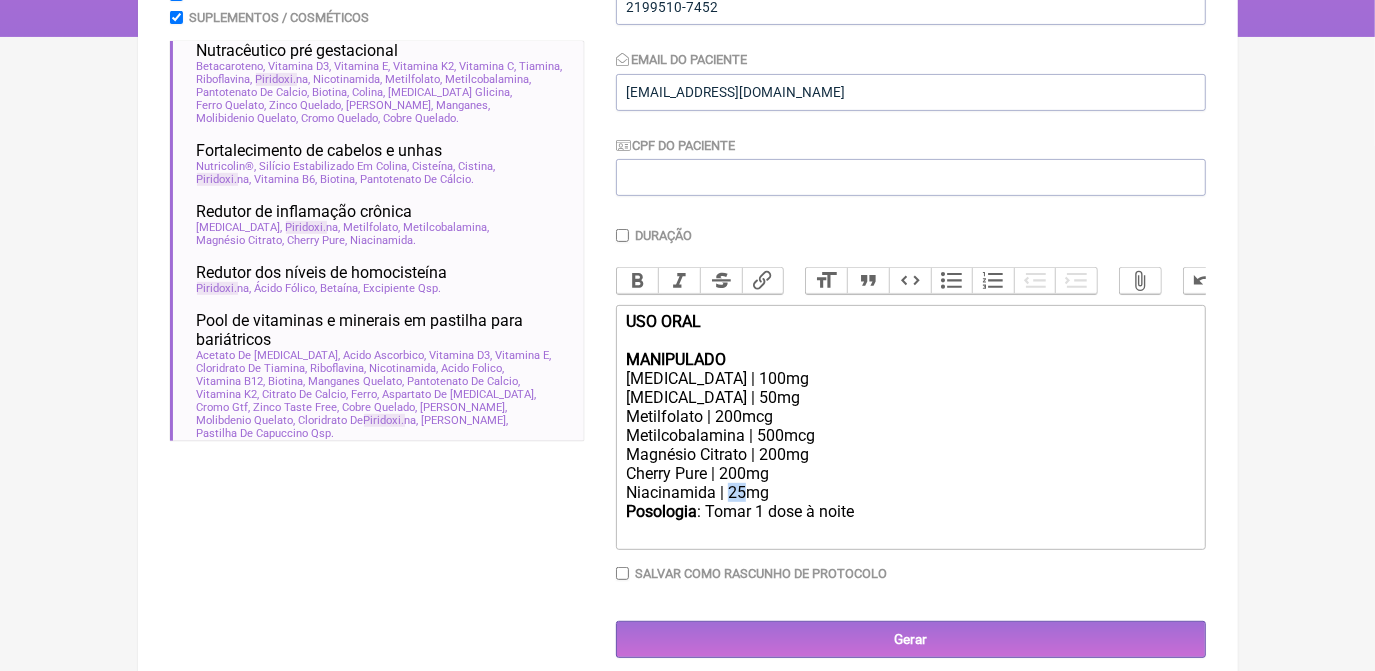 drag, startPoint x: 728, startPoint y: 510, endPoint x: 743, endPoint y: 513, distance: 15.297058 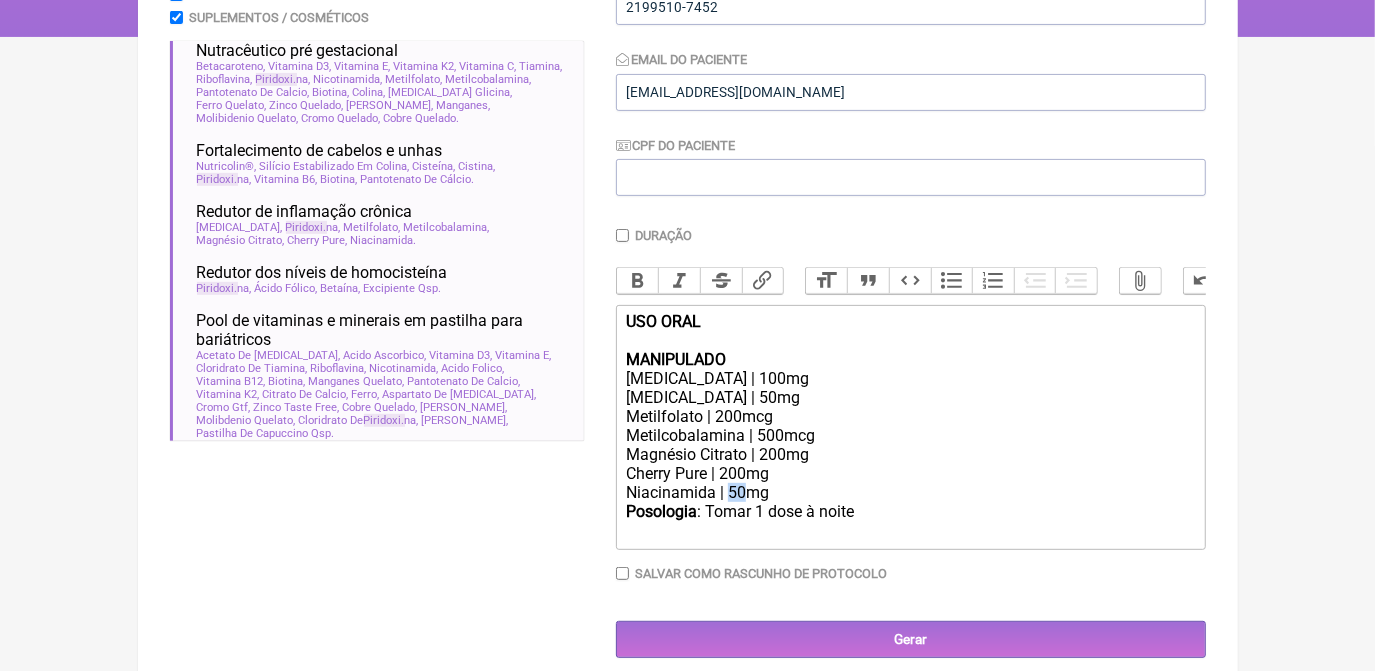 drag, startPoint x: 728, startPoint y: 518, endPoint x: 744, endPoint y: 518, distance: 16 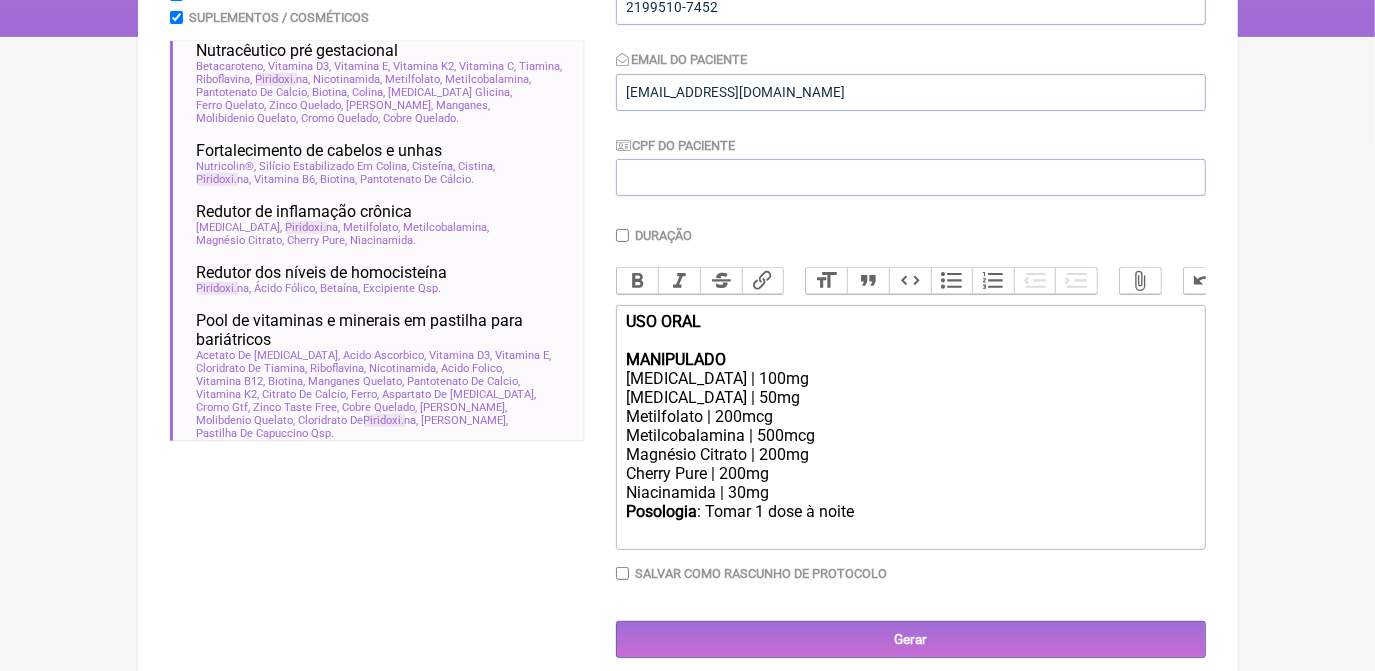 click on "Niacinamida | 30mg" 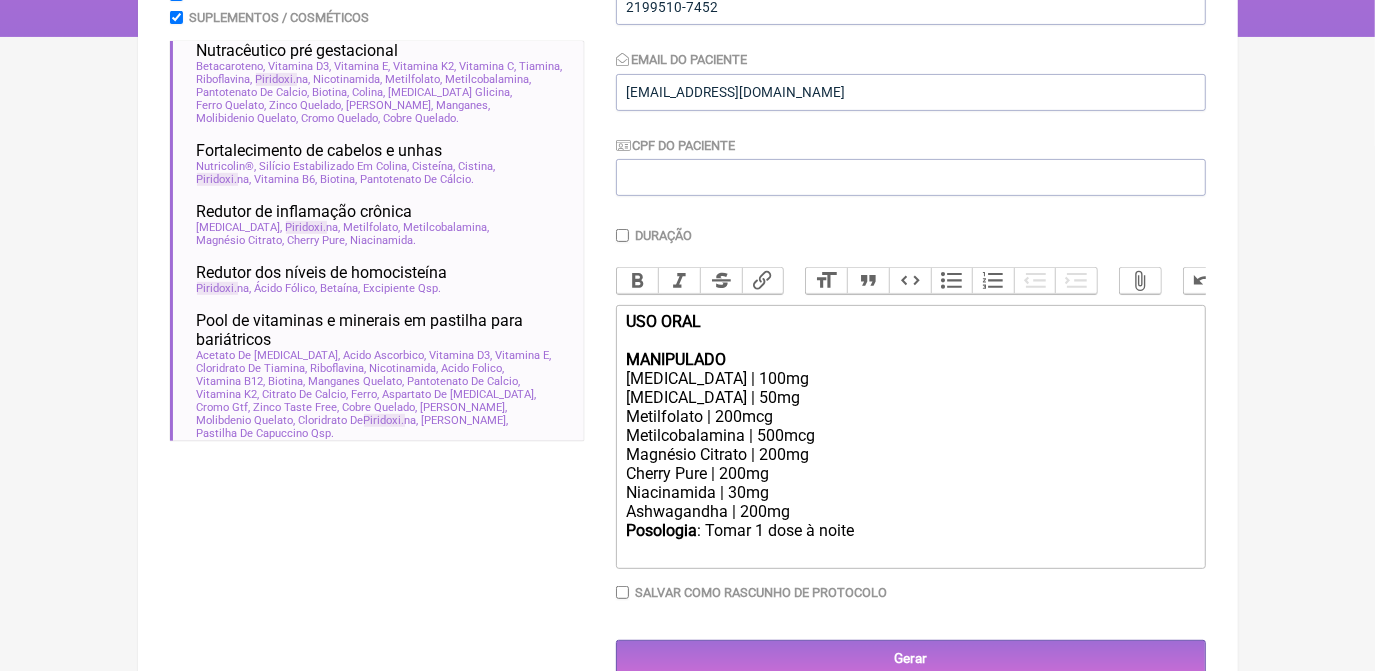 click on "Posologia : Tomar 1 dose à noite ㅤ" 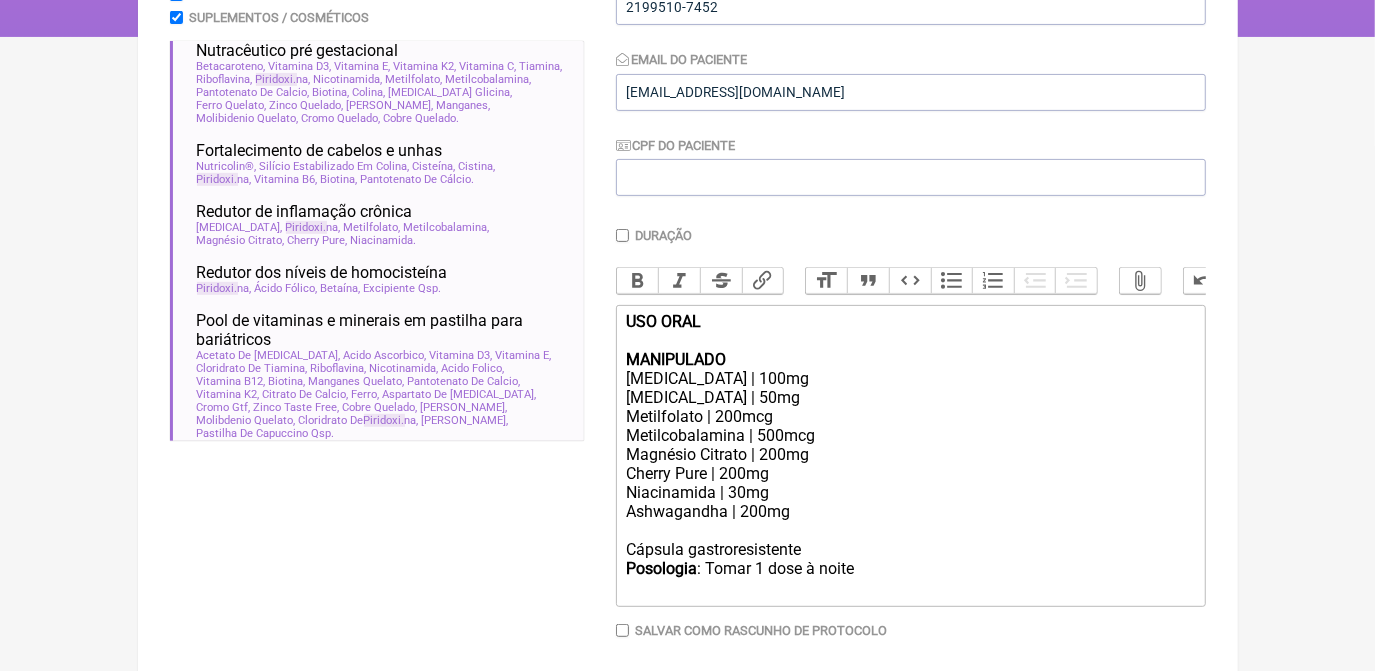 click on "Posologia : Tomar 1 dose à noite ㅤ" 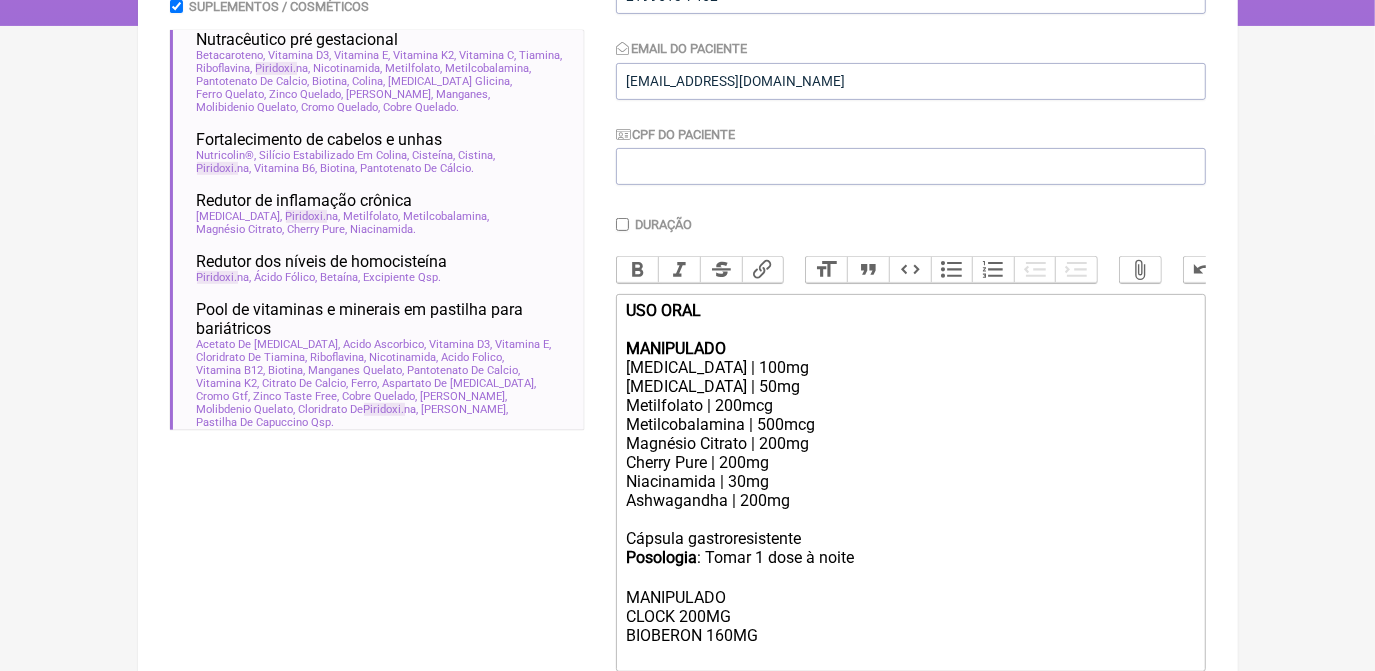 scroll, scrollTop: 394, scrollLeft: 0, axis: vertical 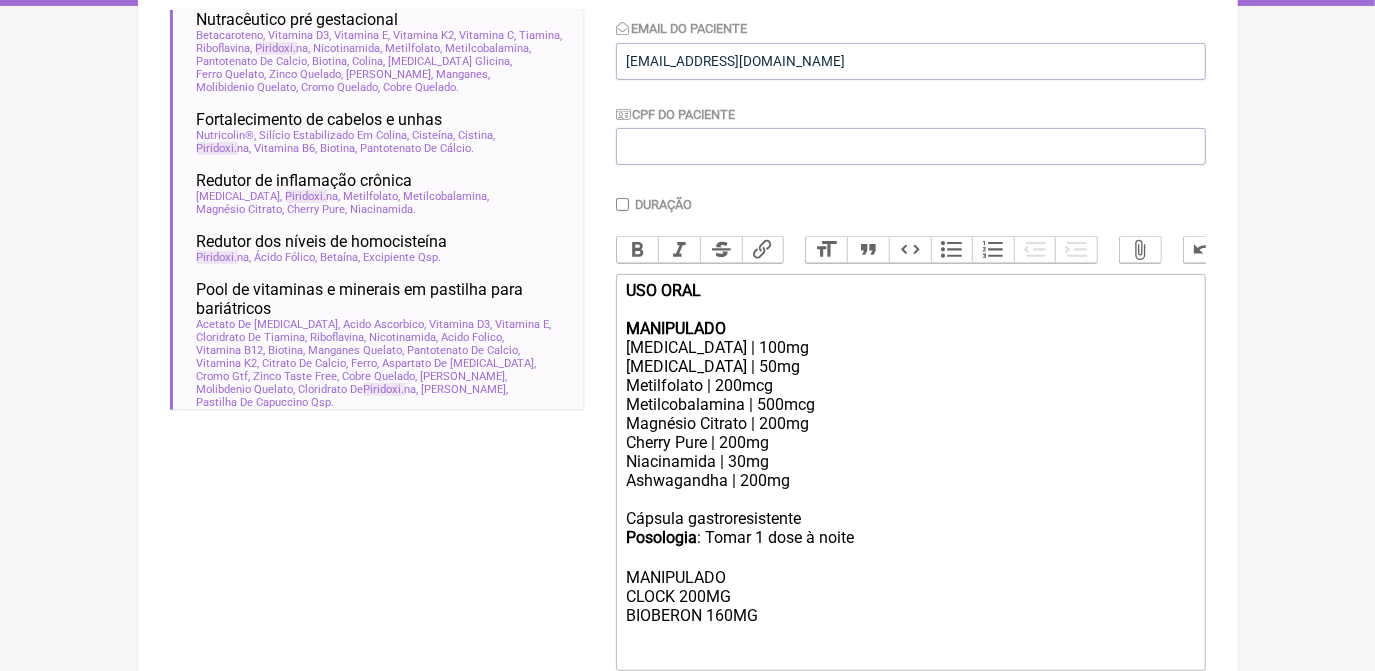 click on "Posologia : Tomar 1 dose à noite ㅤ MANIPULADO CLOCK 200MG  BIOBERON 160MG" 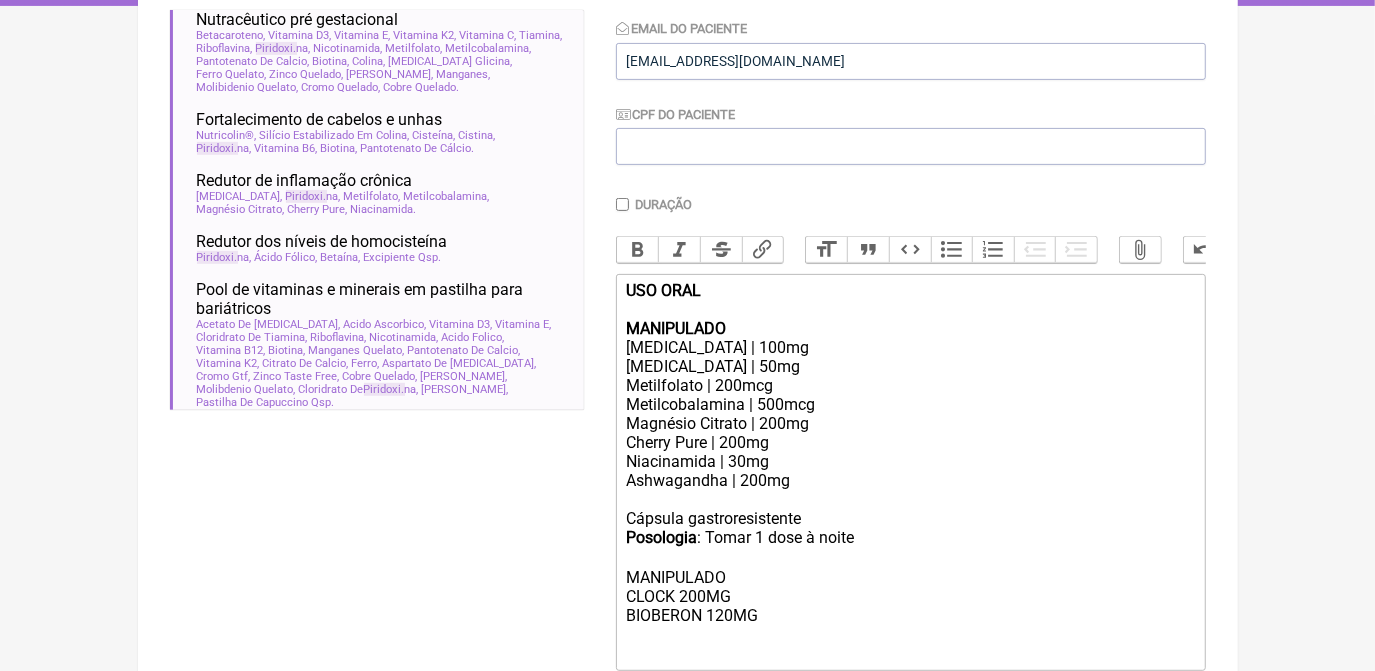 click on "Posologia : Tomar 1 dose à noite ㅤ MANIPULADO CLOCK 200MG  BIOBERON 120MG" 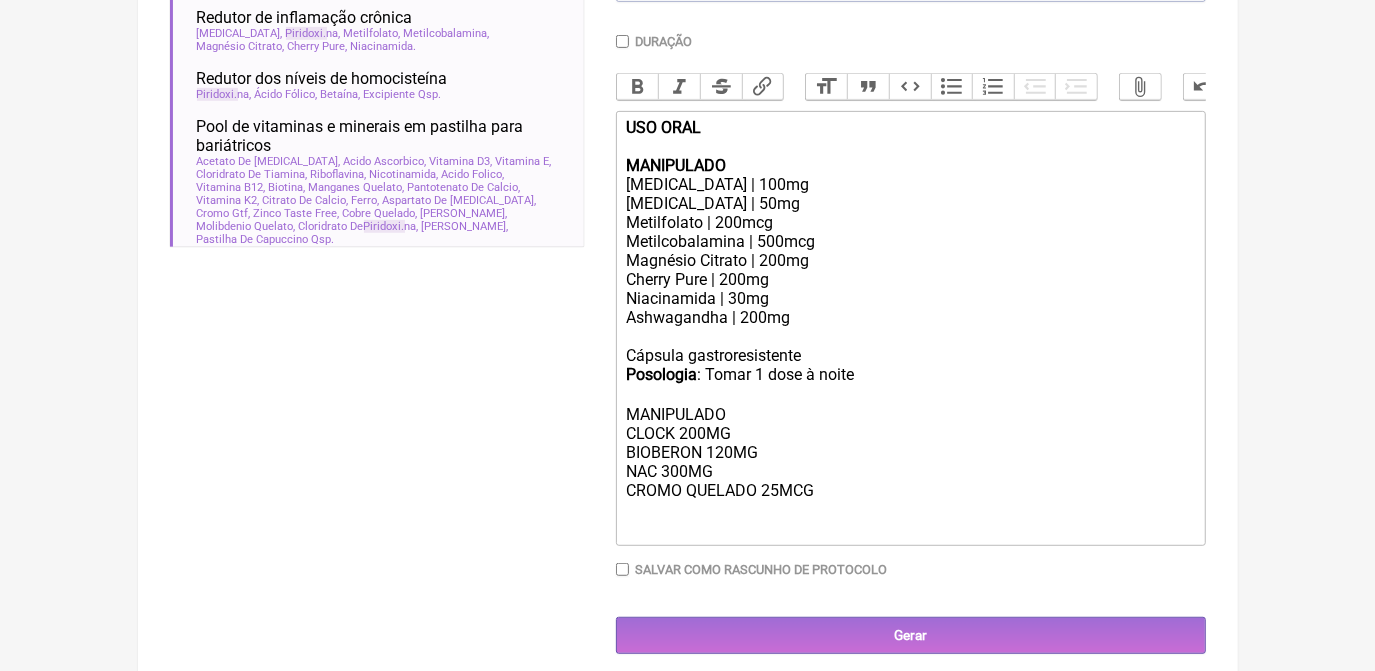 scroll, scrollTop: 595, scrollLeft: 0, axis: vertical 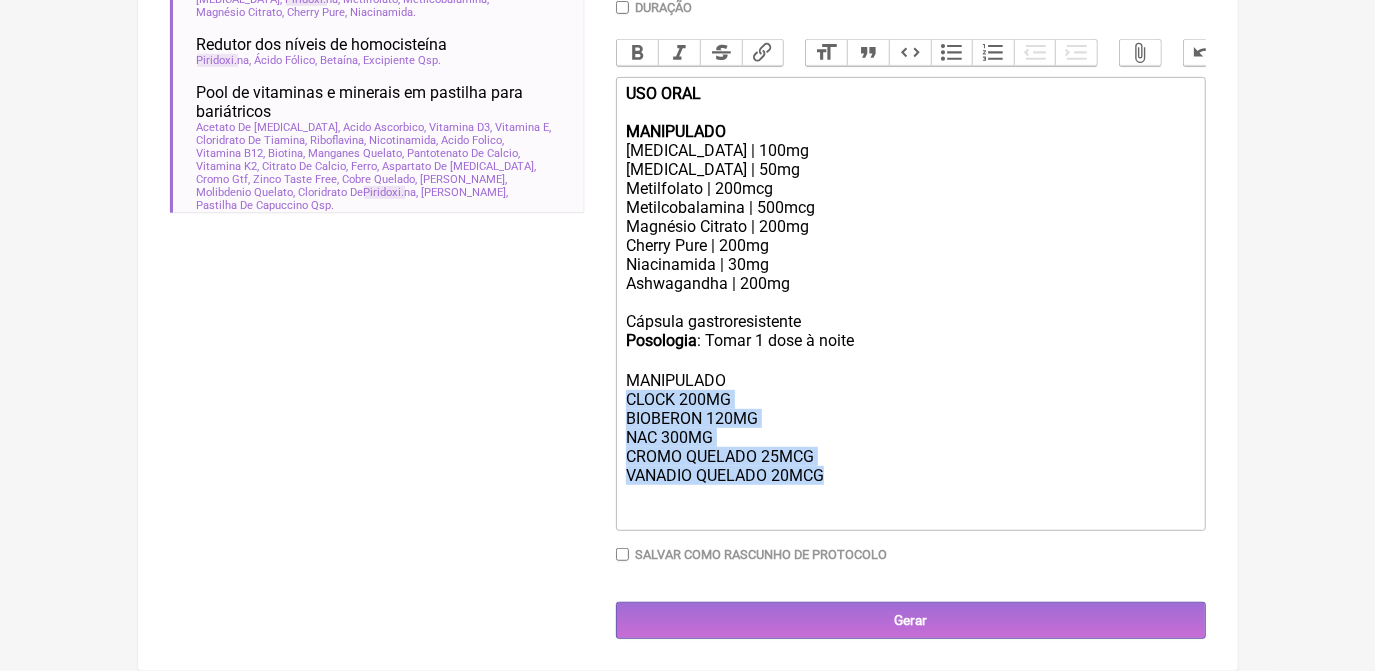 drag, startPoint x: 830, startPoint y: 506, endPoint x: 606, endPoint y: 422, distance: 239.2321 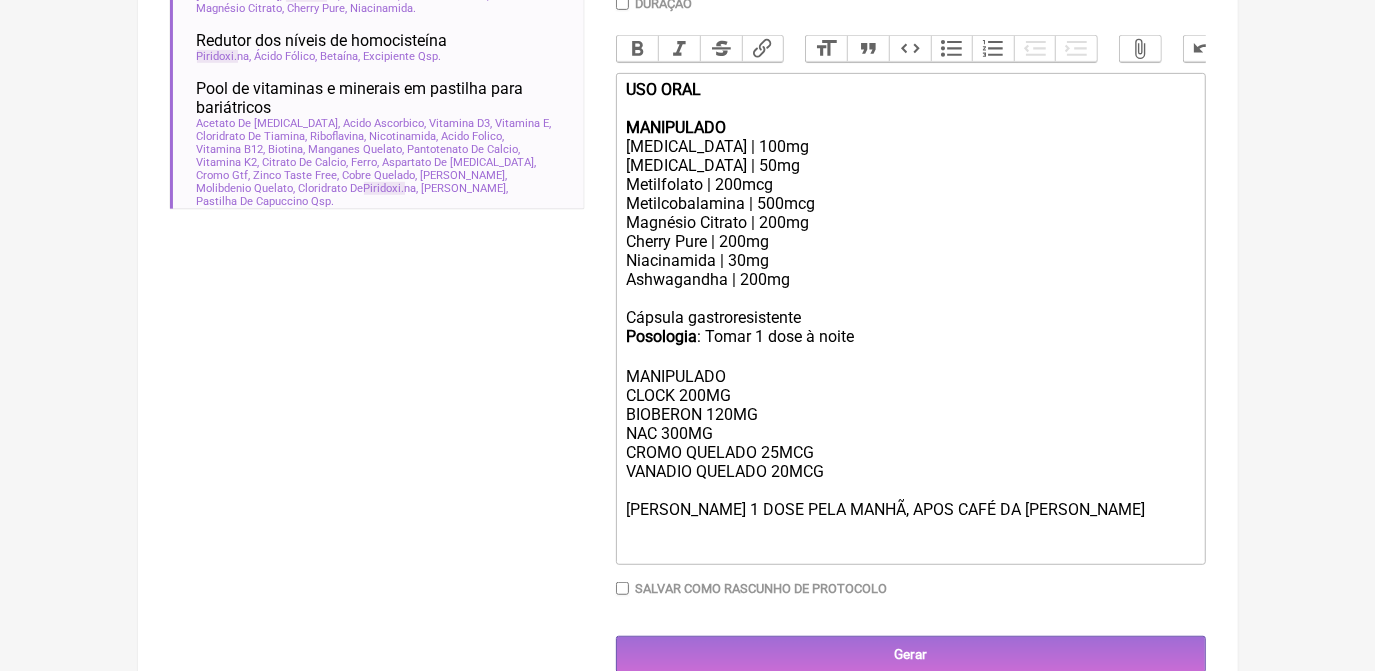 type on "<div><strong>USO ORAL<br><br>MANIPULADO</strong></div><div>5-Htp | 100mg</div><div>Piridoxina | 50mg</div><div>Metilfolato | 200mcg</div><div>Metilcobalamina | 500mcg</div><div>Magnésio Citrato | 200mg</div><div>Cherry Pure | 200mg</div><div>Niacinamida | 30mg<br>Ashwagandha | 200mg<br><br>Cápsula gastroresistente&nbsp;</div><div><strong>Posologia</strong>: Tomar 1 dose à noite ㅤ<br><br>MANIPULADO<br>CLOCK 200MG&nbsp;<br>BIOBERON 120MG<br>NAC 300MG<br>CROMO QUELADO 25MCG&nbsp;<br>VANADIO QUELADO 20MCG<br><br>TOMAR 1 DOSE PELA MANHÃ, APOS CAFÉ DA MANHÃ&nbsp;<br><br><br></div>" 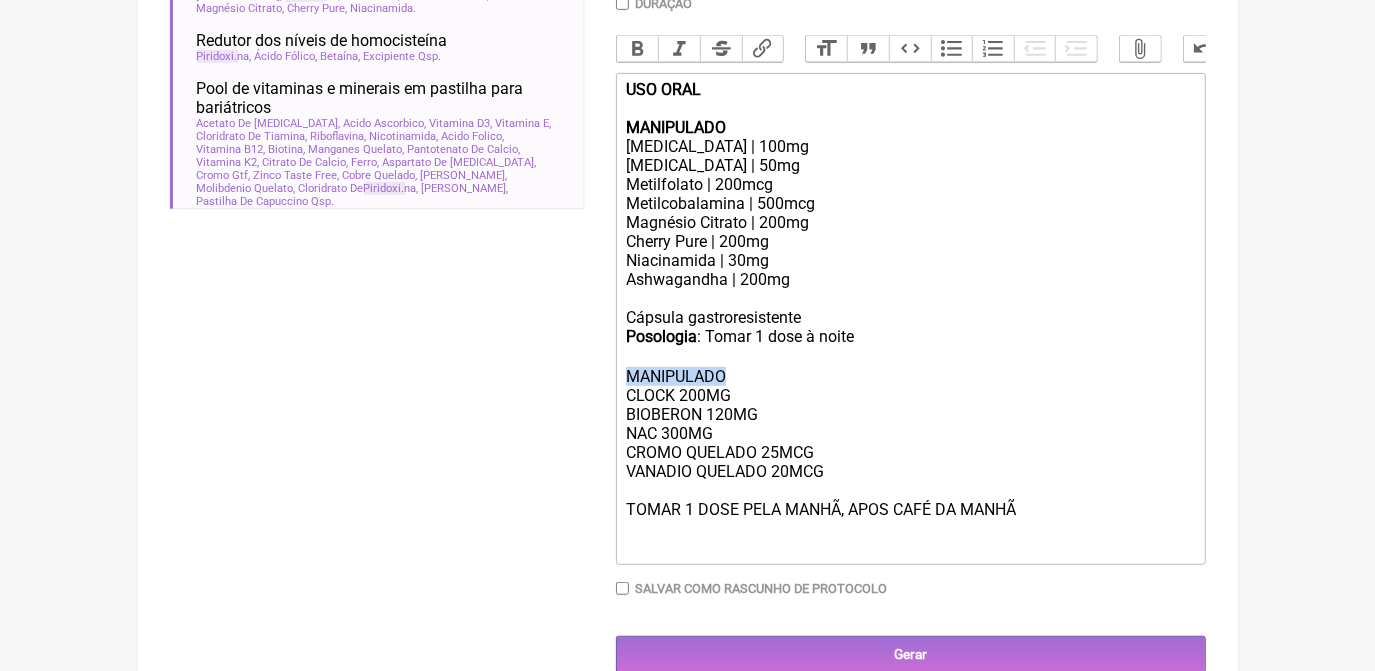 drag, startPoint x: 624, startPoint y: 400, endPoint x: 730, endPoint y: 407, distance: 106.23088 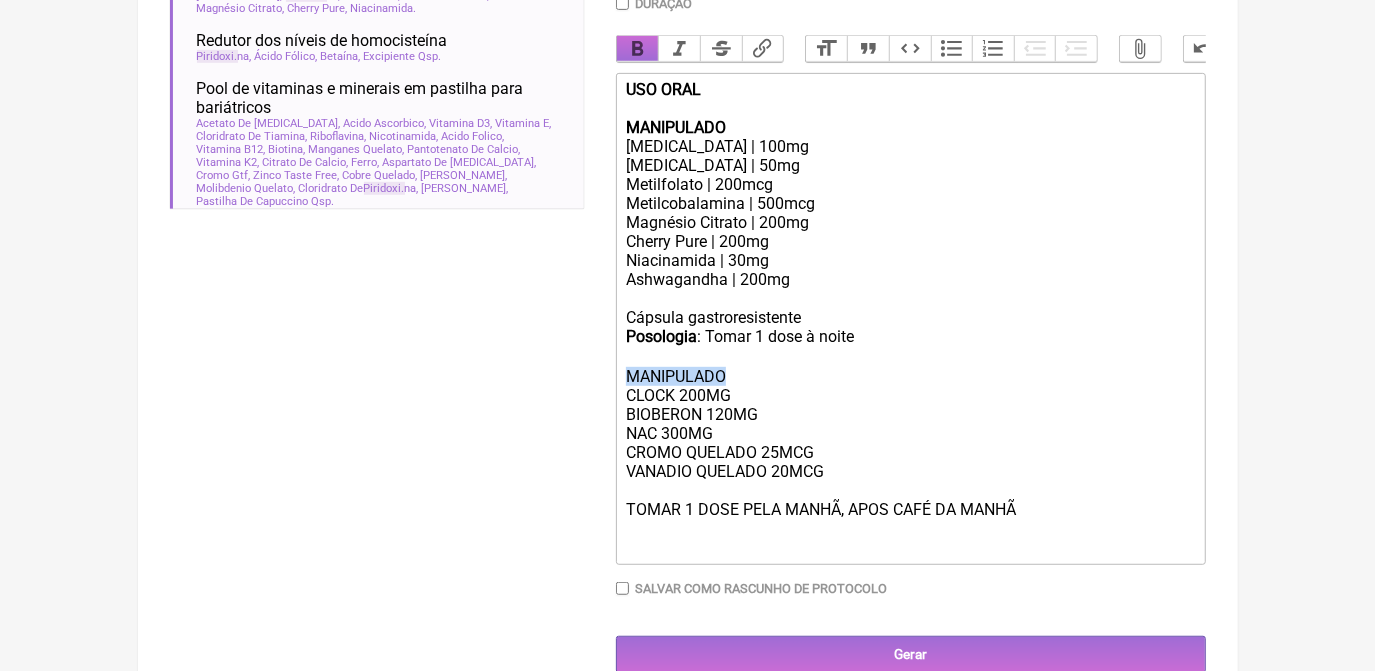 click on "Bold" at bounding box center [638, 49] 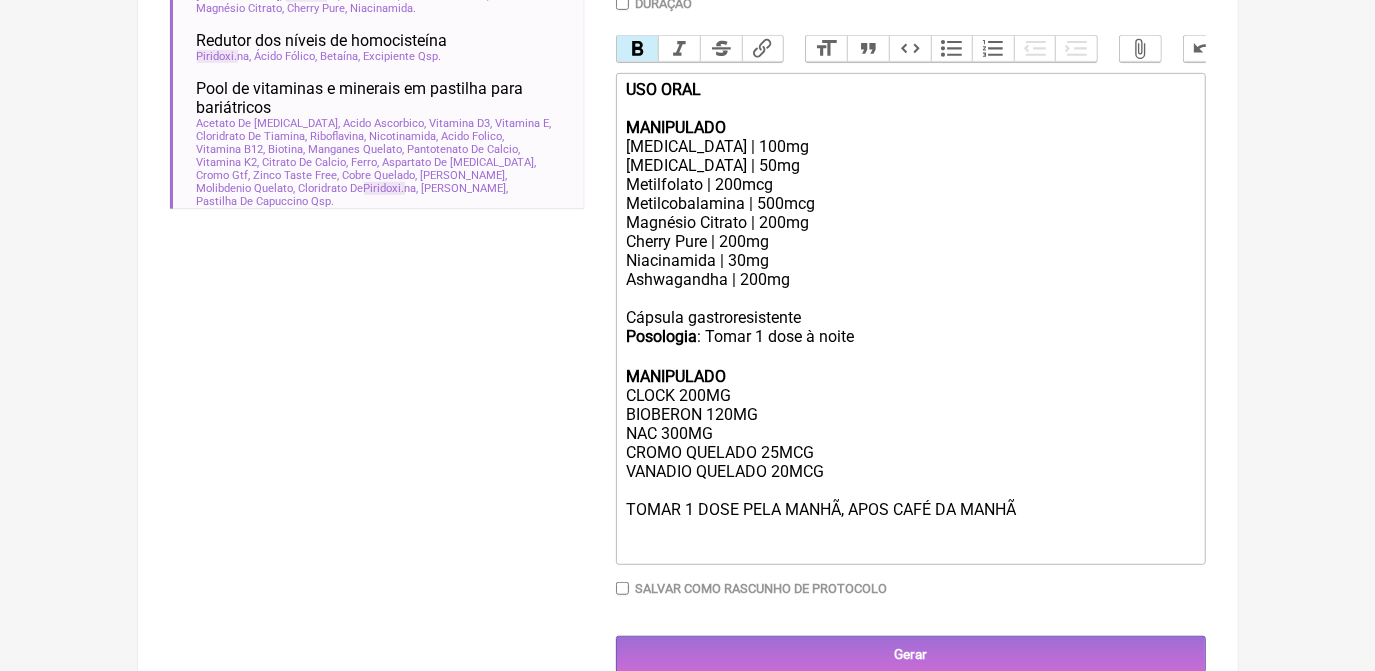 click on "Posologia : Tomar 1 dose à noite ㅤ MANIPULADO CLOCK 200MG  BIOBERON 120MG NAC 300MG CROMO QUELADO 25MCG  VANADIO QUELADO 20MCG TOMAR 1 DOSE PELA MANHÃ, APOS CAFÉ DA MANHÃ" 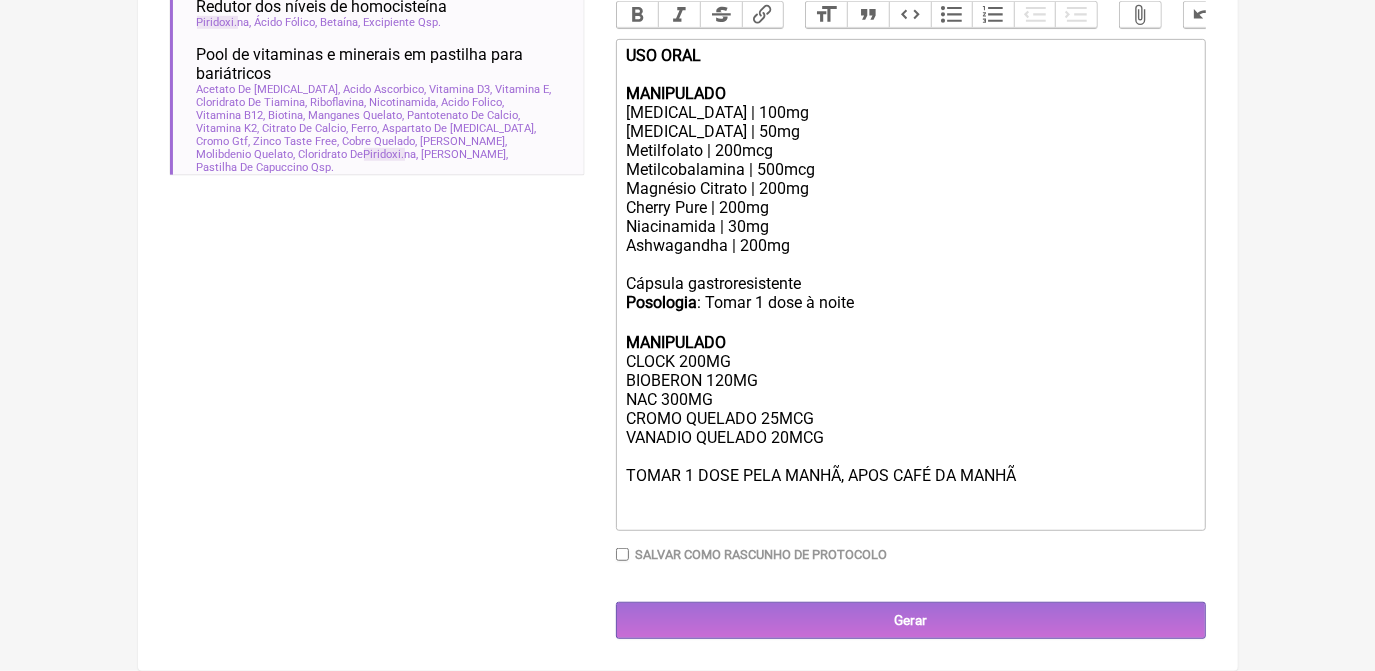 scroll, scrollTop: 658, scrollLeft: 0, axis: vertical 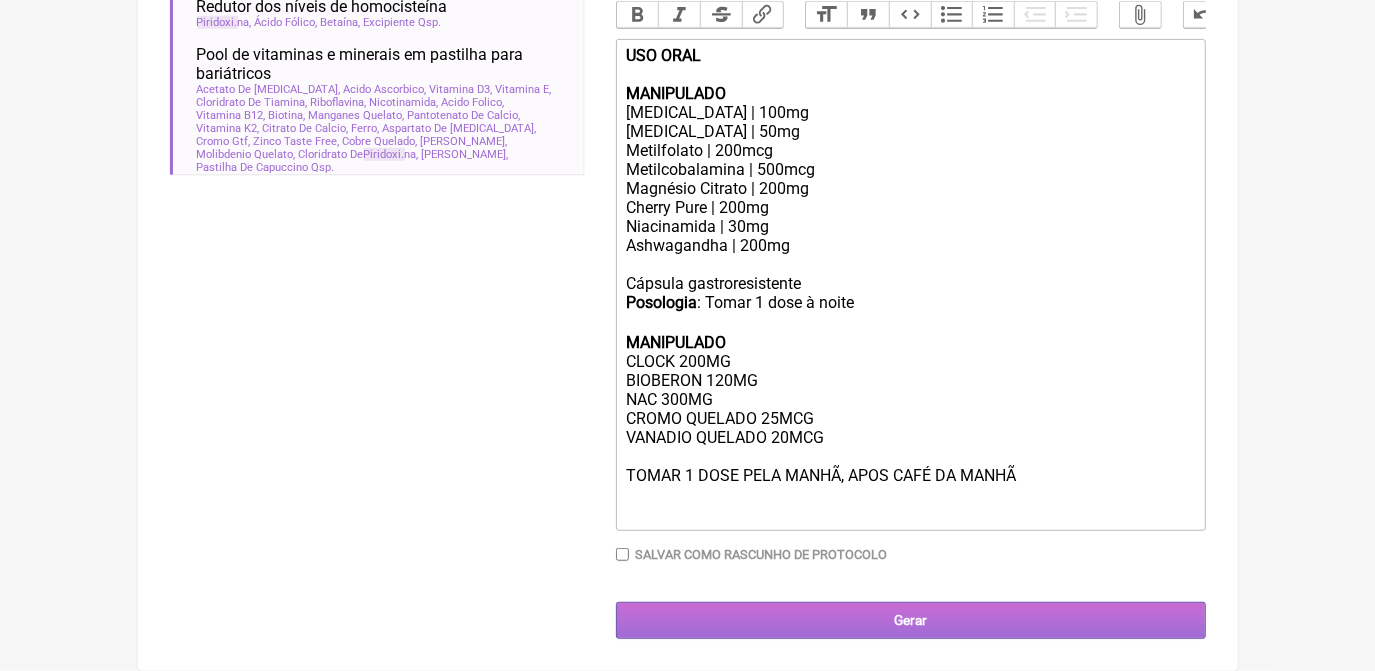 click on "Gerar" at bounding box center (911, 620) 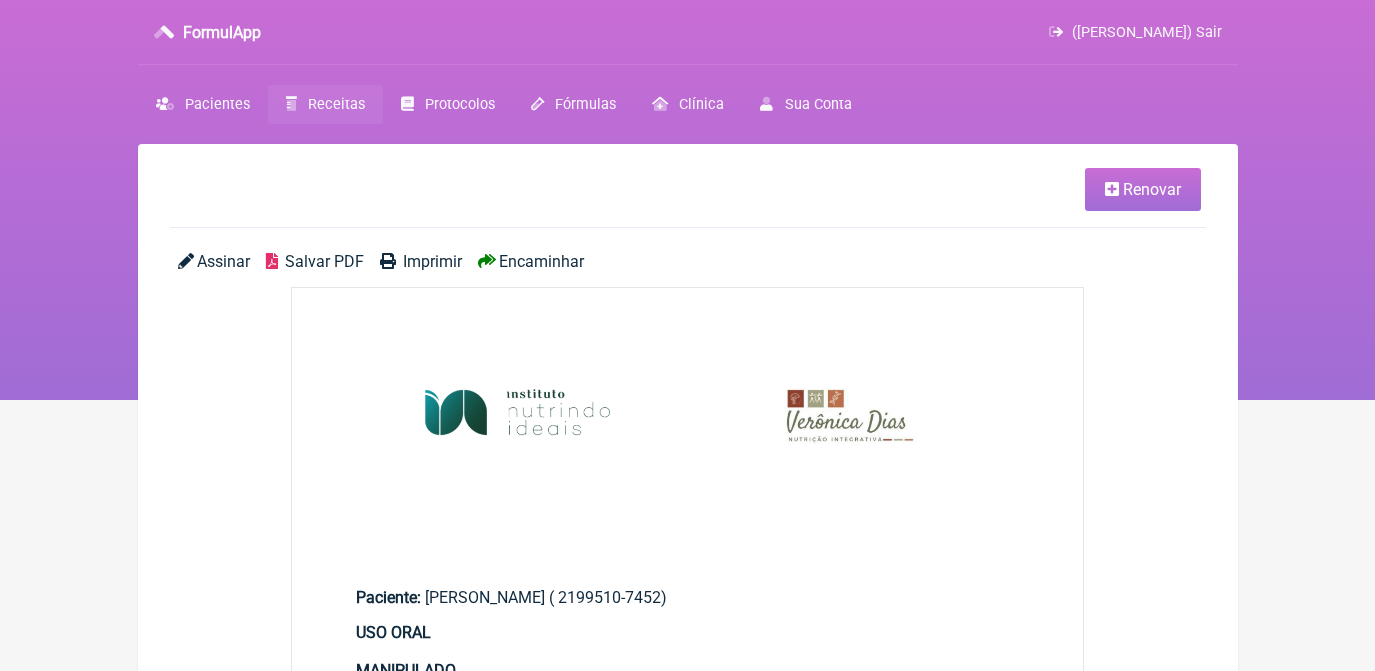 scroll, scrollTop: 0, scrollLeft: 0, axis: both 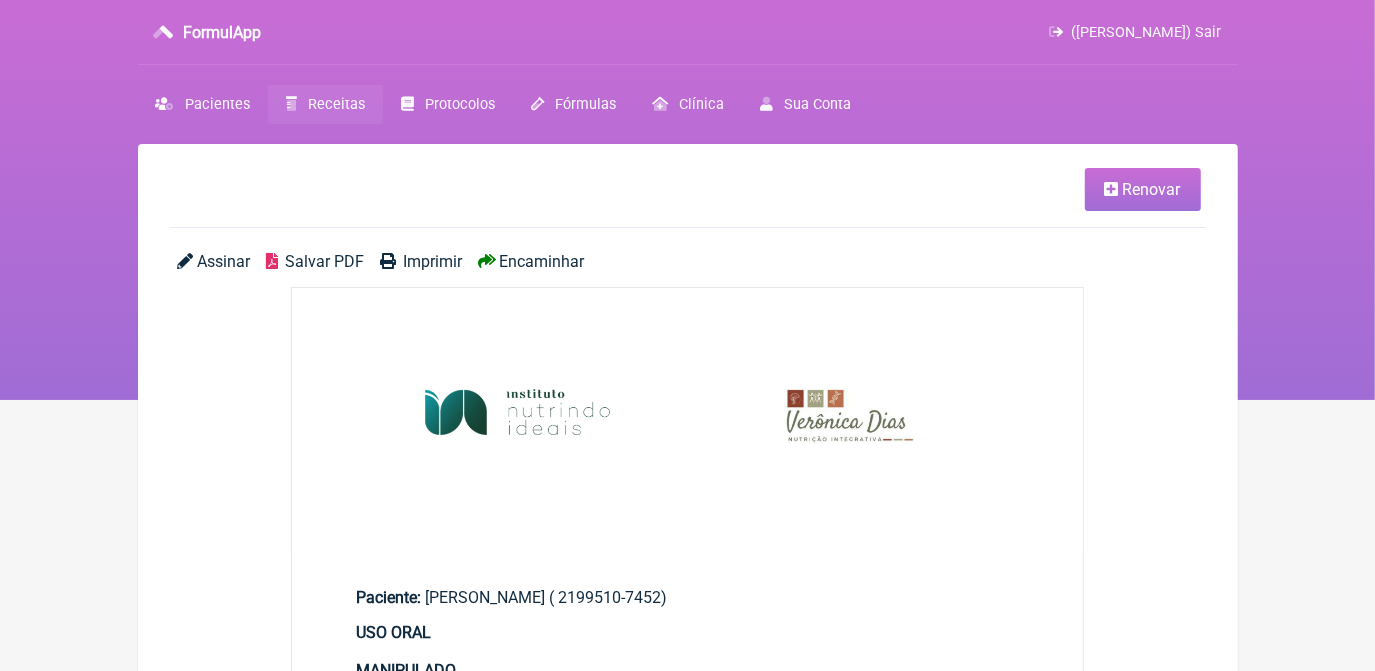 click on "Salvar PDF" at bounding box center (324, 261) 